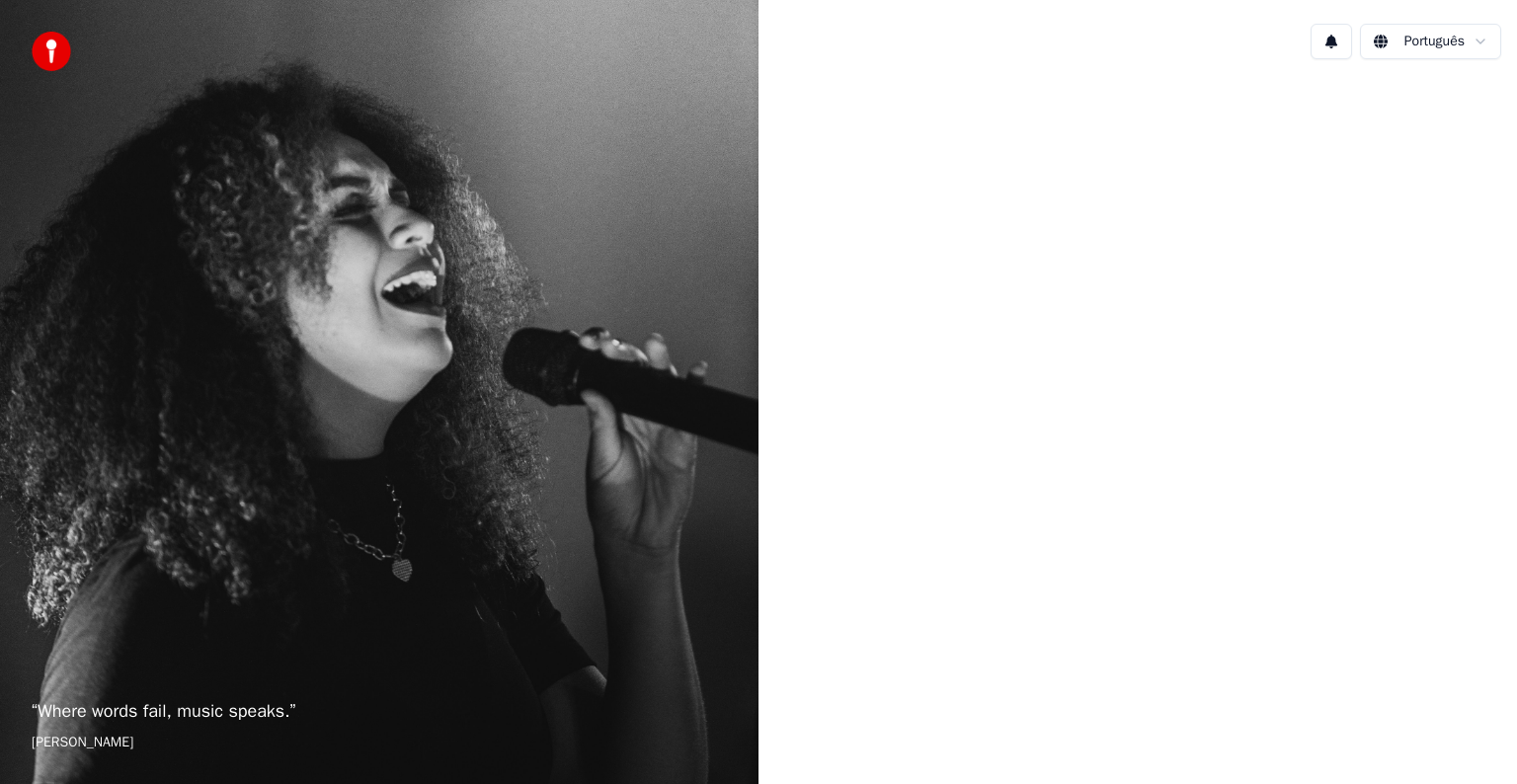 scroll, scrollTop: 0, scrollLeft: 0, axis: both 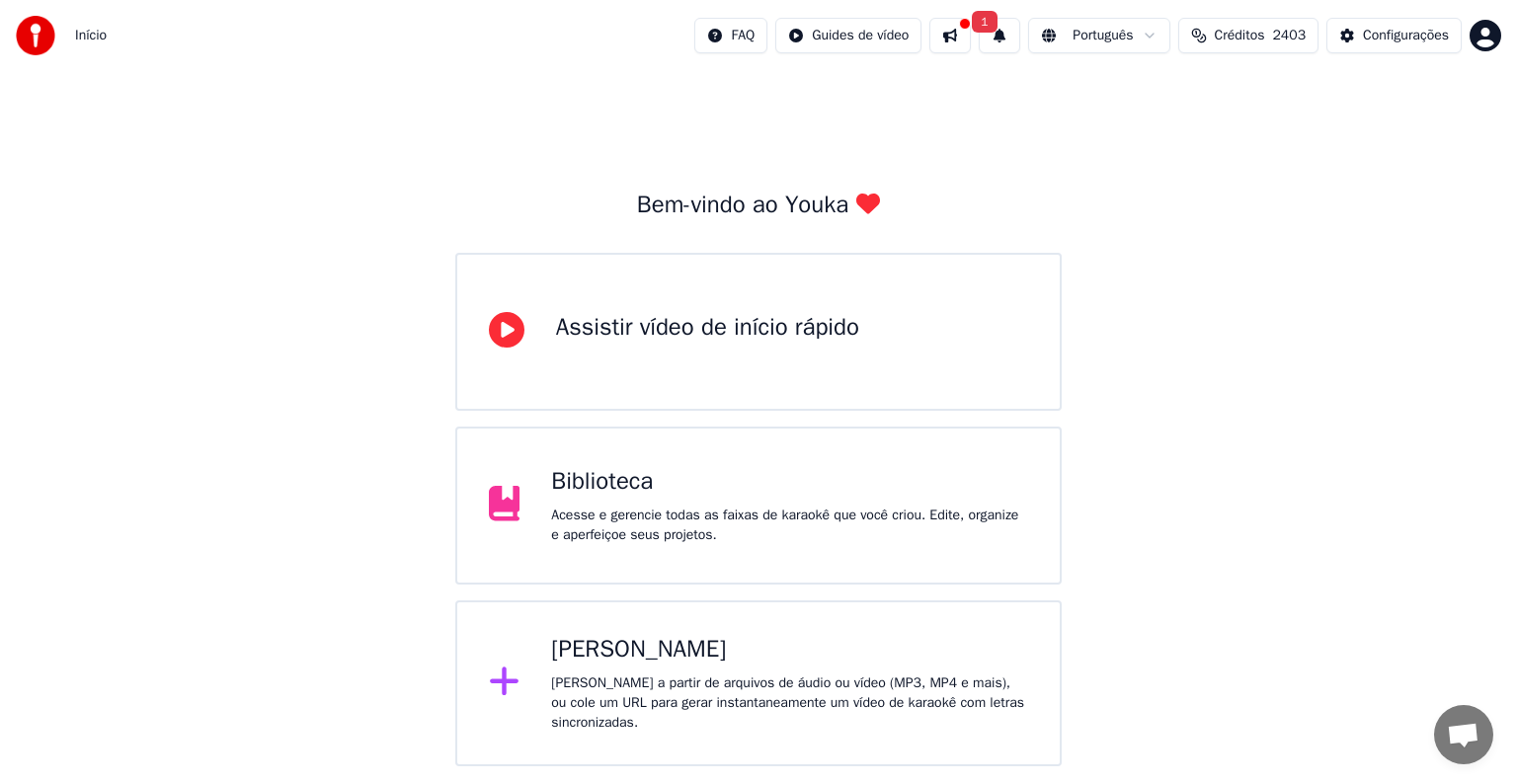 click at bounding box center [950, 36] 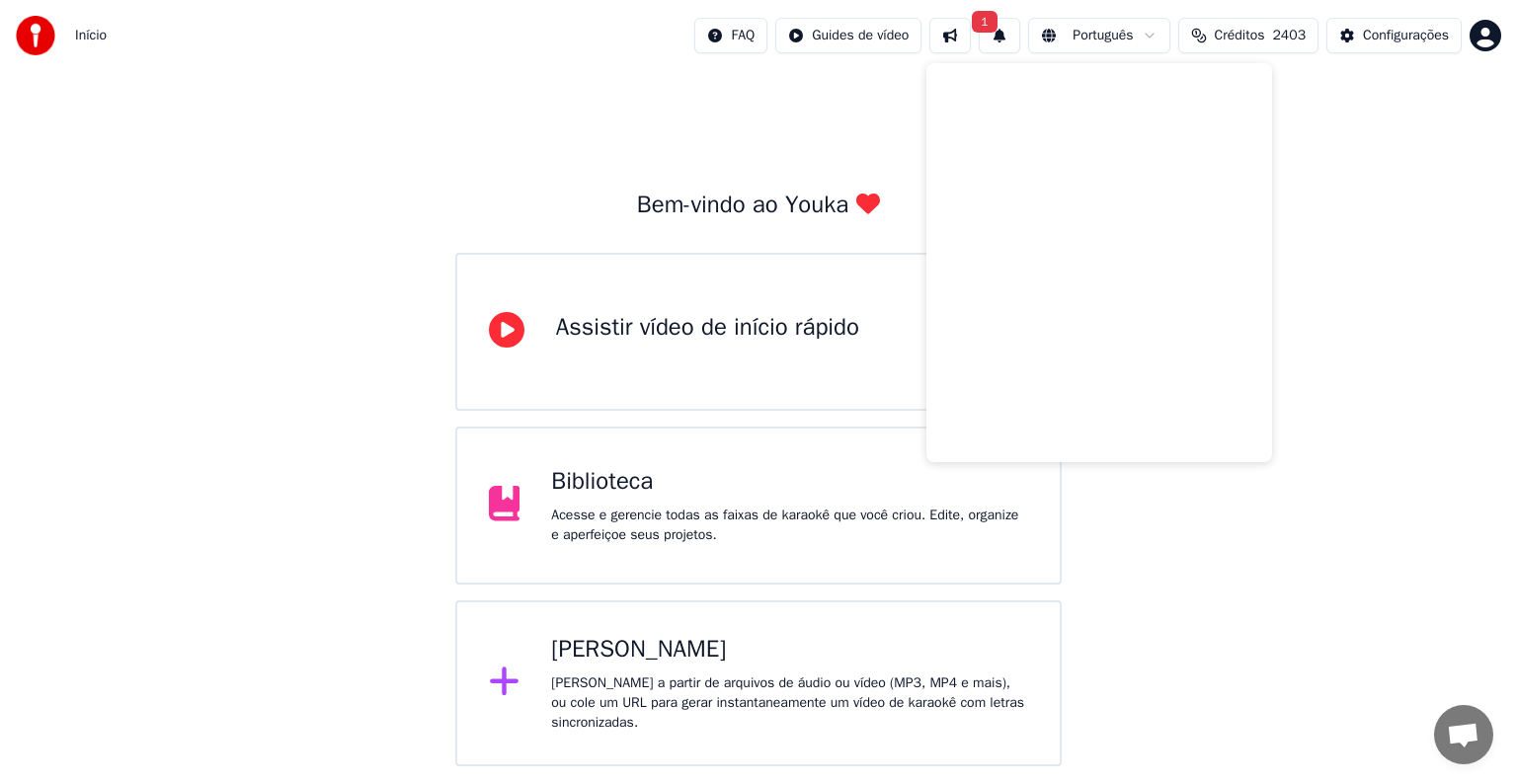 click on "Bem-vindo ao Youka Assistir vídeo de início rápido Biblioteca Acesse e gerencie todas as faixas de karaokê que você criou. Edite, organize e aperfeiçoe seus projetos. Criar Karaokê Crie karaokê a partir de arquivos de áudio ou vídeo (MP3, MP4 e mais), ou cole um URL para gerar instantaneamente um vídeo de karaokê com letras sincronizadas." at bounding box center [758, 419] 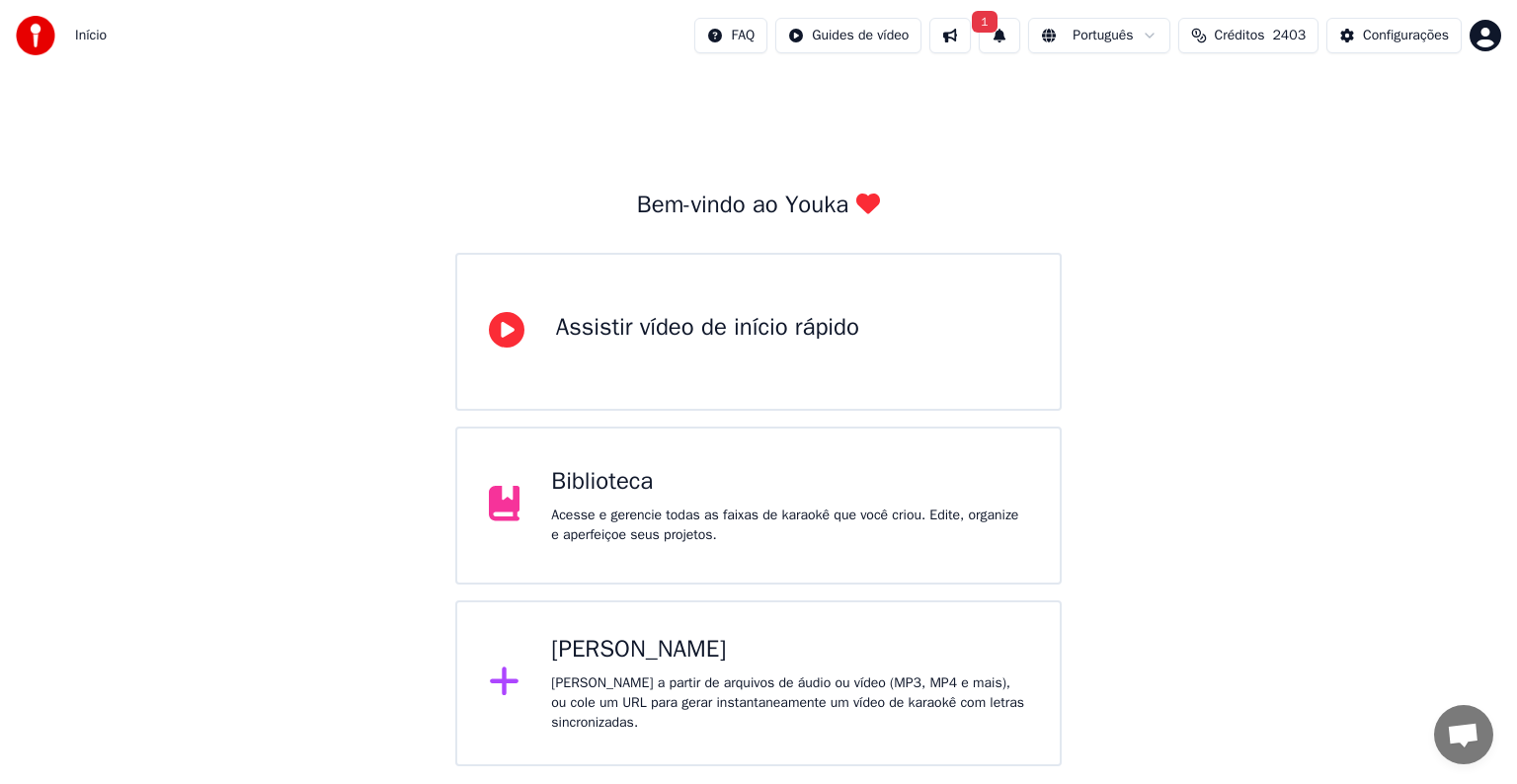 click on "1" at bounding box center [984, 22] 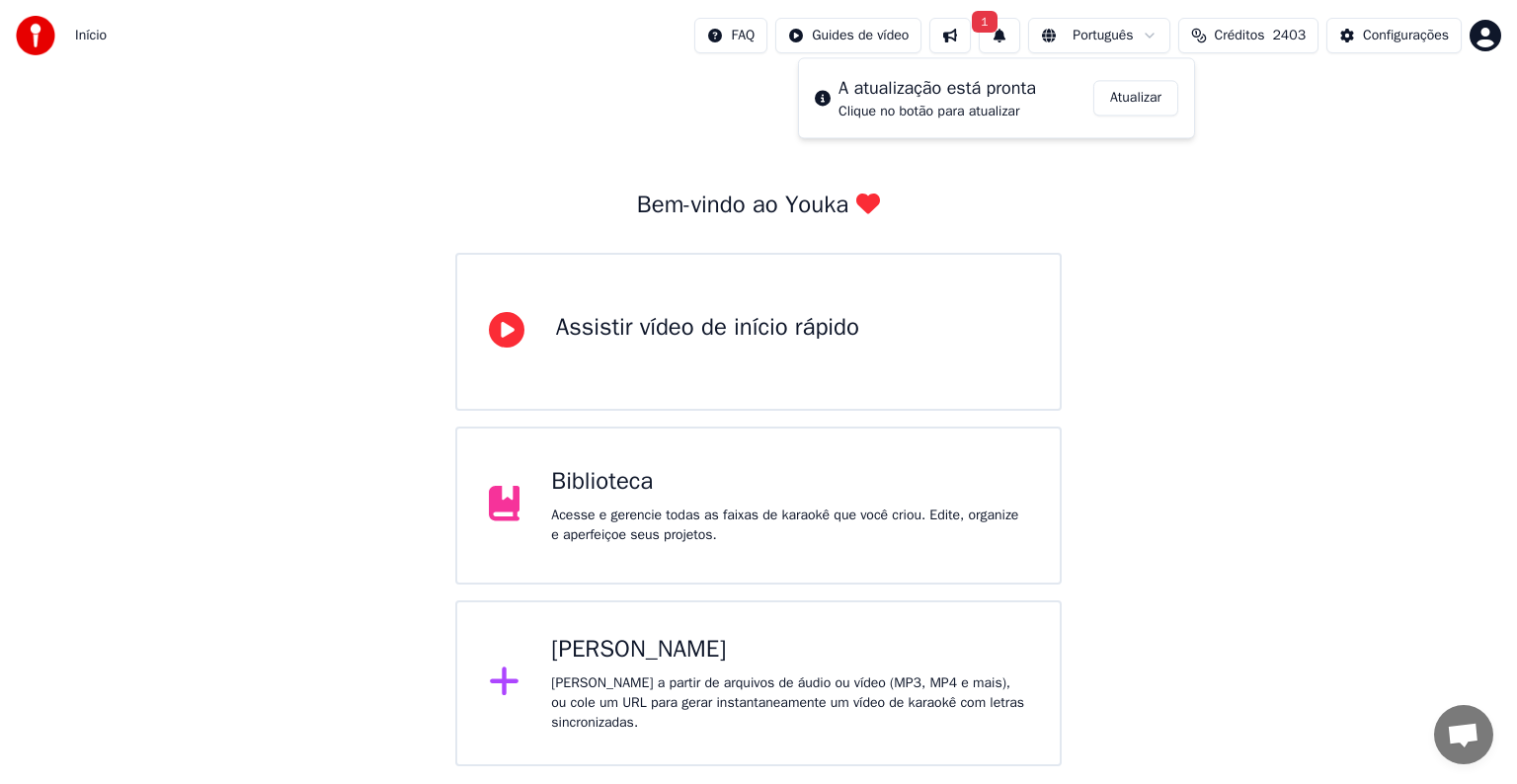 click on "Atualizar" at bounding box center (1136, 98) 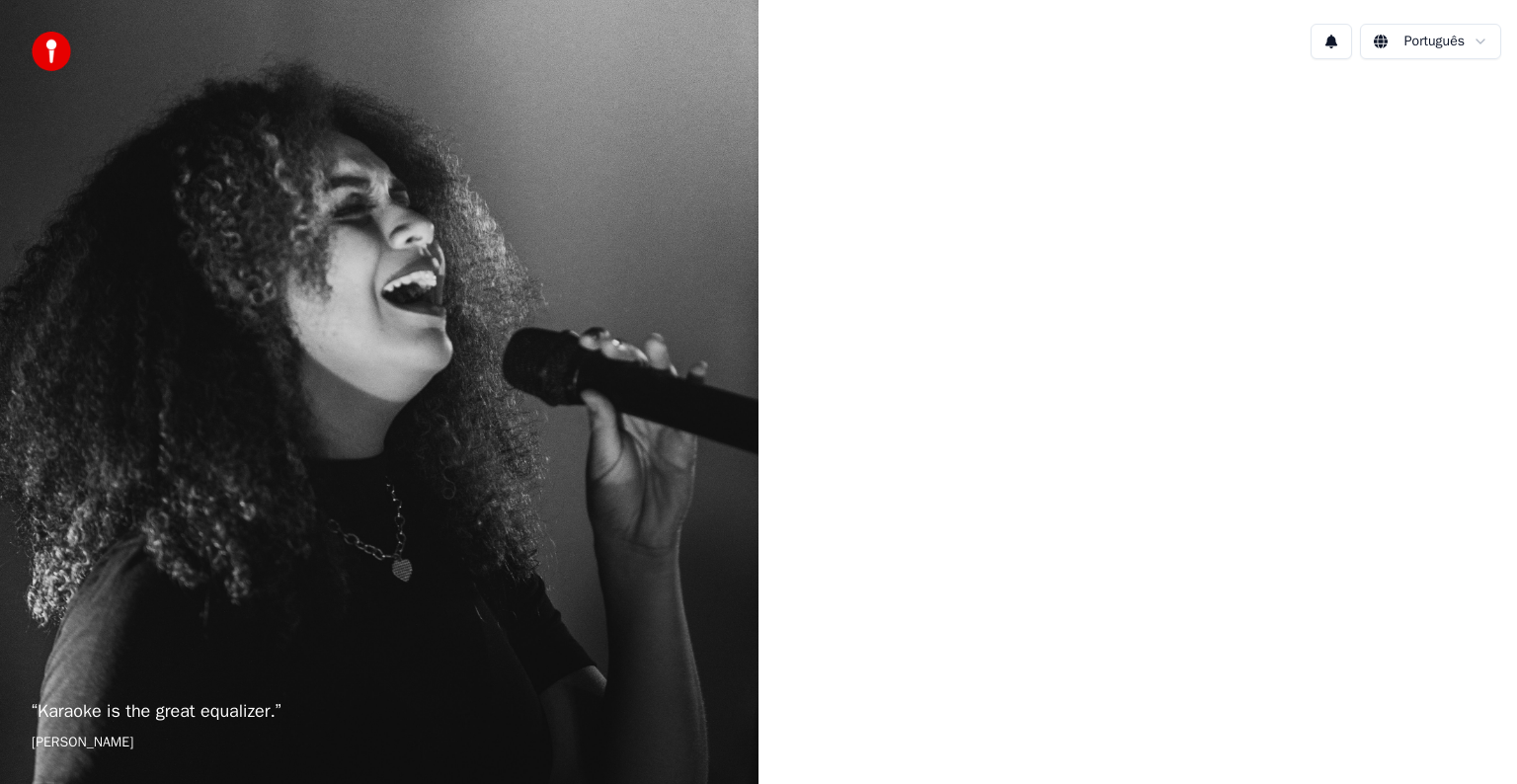 scroll, scrollTop: 0, scrollLeft: 0, axis: both 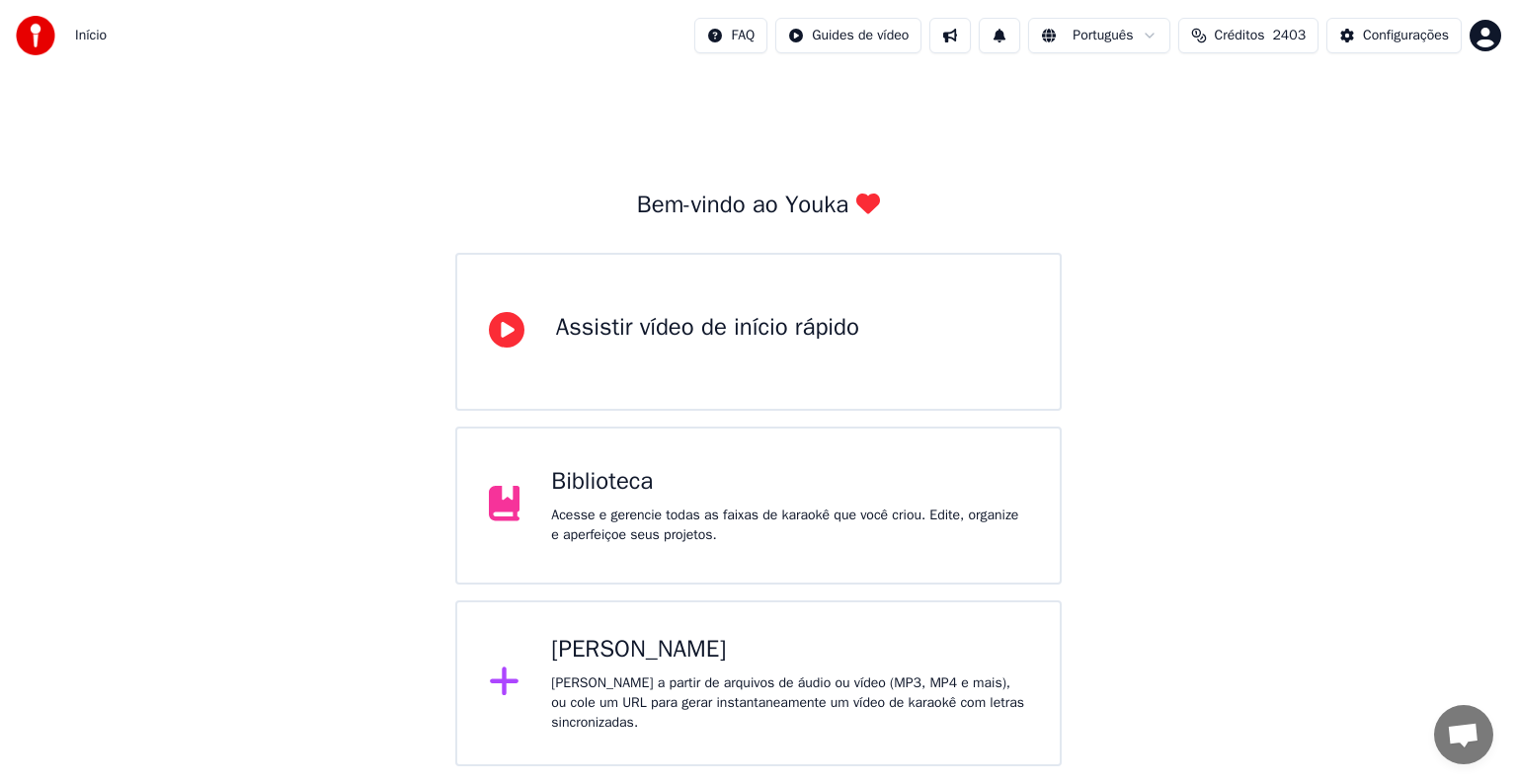 click on "Acesse e gerencie todas as faixas de karaokê que você criou. Edite, organize e aperfeiçoe seus projetos." at bounding box center [789, 525] 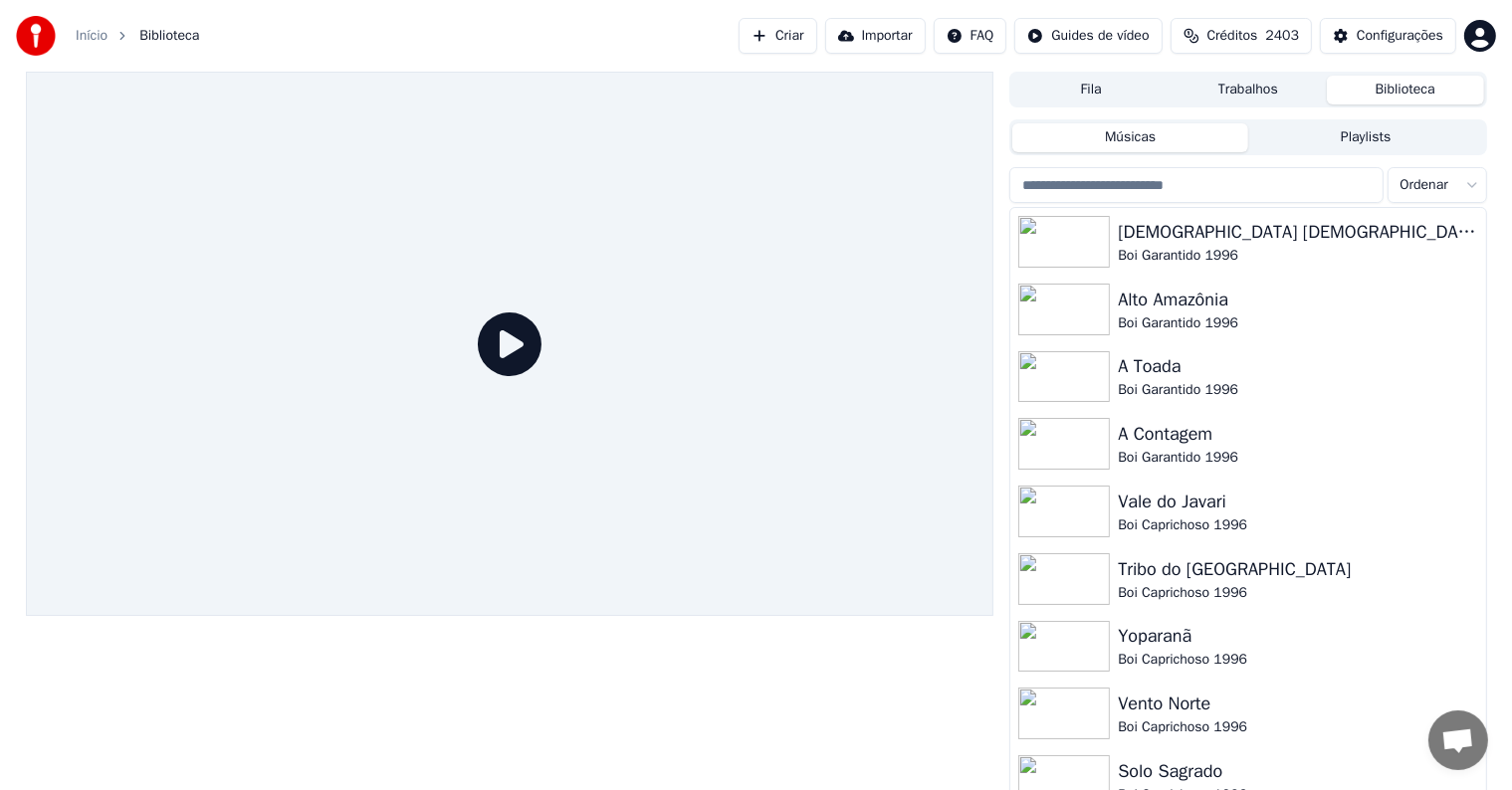 click on "Criar" at bounding box center (777, 36) 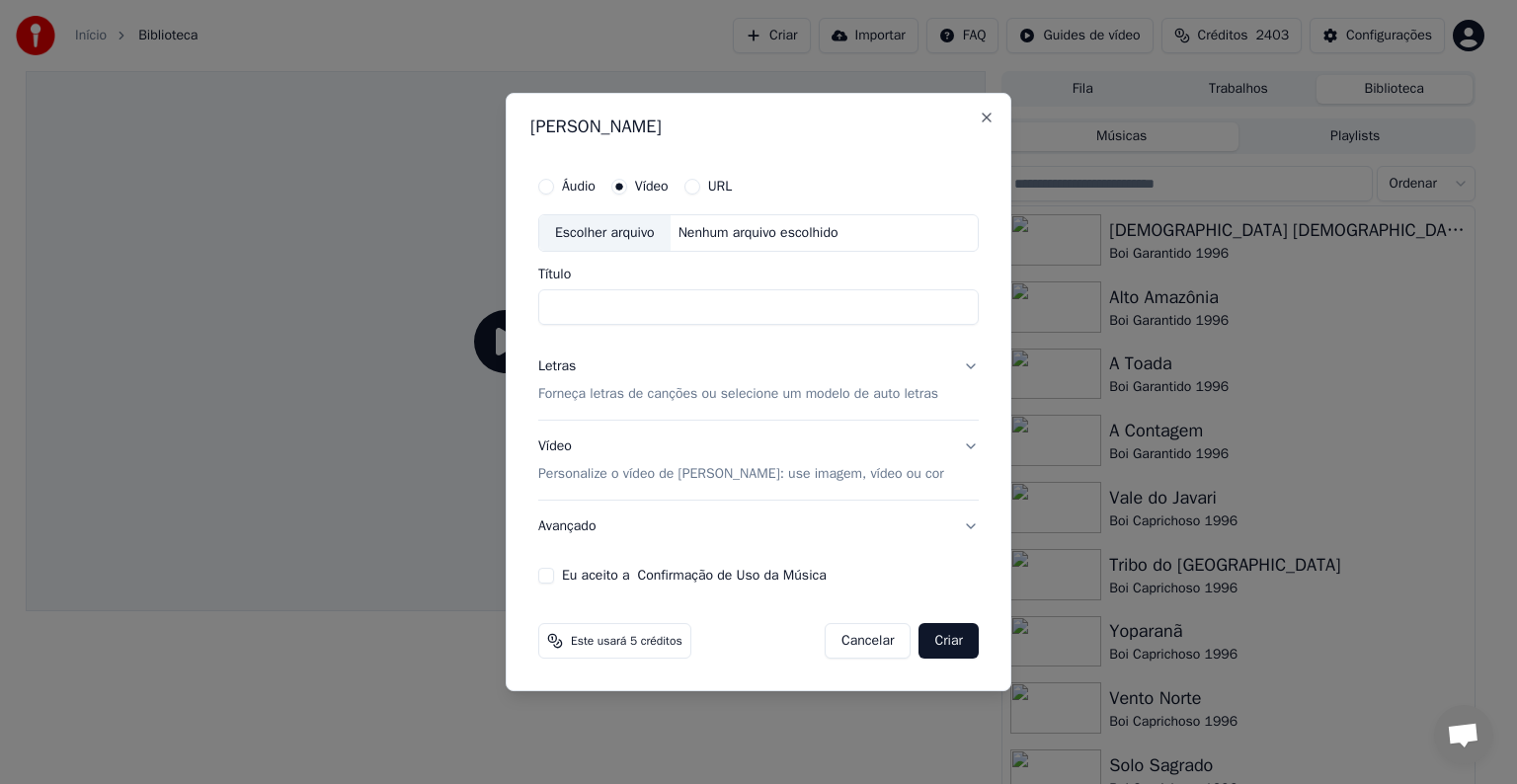 click on "Escolher arquivo" at bounding box center (604, 233) 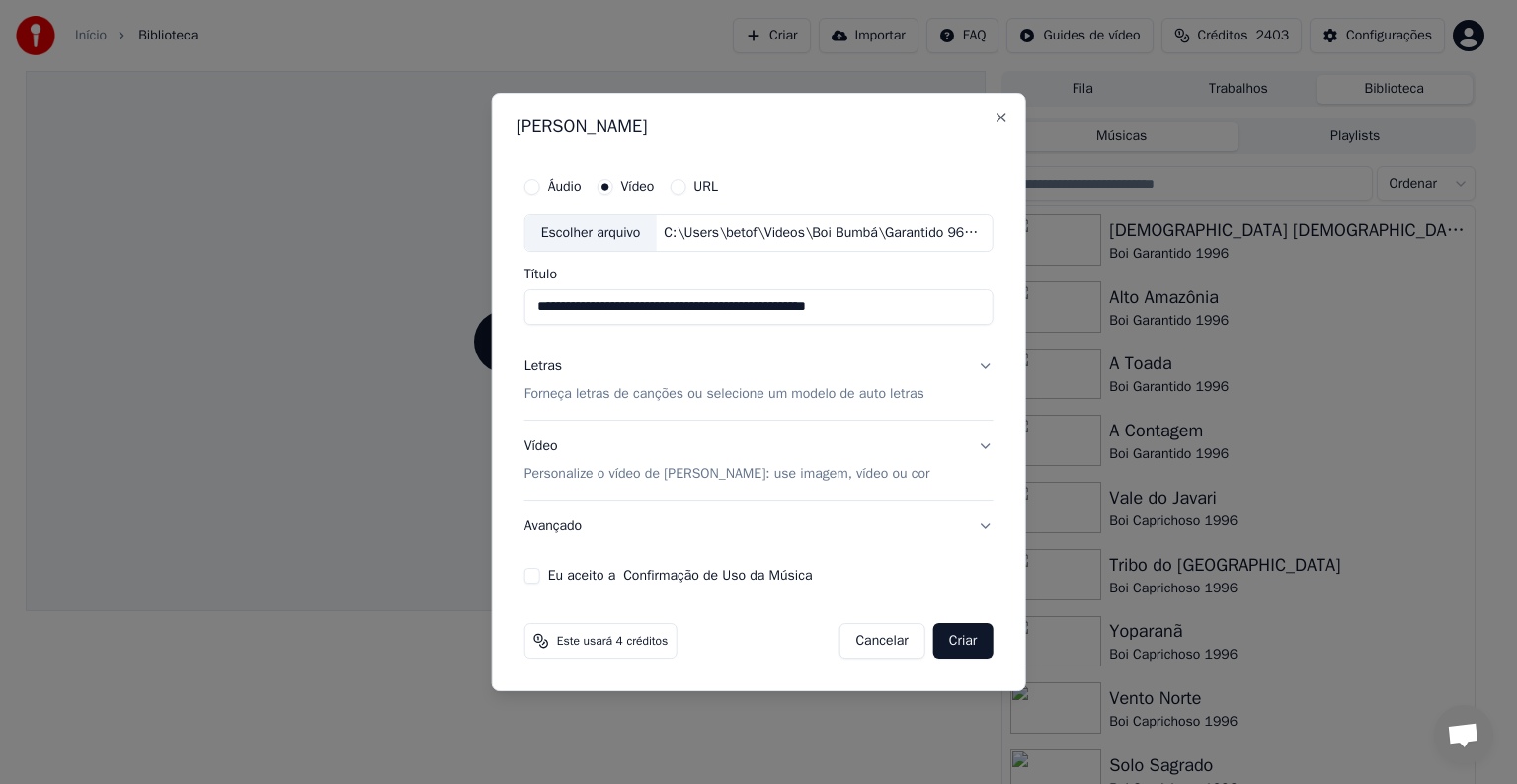 drag, startPoint x: 628, startPoint y: 305, endPoint x: 931, endPoint y: 305, distance: 303 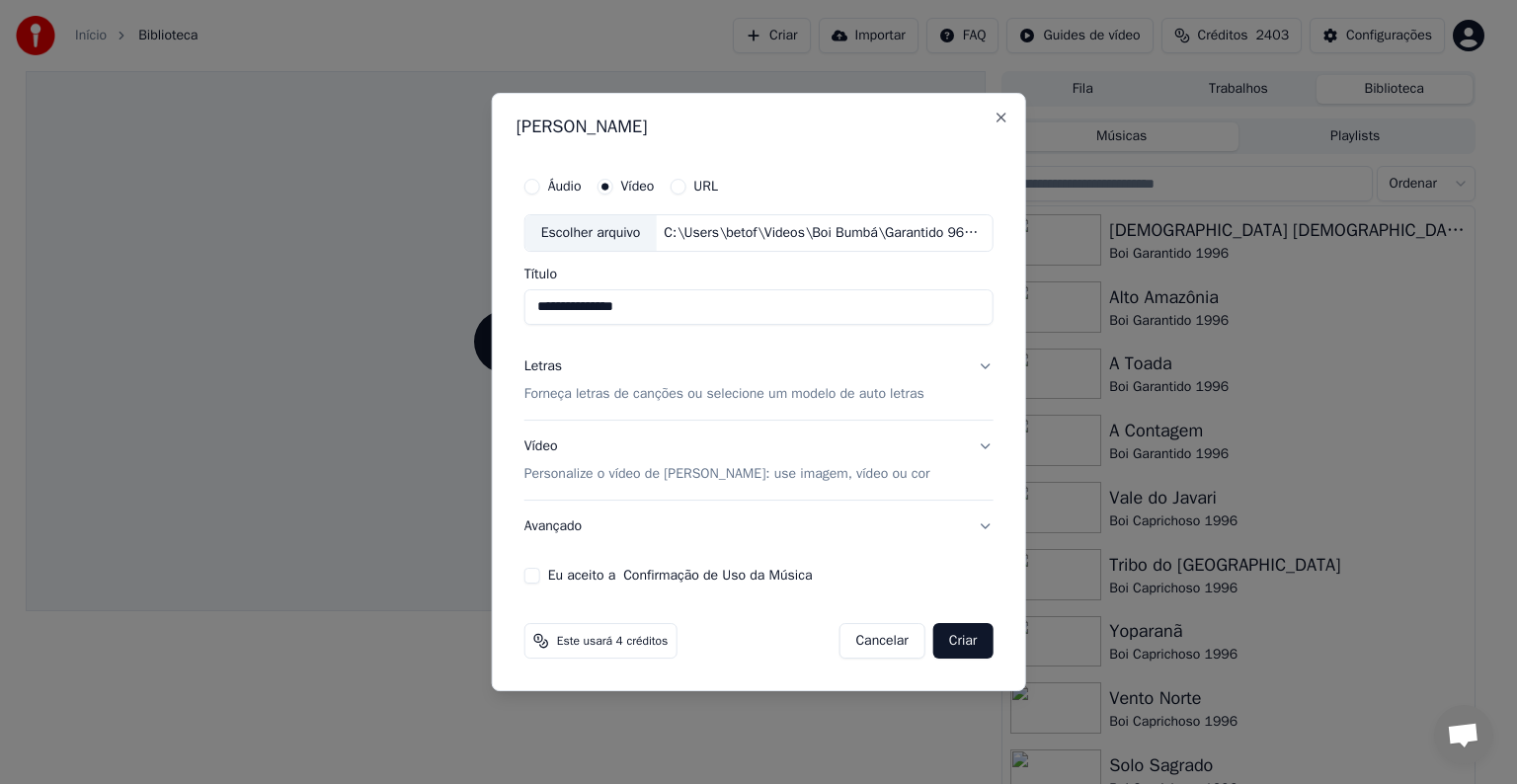 type on "**********" 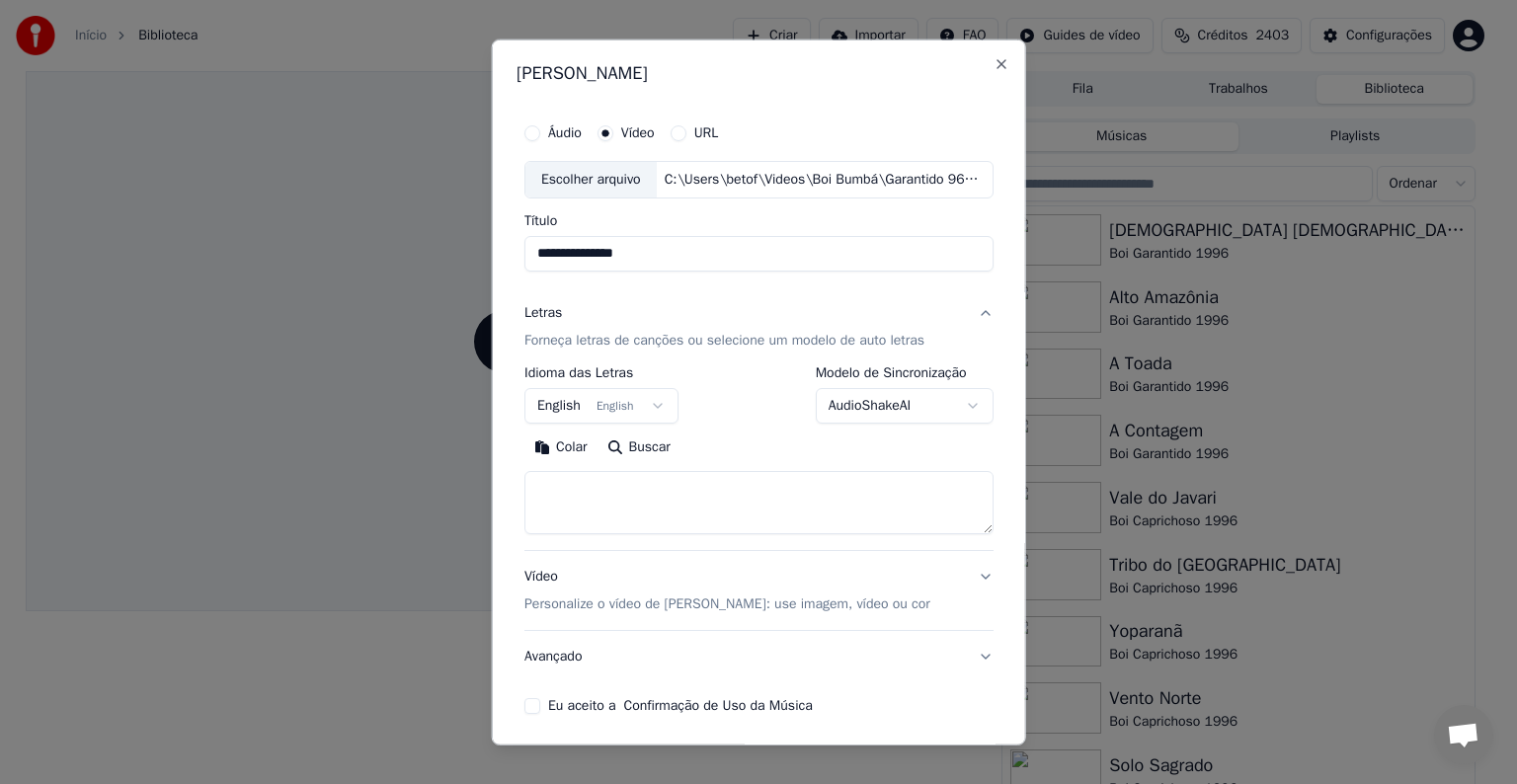 click on "English English" at bounding box center [601, 406] 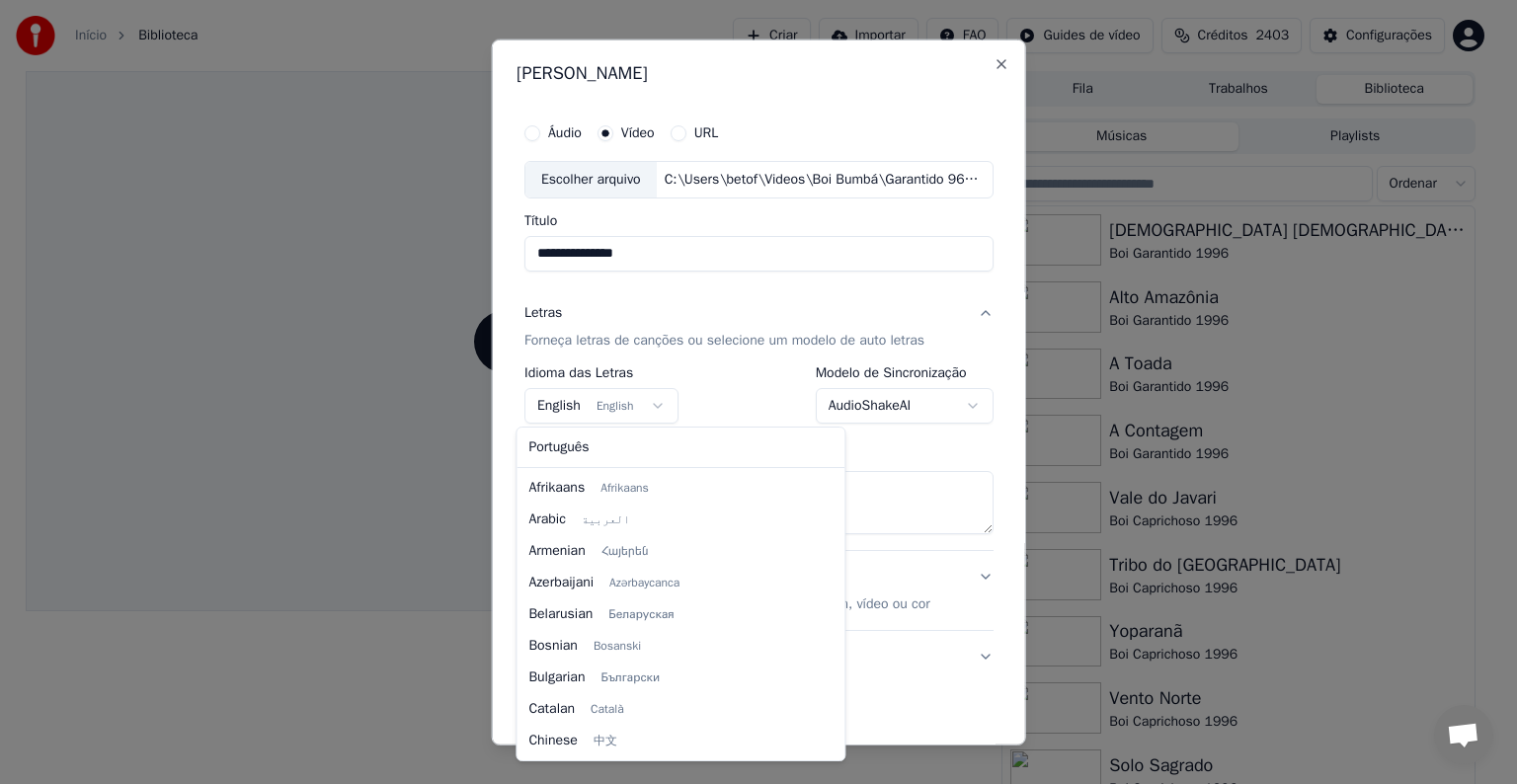 scroll, scrollTop: 158, scrollLeft: 0, axis: vertical 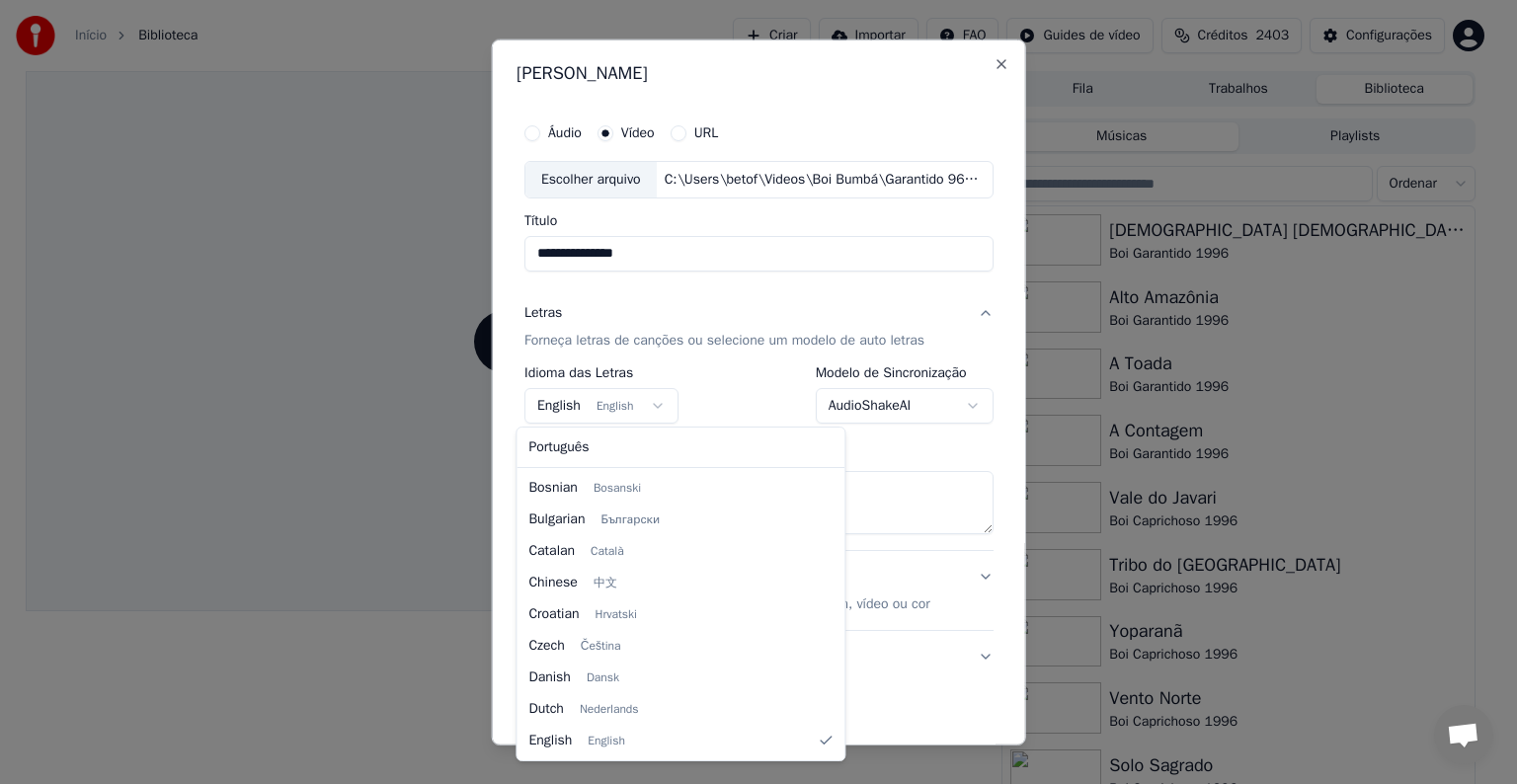 select on "**" 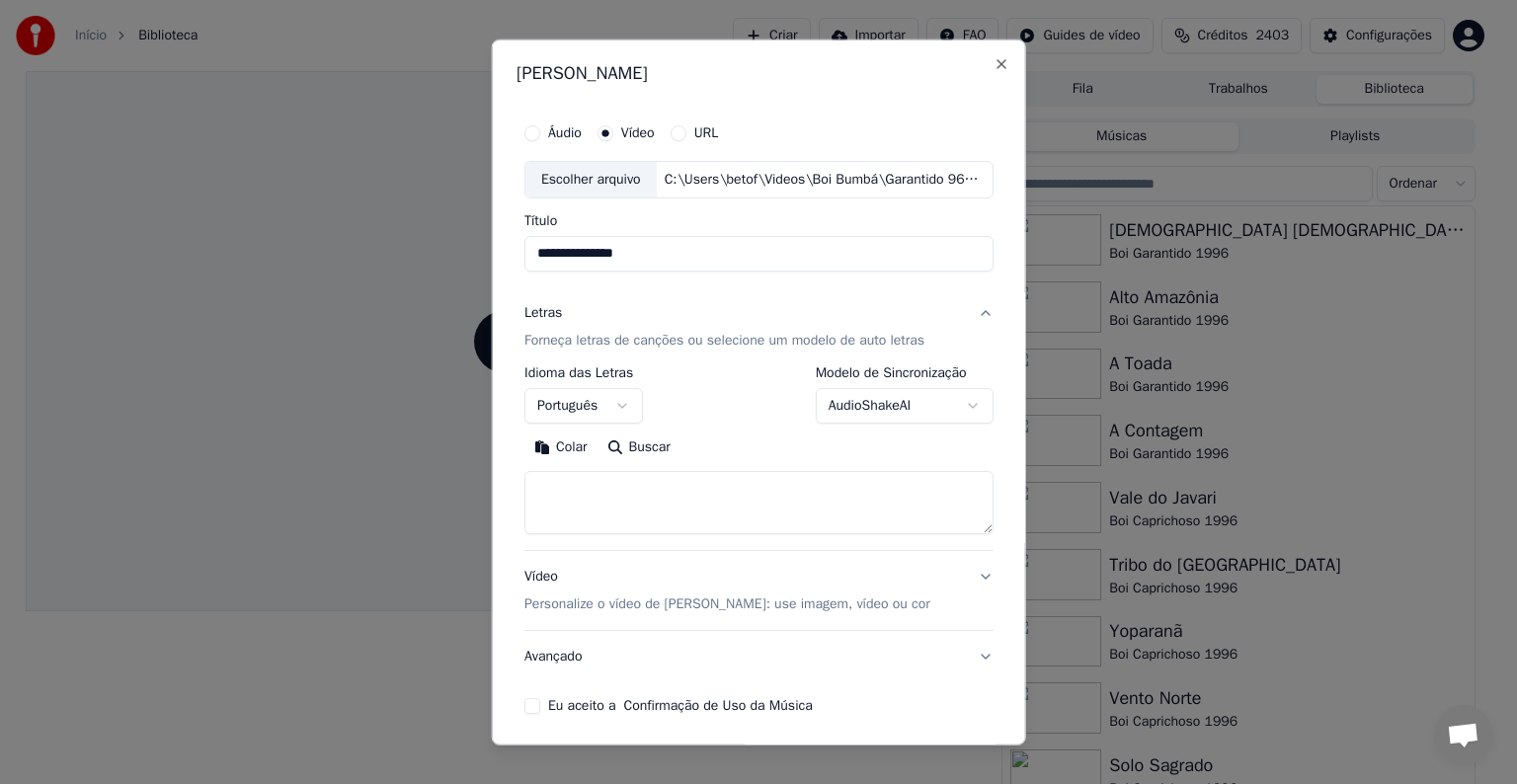 click on "Colar" at bounding box center [561, 447] 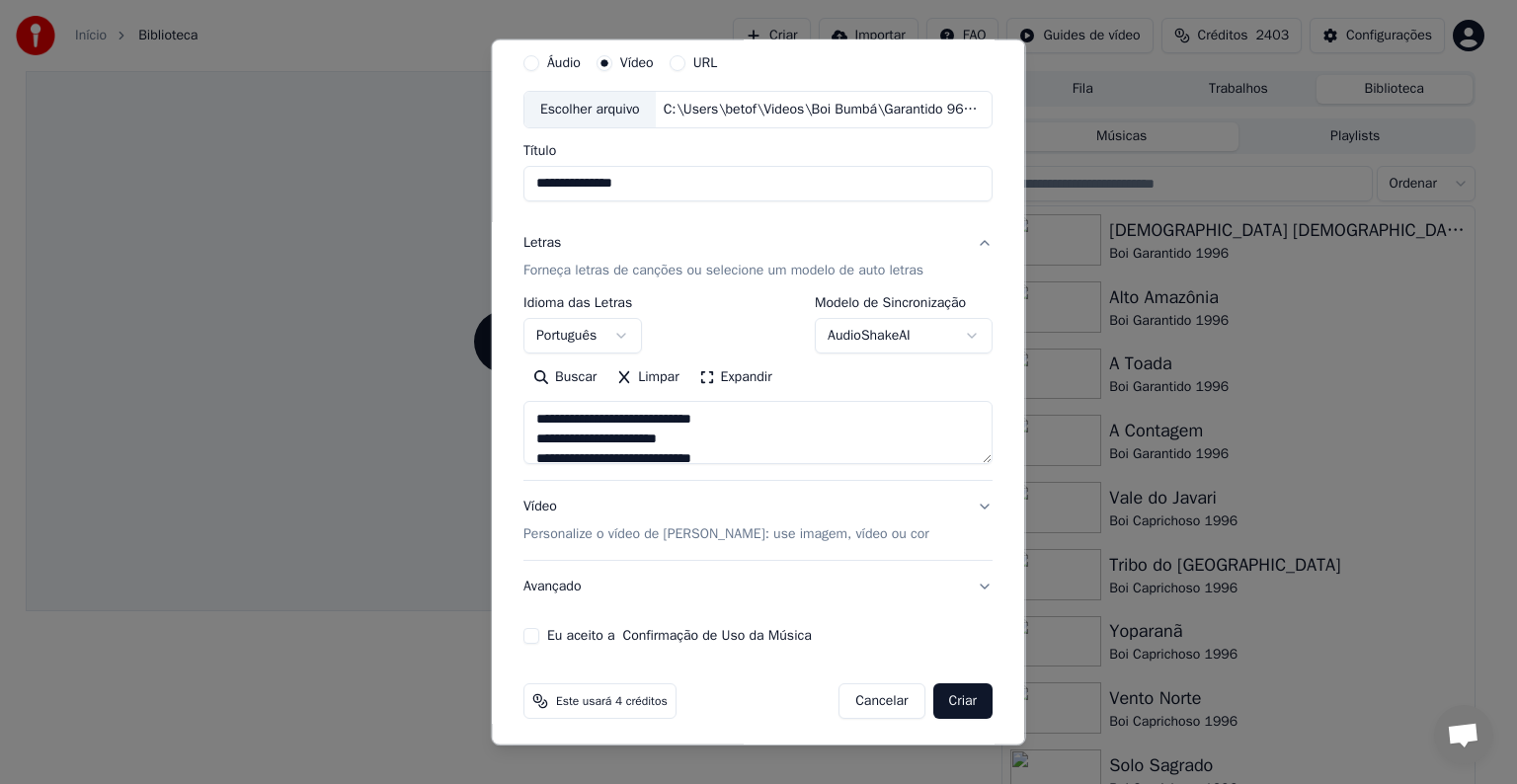 scroll, scrollTop: 75, scrollLeft: 0, axis: vertical 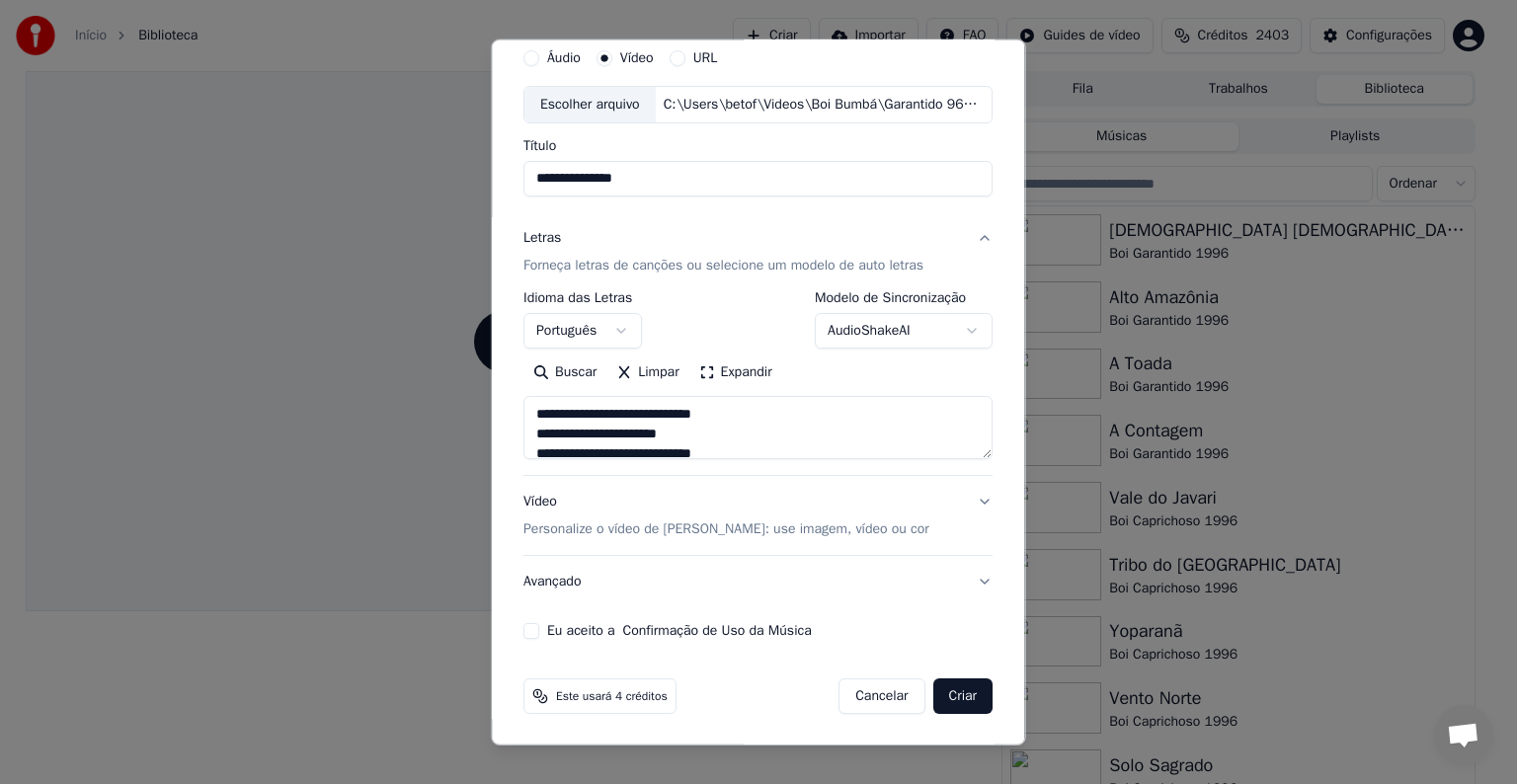 click on "Personalize o vídeo de [PERSON_NAME]: use imagem, vídeo ou cor" at bounding box center (726, 529) 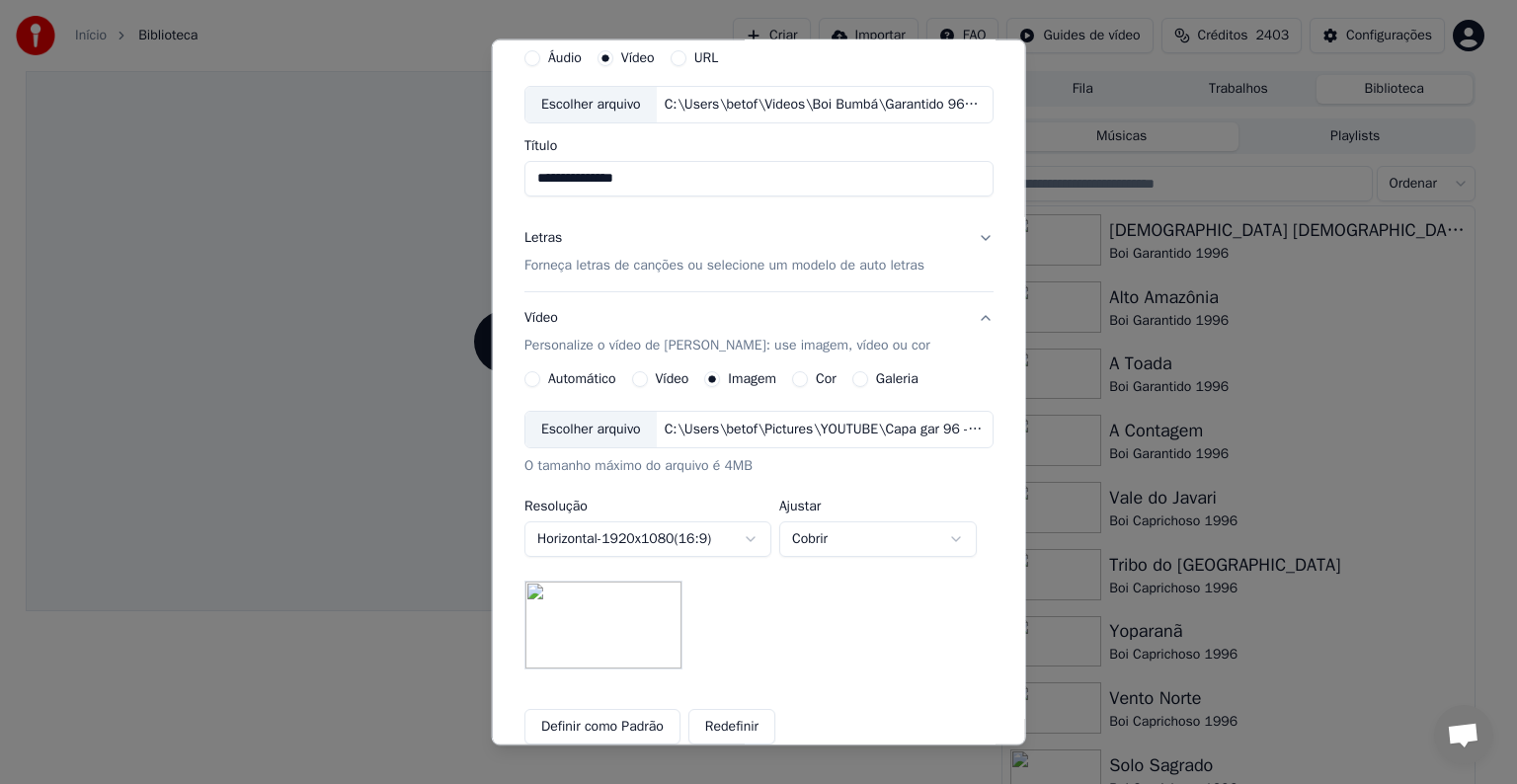 click on "Vídeo Personalize o vídeo de karaokê: use imagem, vídeo ou cor" at bounding box center [758, 332] 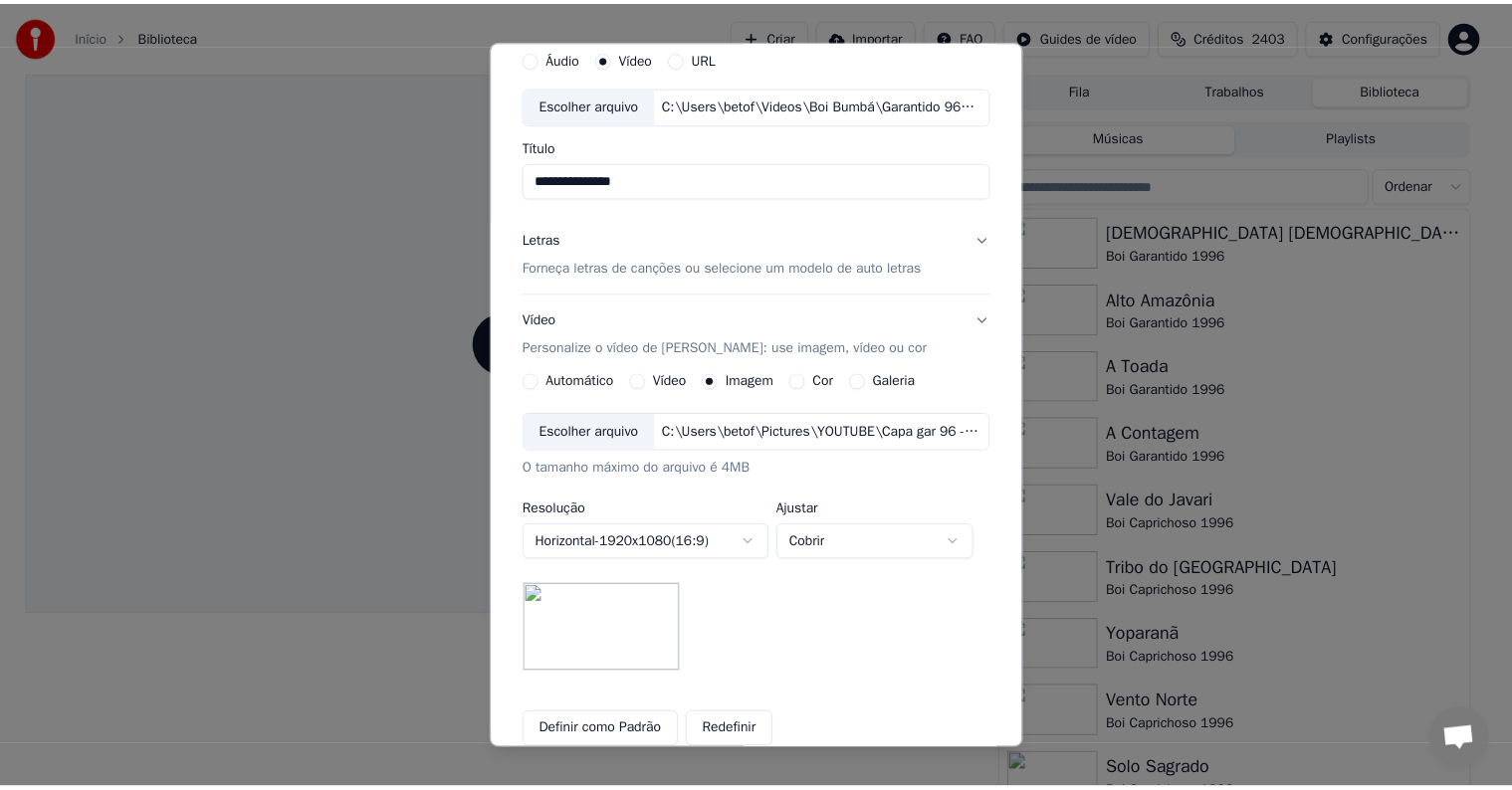 scroll, scrollTop: 0, scrollLeft: 0, axis: both 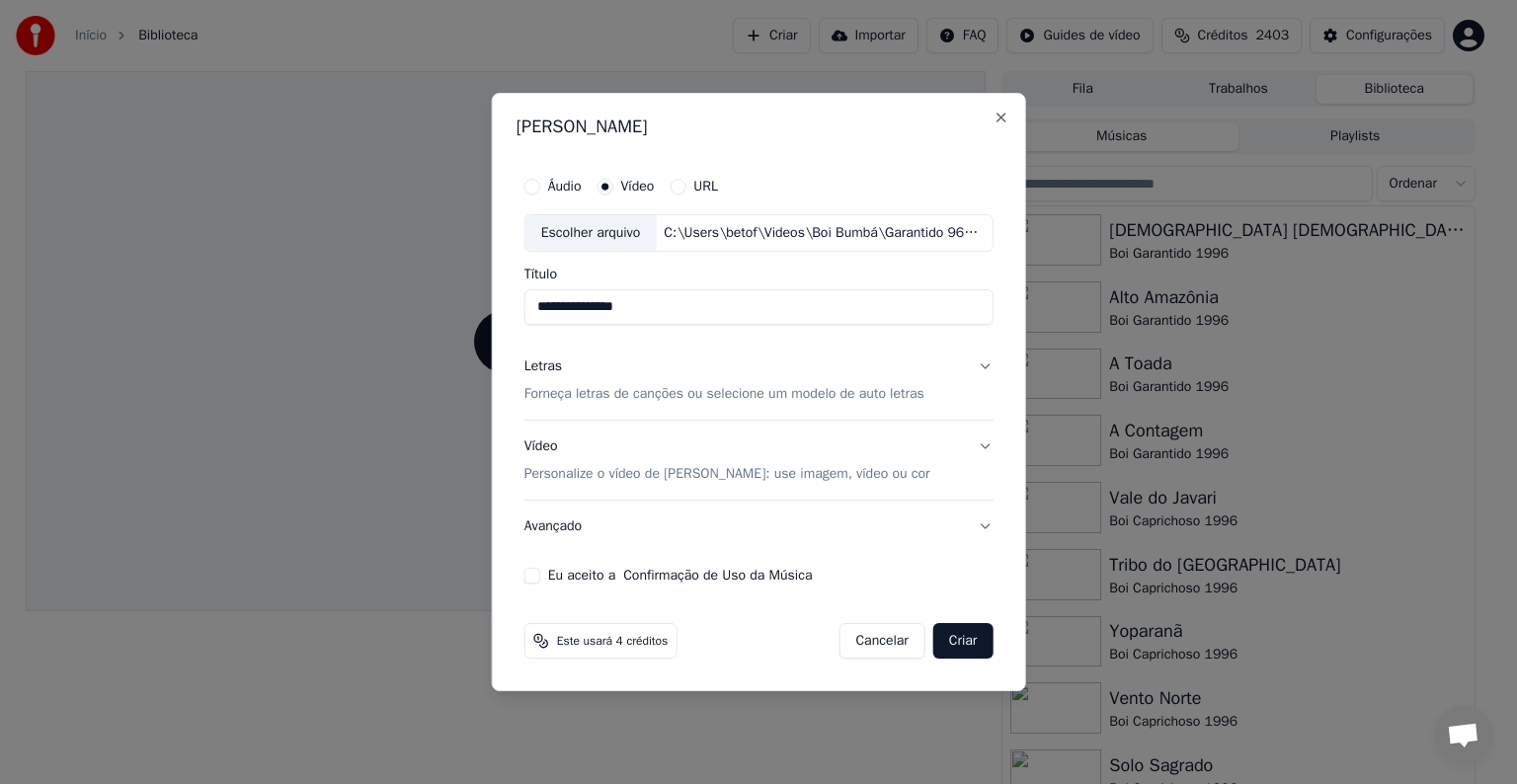 click on "Avançado" at bounding box center [758, 526] 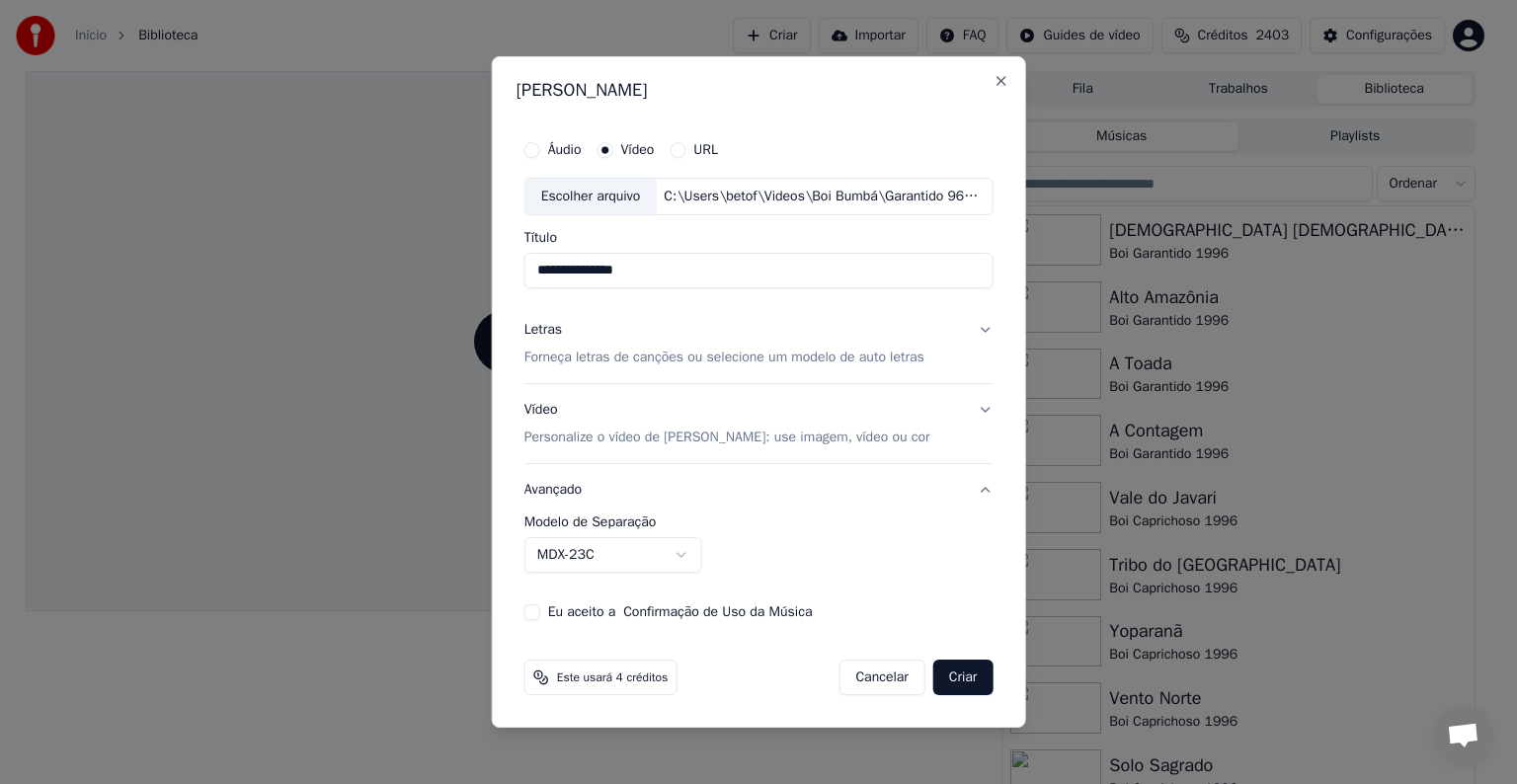 click on "**********" at bounding box center (750, 392) 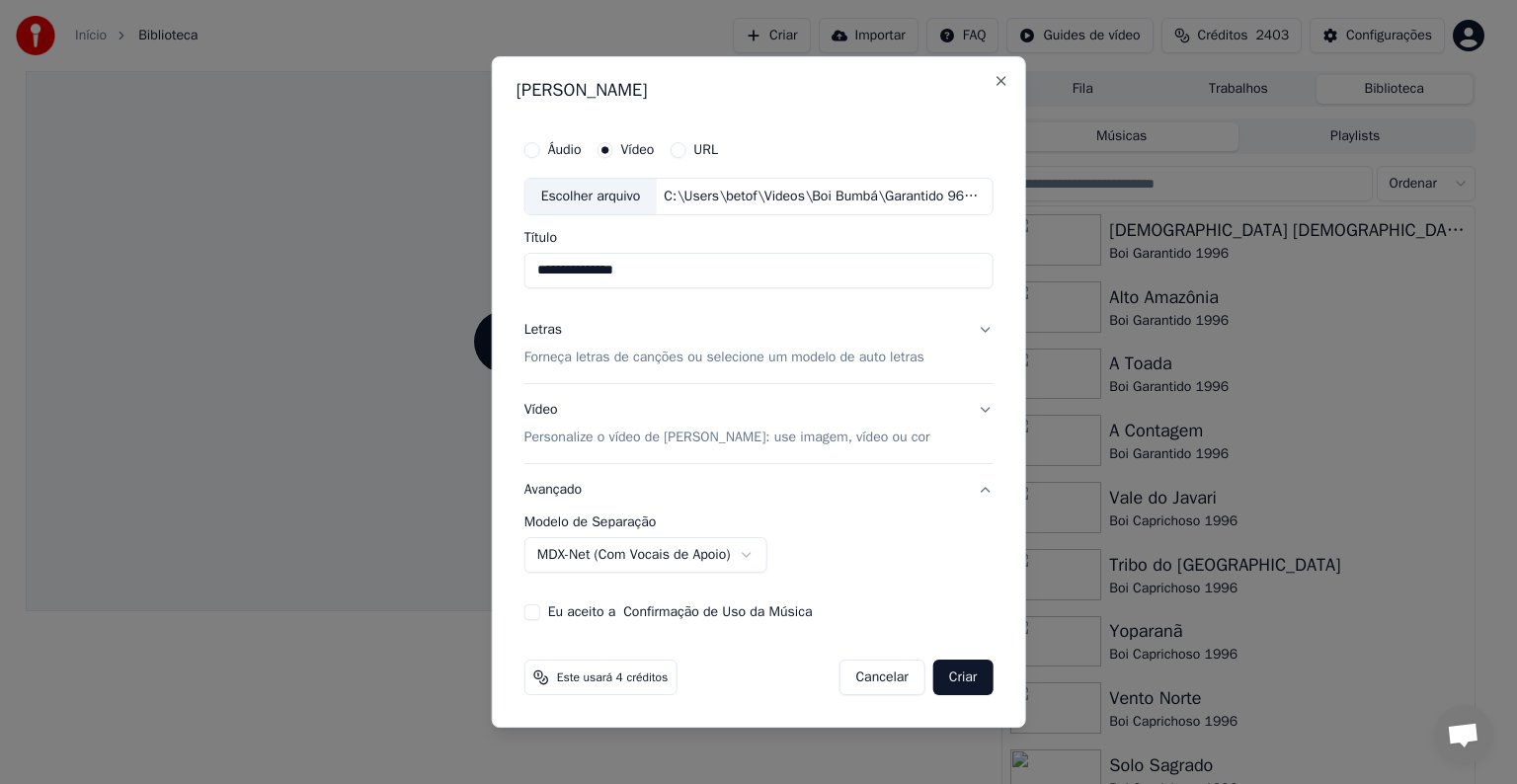 click on "Eu aceito a   Confirmação de Uso da Música" at bounding box center [680, 612] 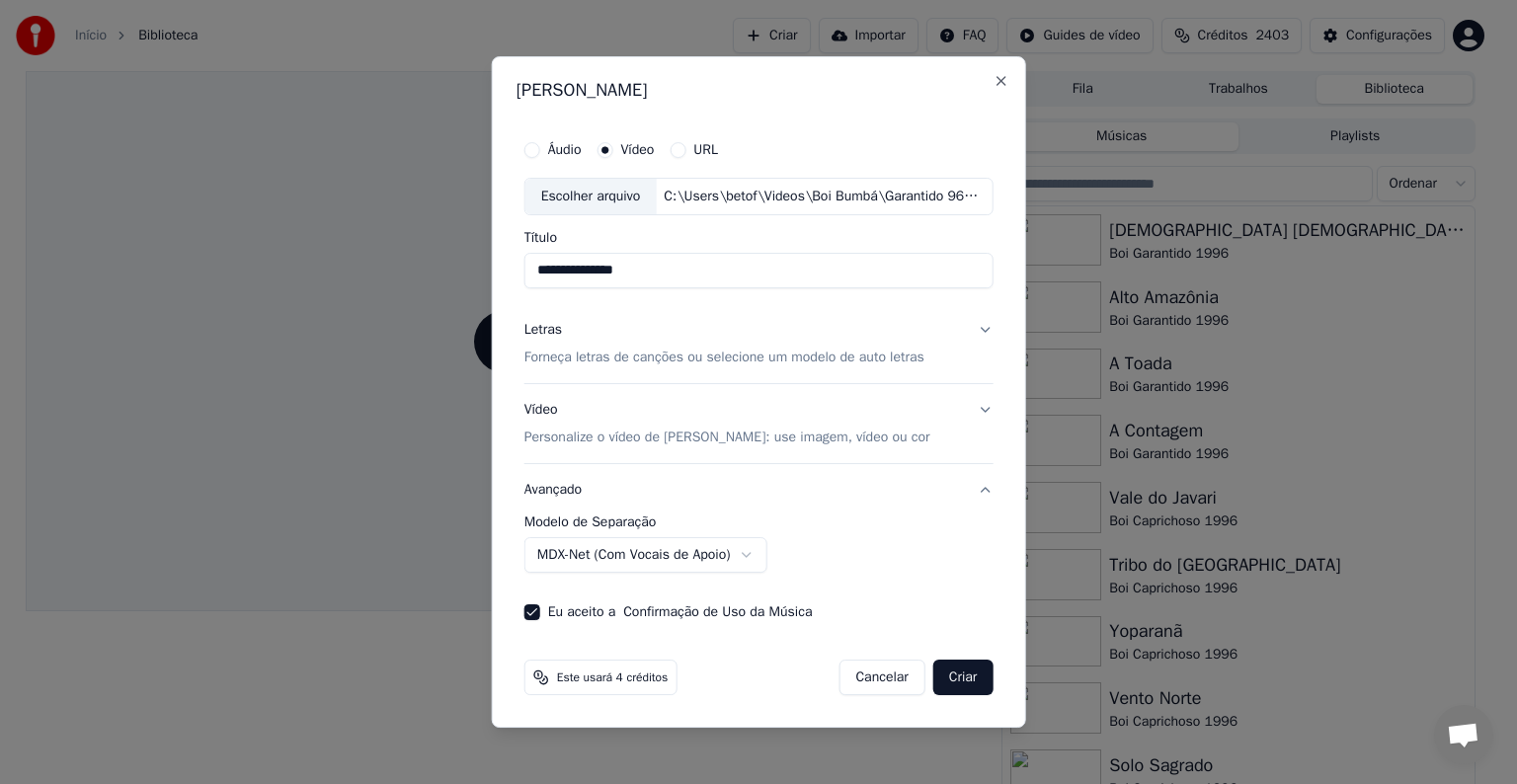 click on "Criar" at bounding box center [963, 677] 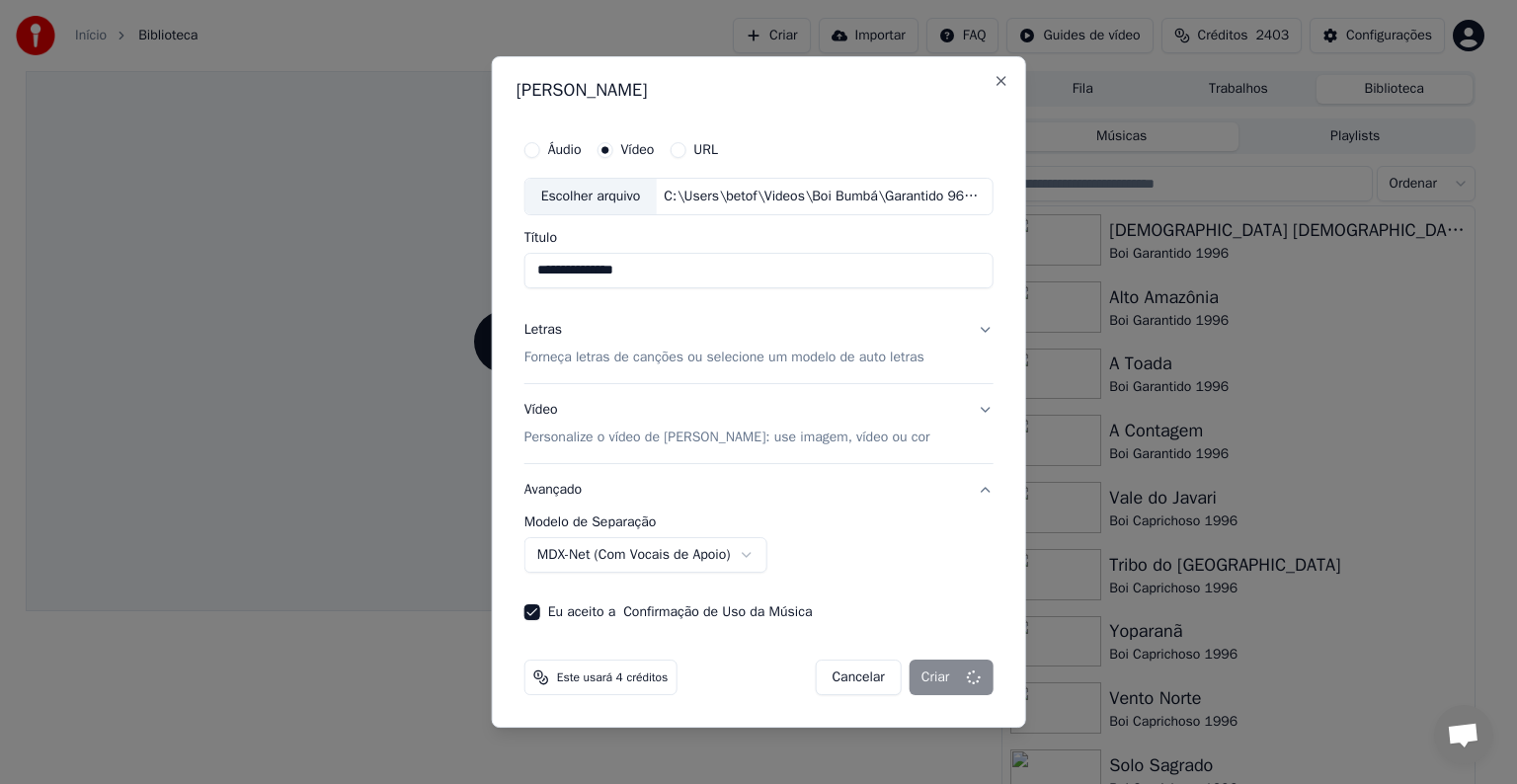 select on "******" 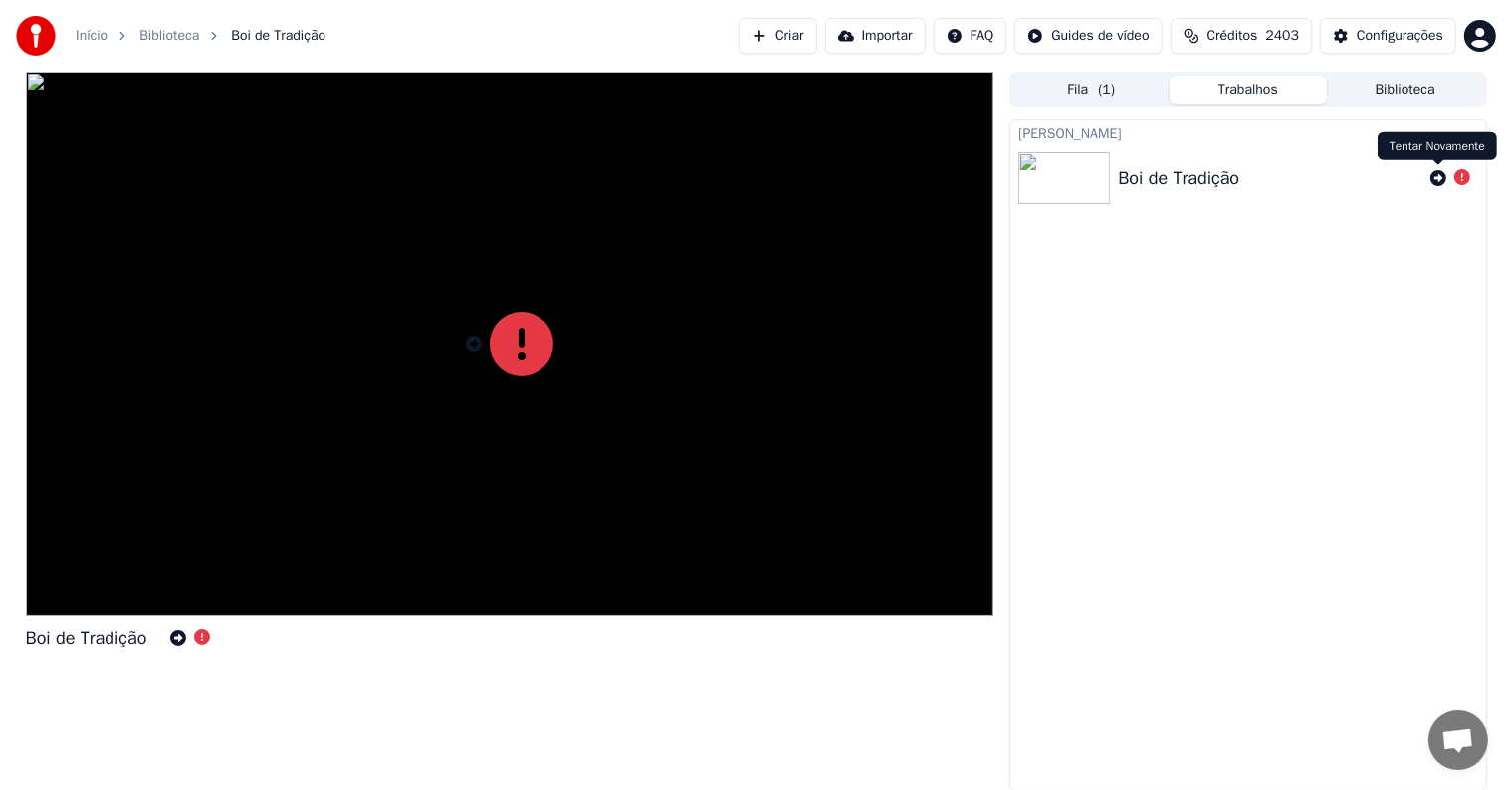 click 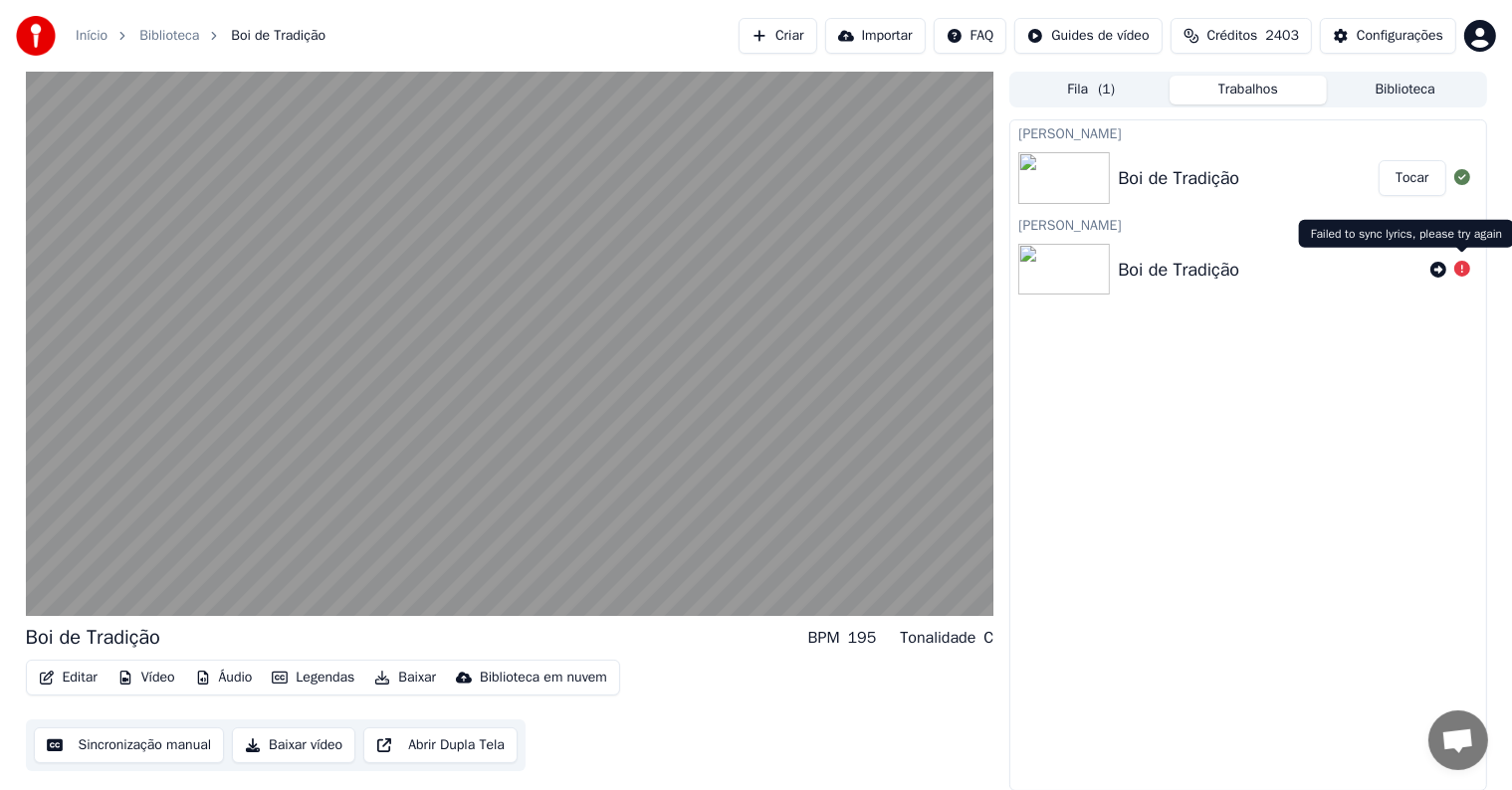 click 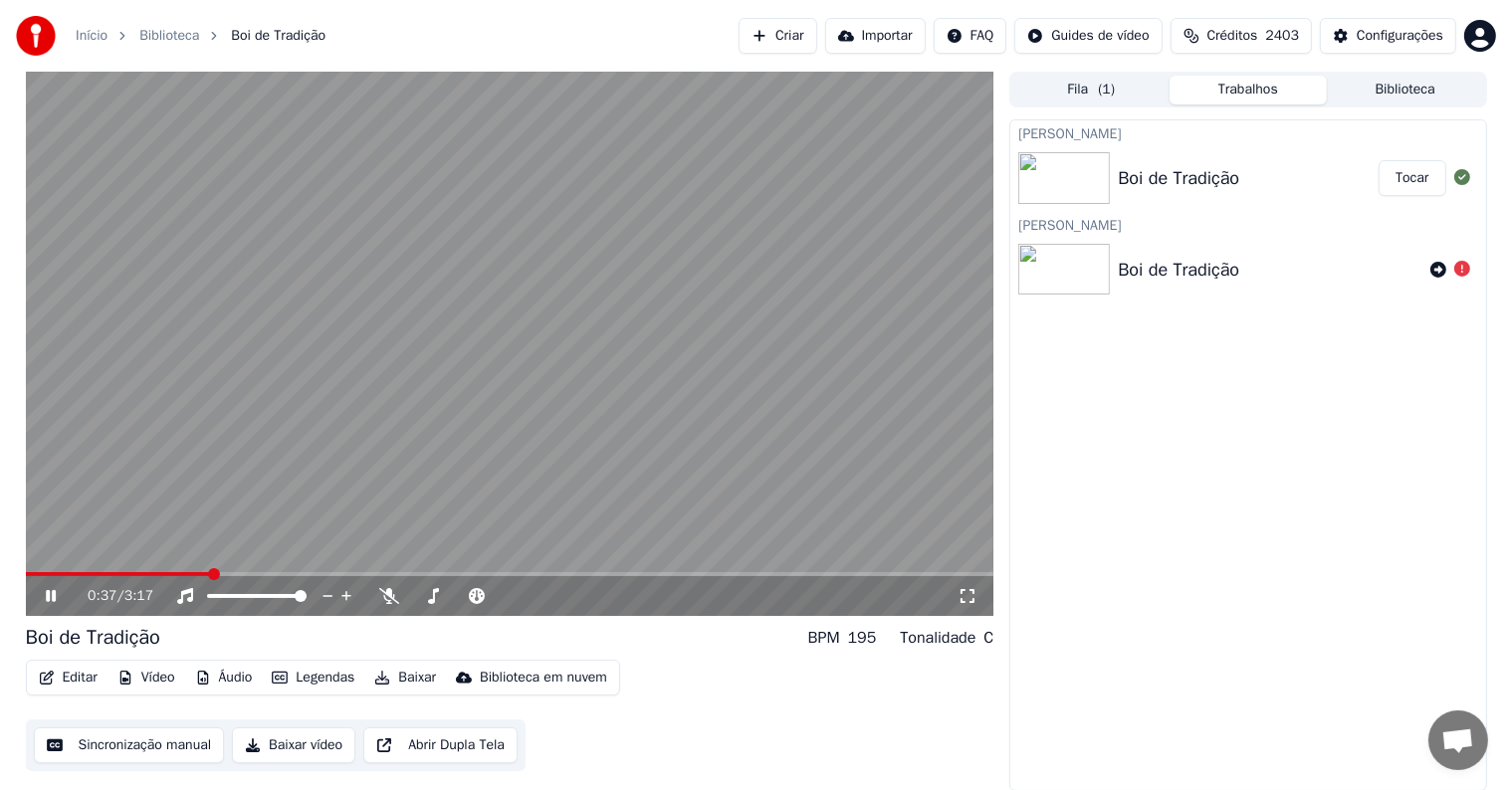click at bounding box center (510, 343) 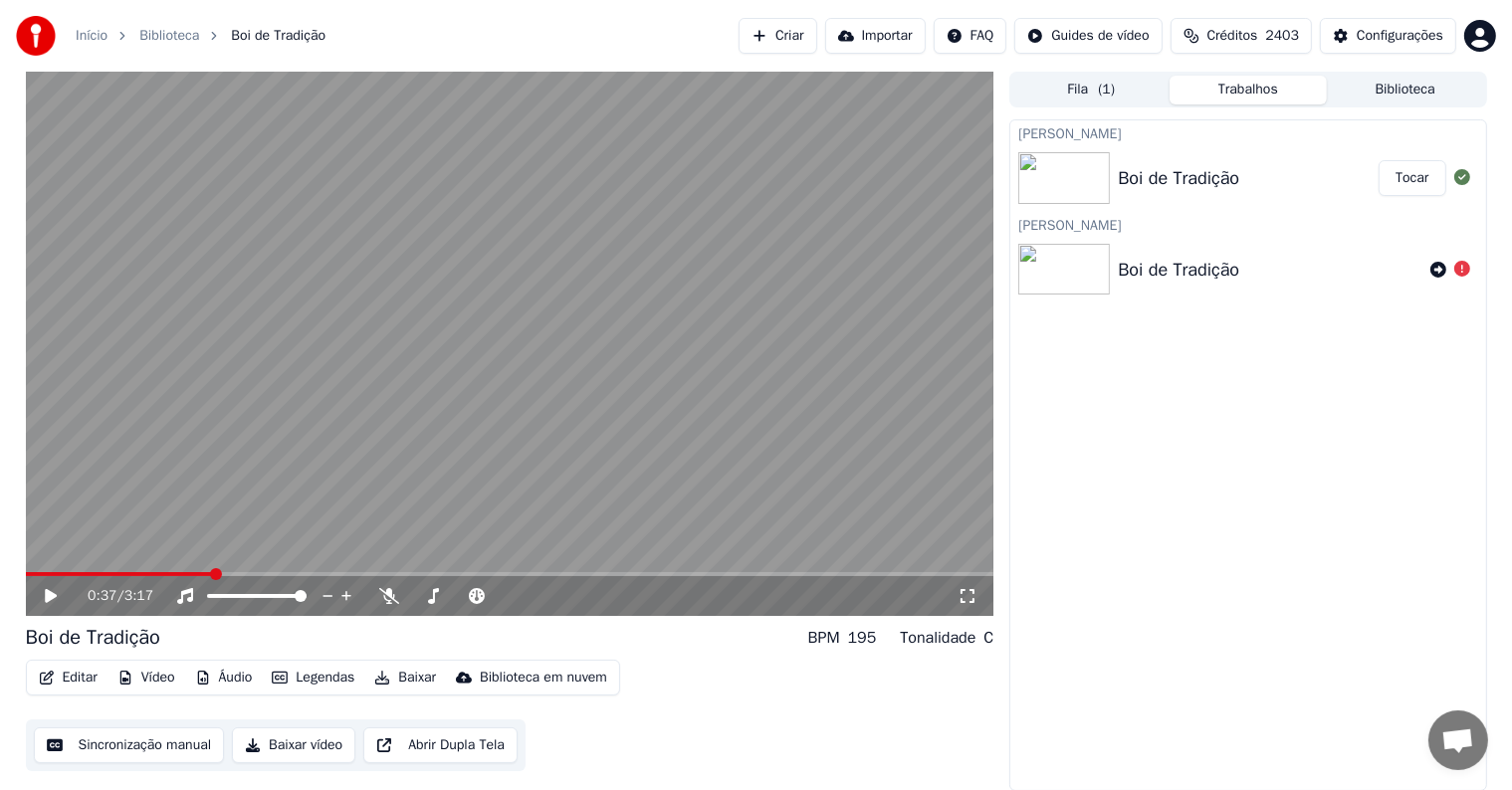 click 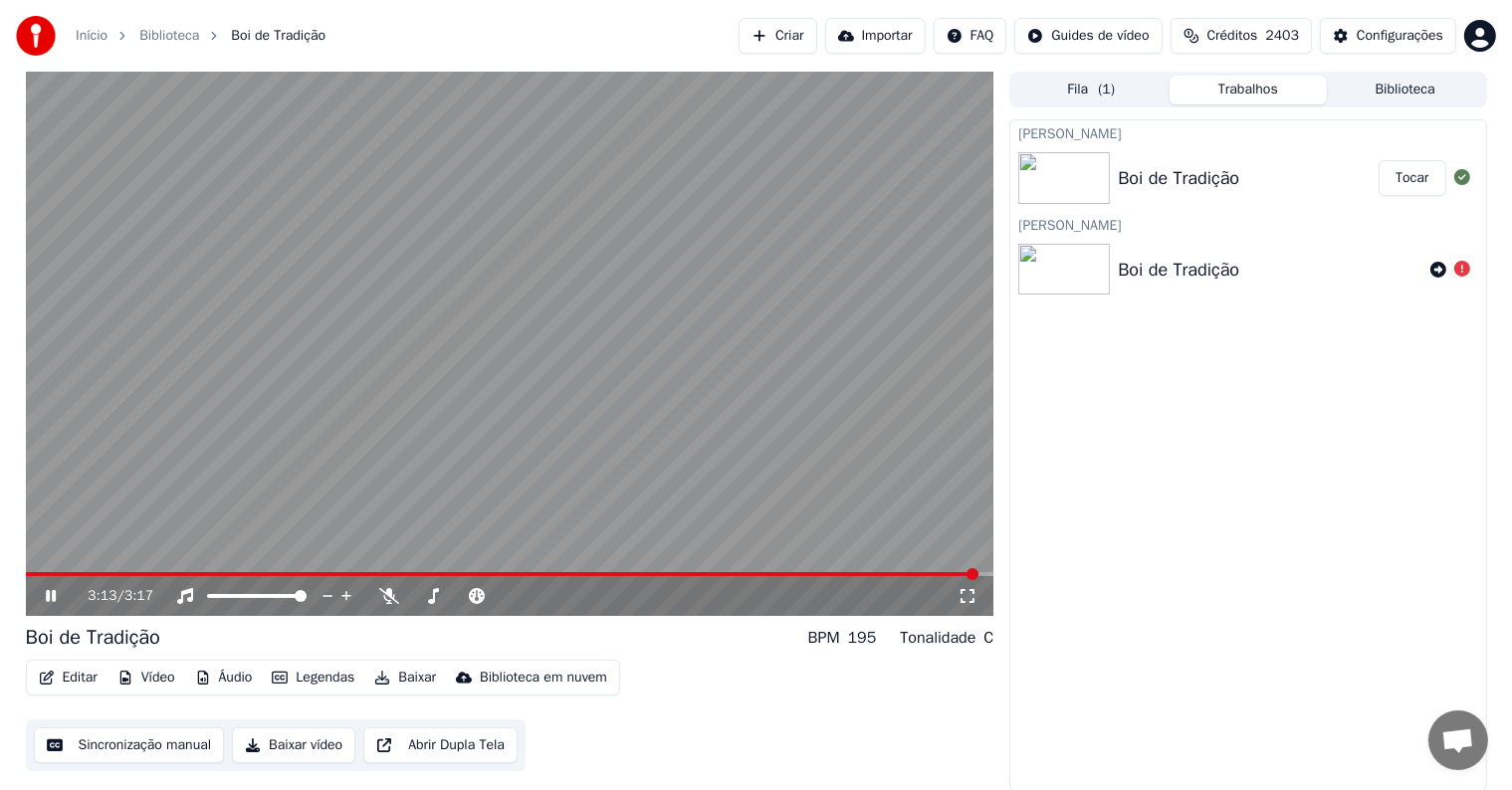 click at bounding box center (510, 343) 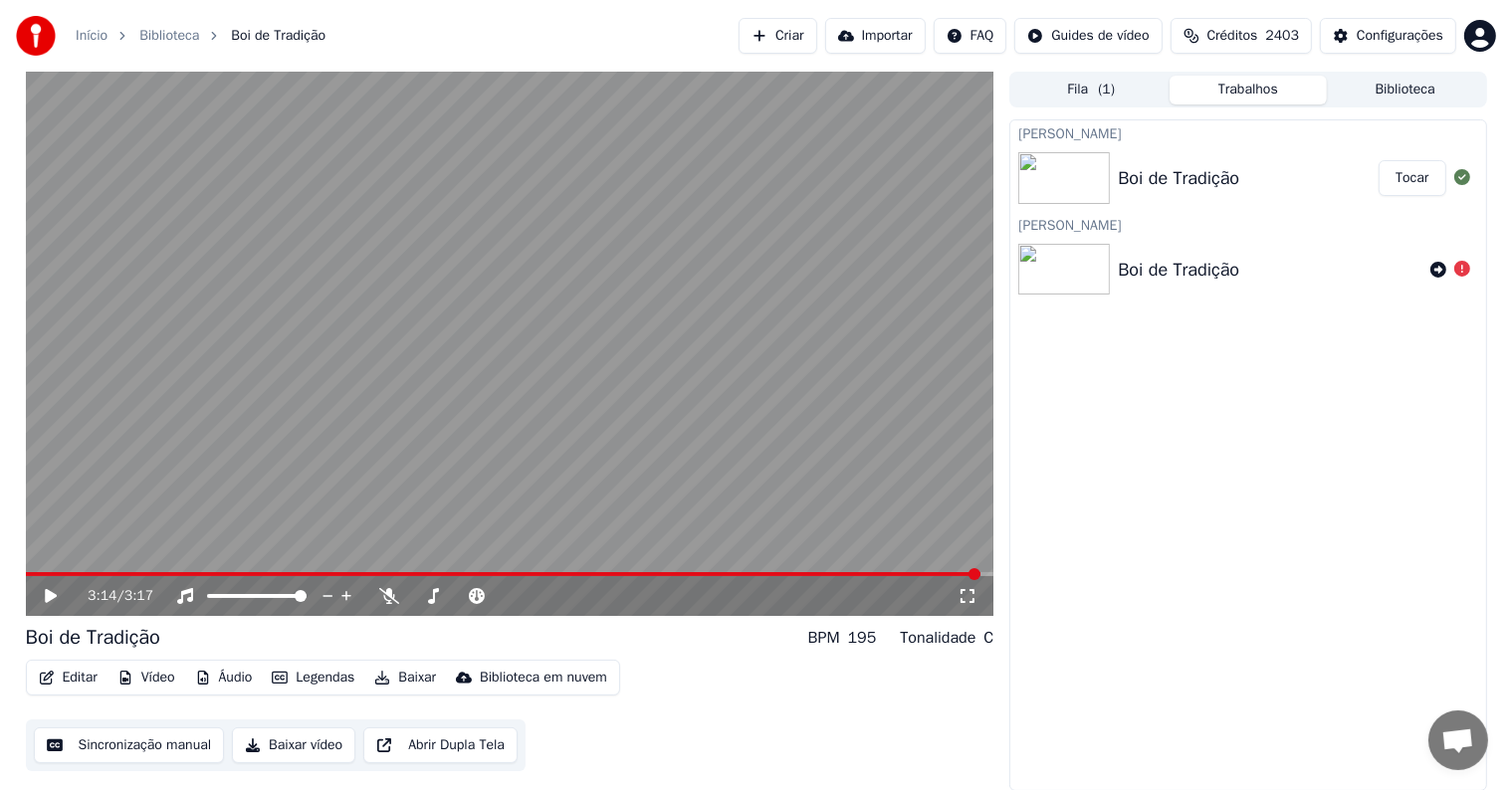 click on "Sincronização manual" at bounding box center [129, 745] 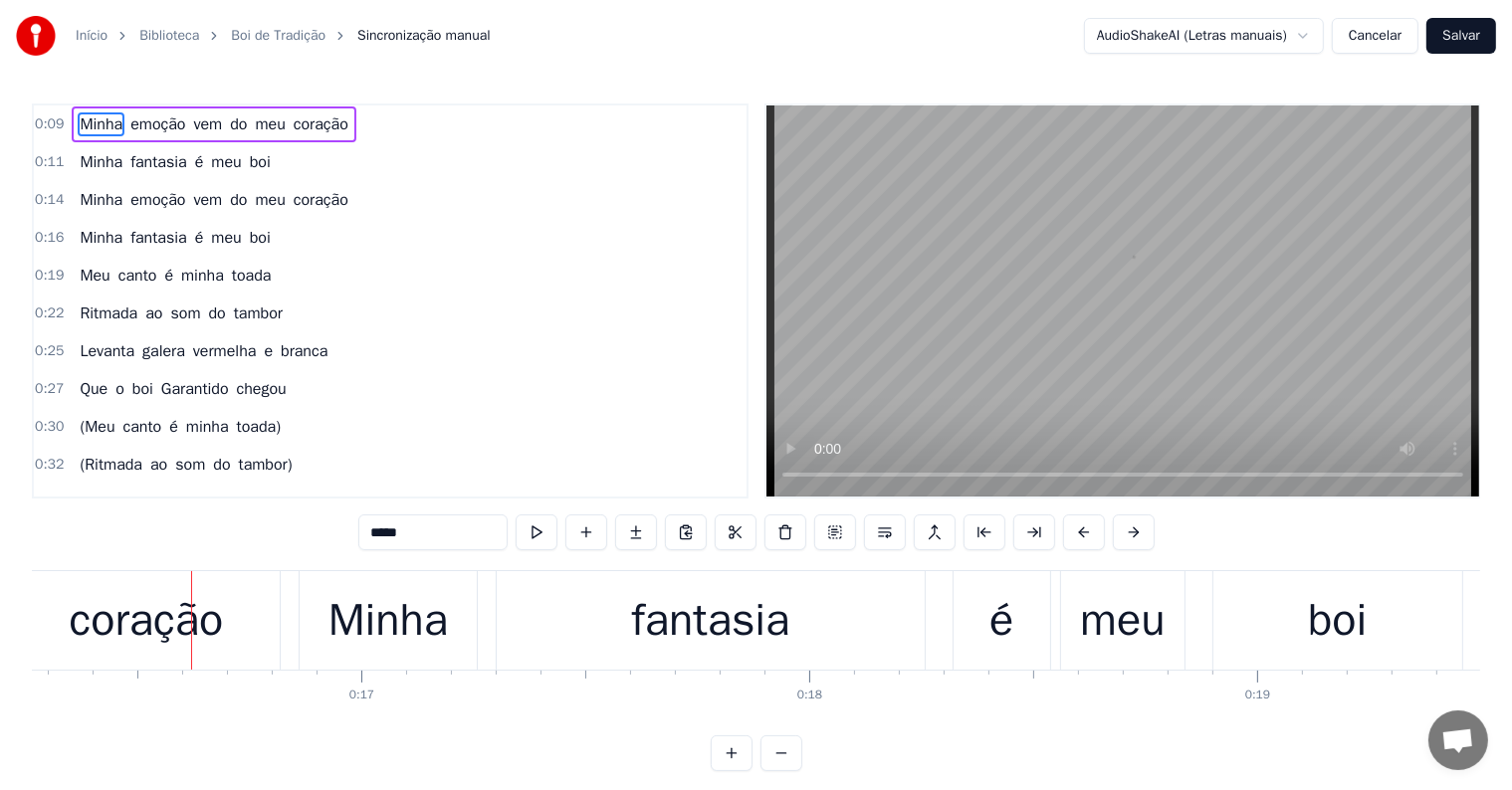 scroll, scrollTop: 0, scrollLeft: 7344, axis: horizontal 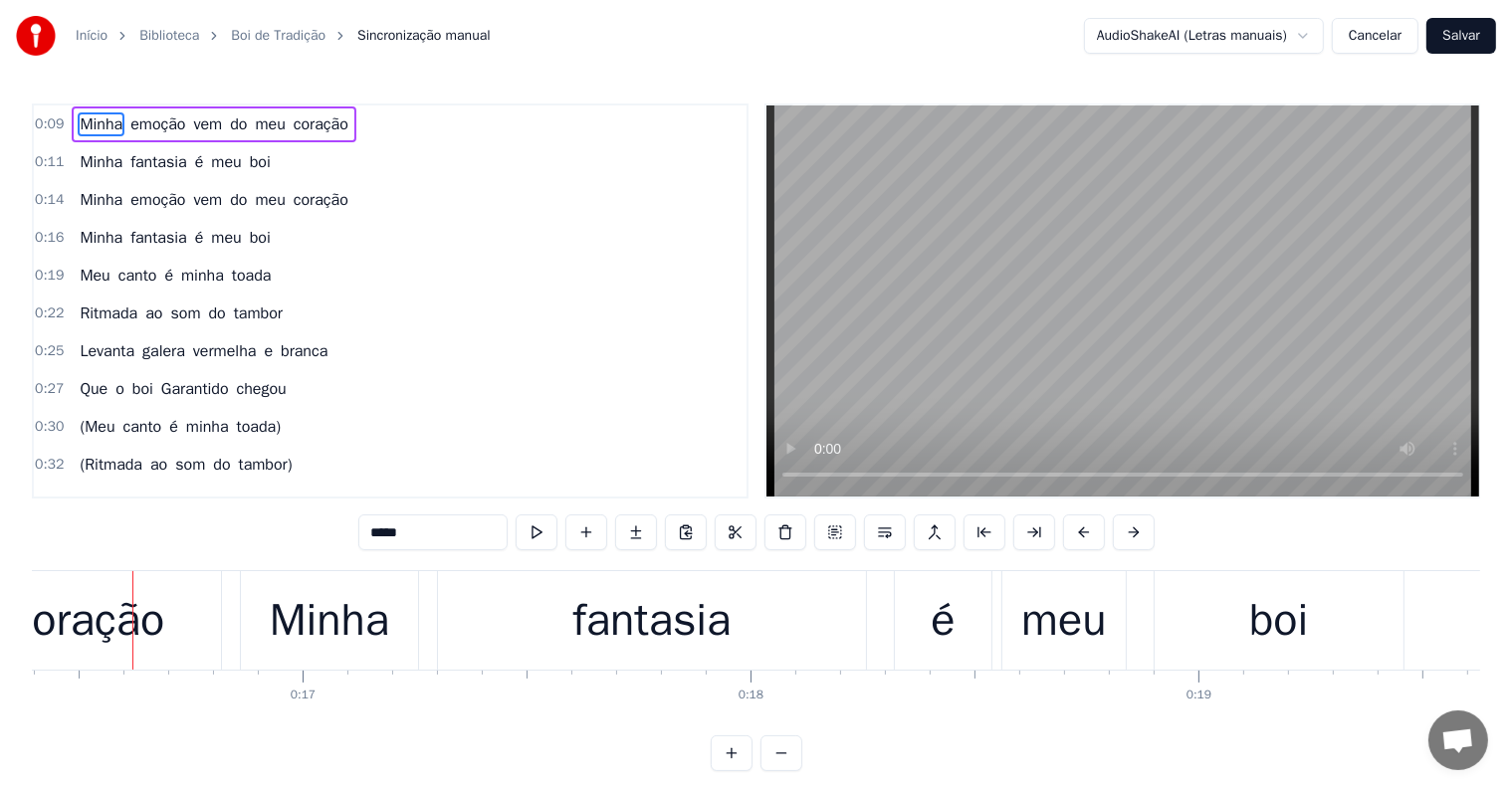 click on "canto" at bounding box center (142, 427) 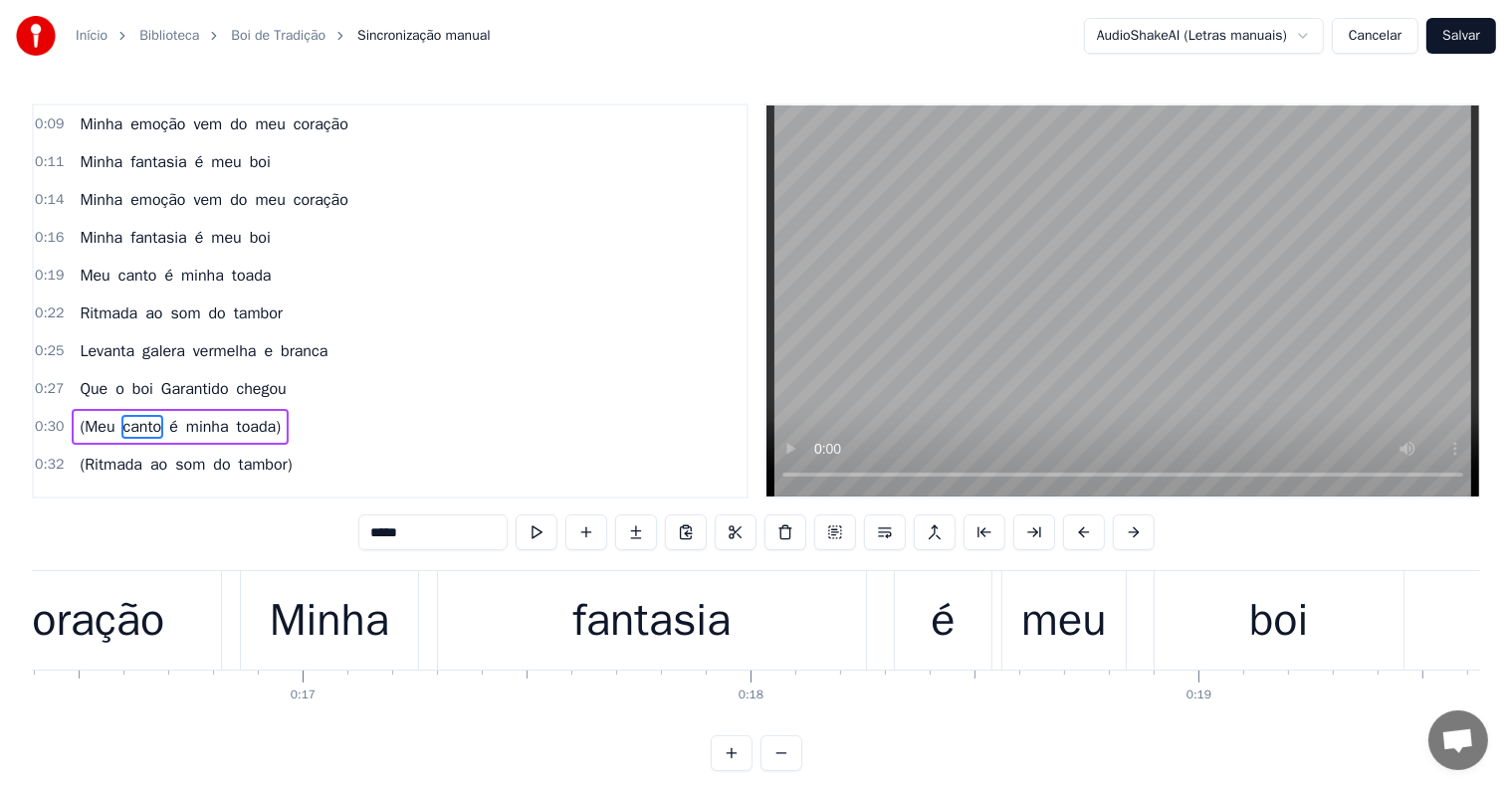 scroll, scrollTop: 107, scrollLeft: 0, axis: vertical 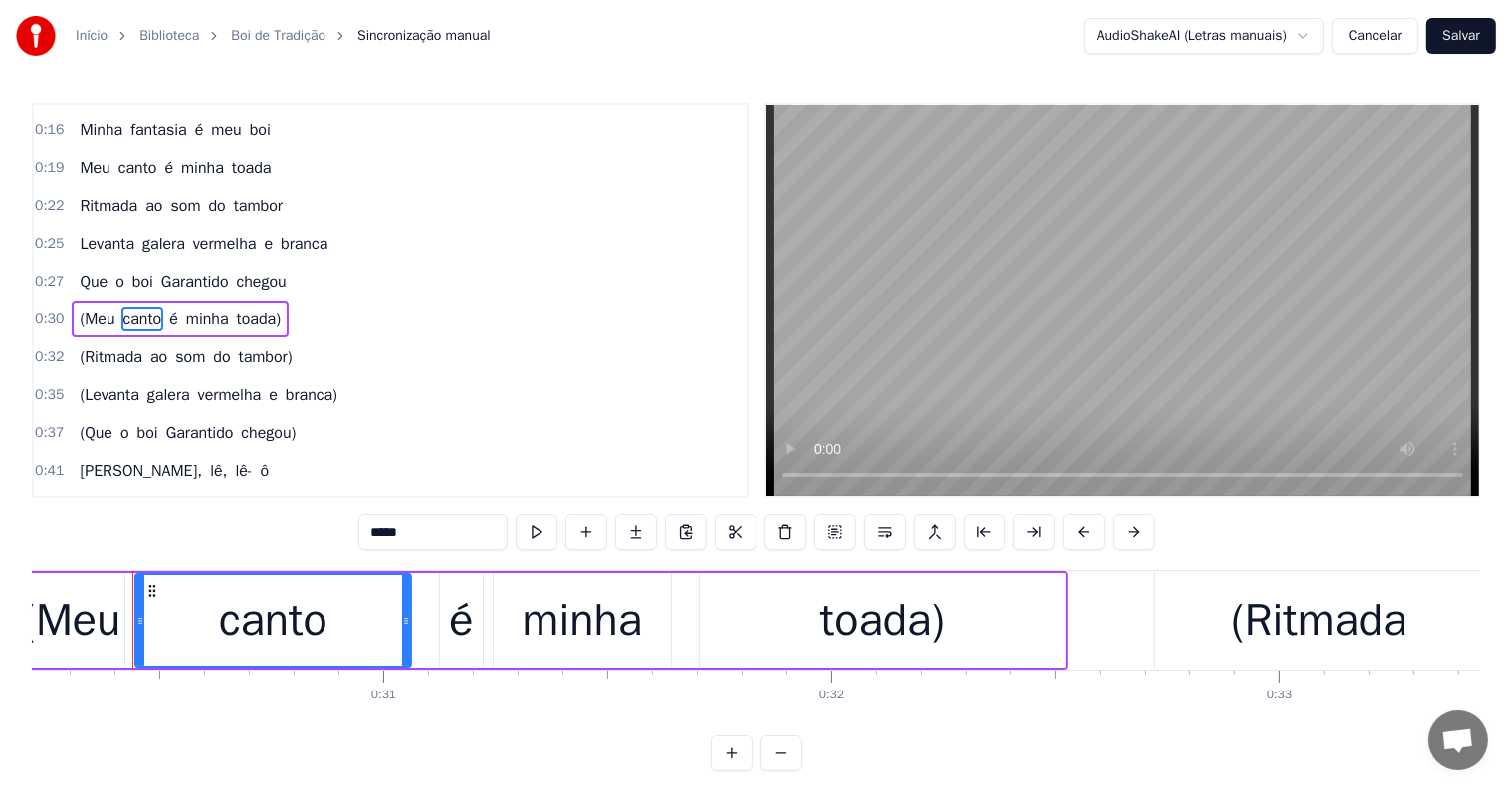 click on "galera" at bounding box center [168, 395] 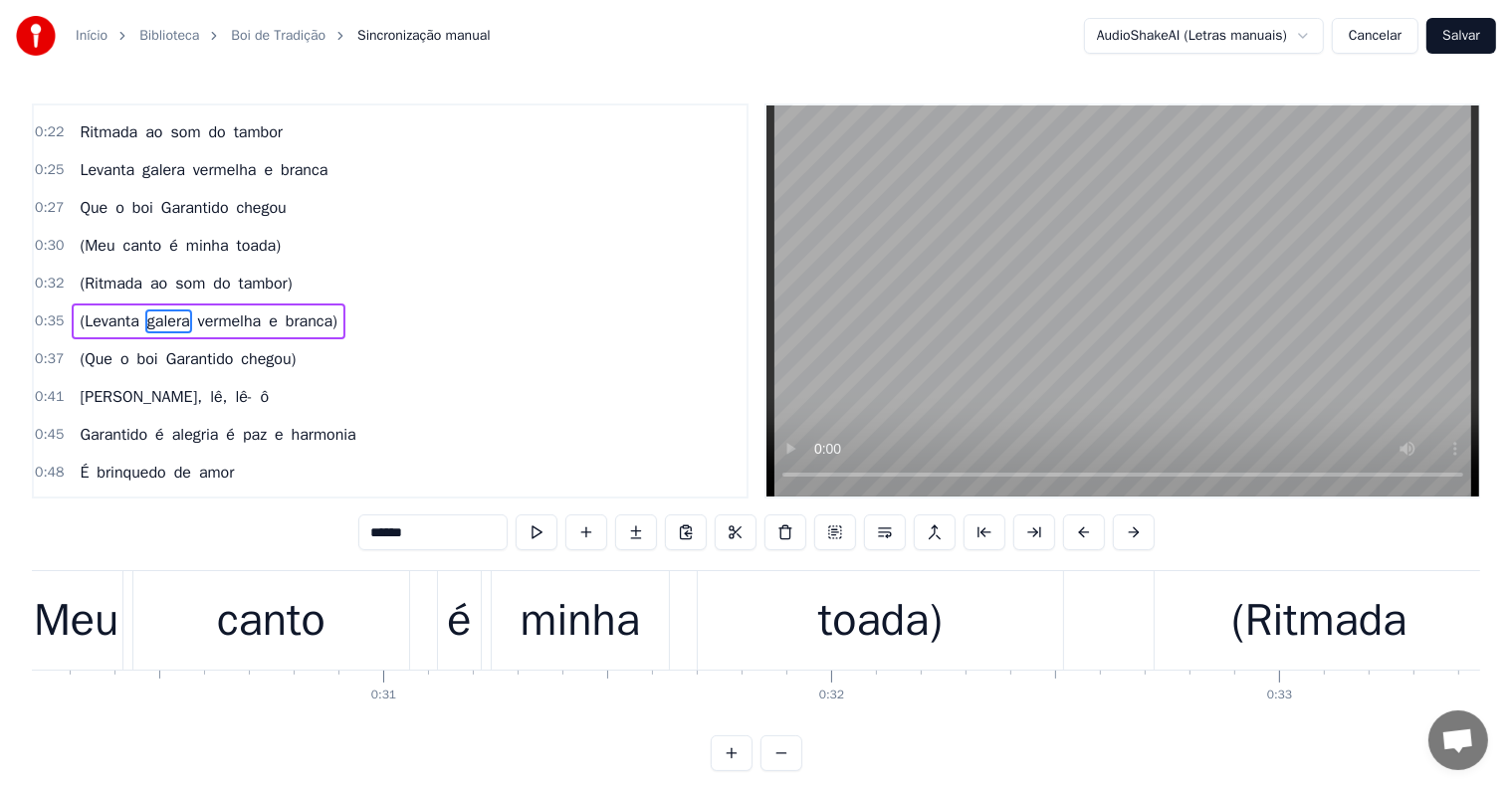 scroll, scrollTop: 188, scrollLeft: 0, axis: vertical 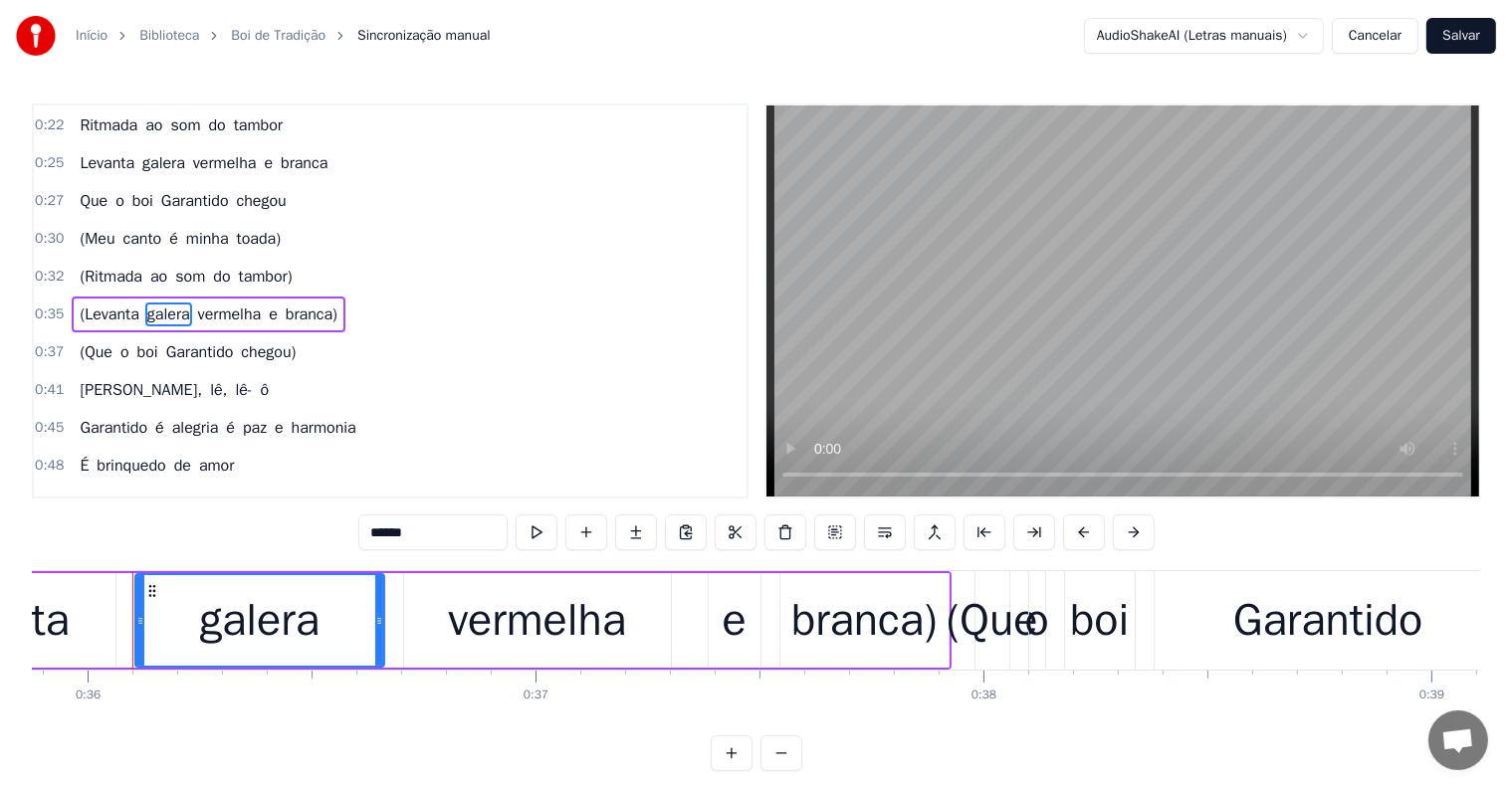 click on "galera" at bounding box center [260, 620] 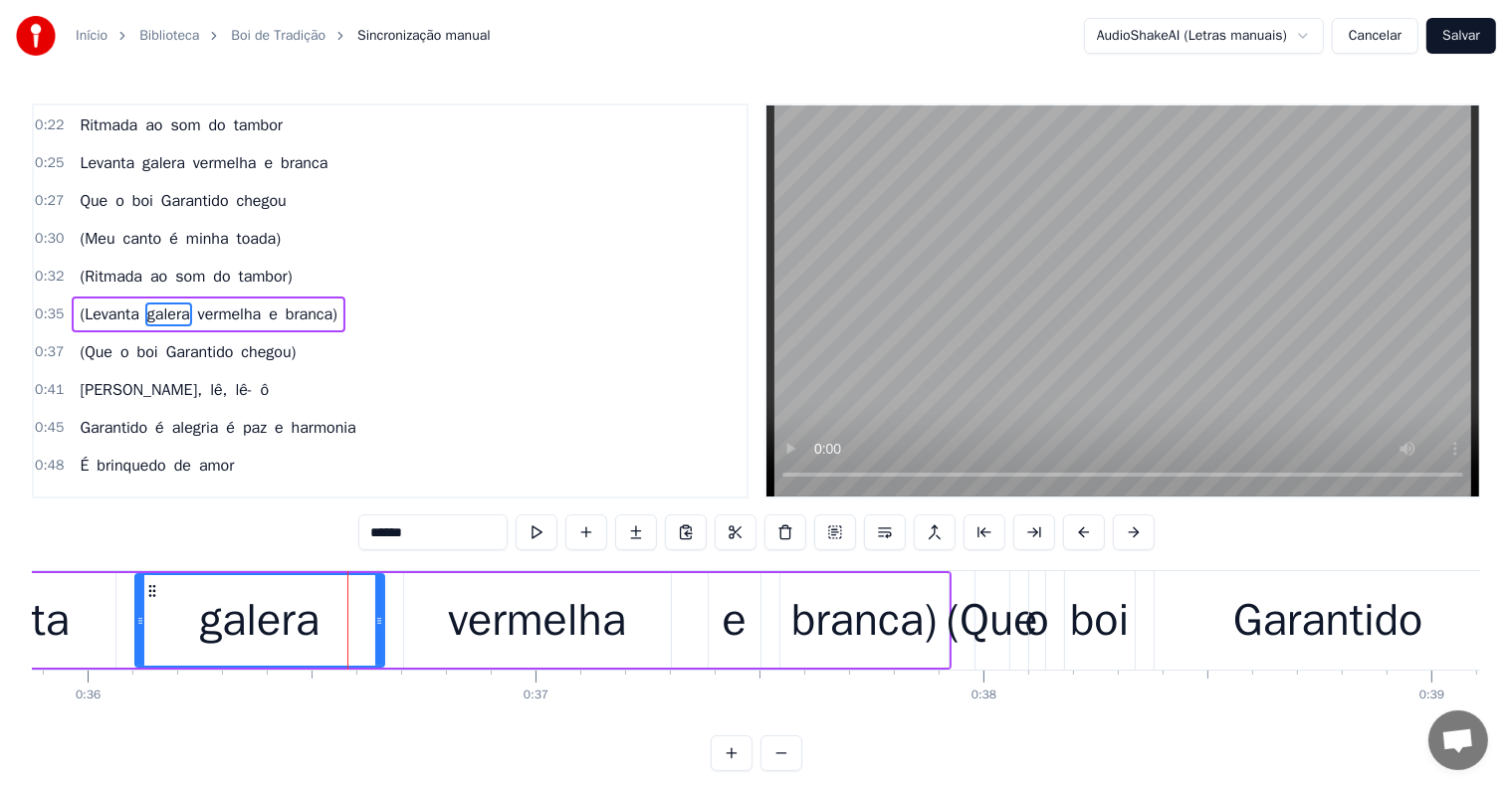click on "******" at bounding box center [433, 532] 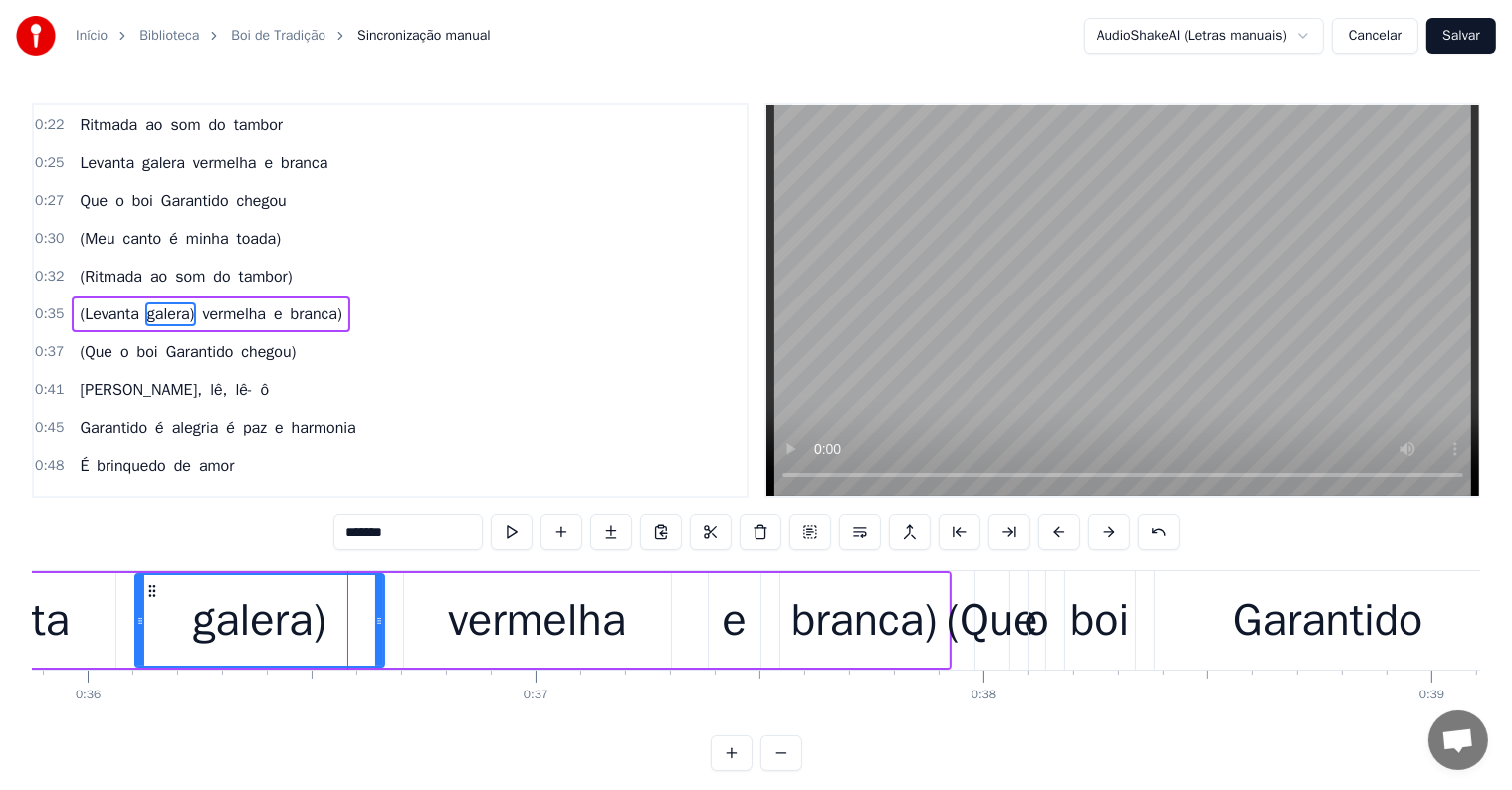 click on "vermelha" at bounding box center [538, 620] 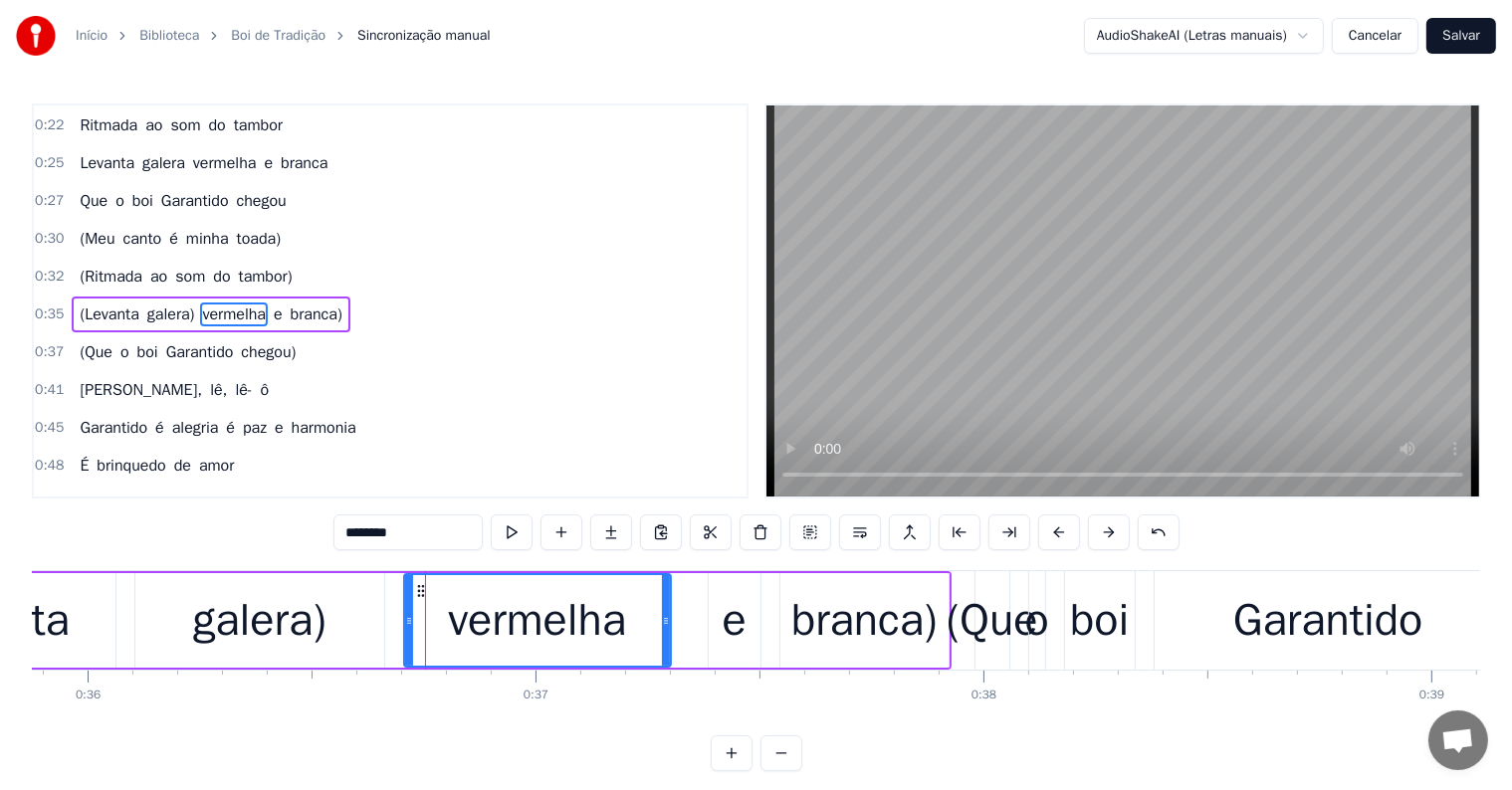 click on "********" at bounding box center (408, 532) 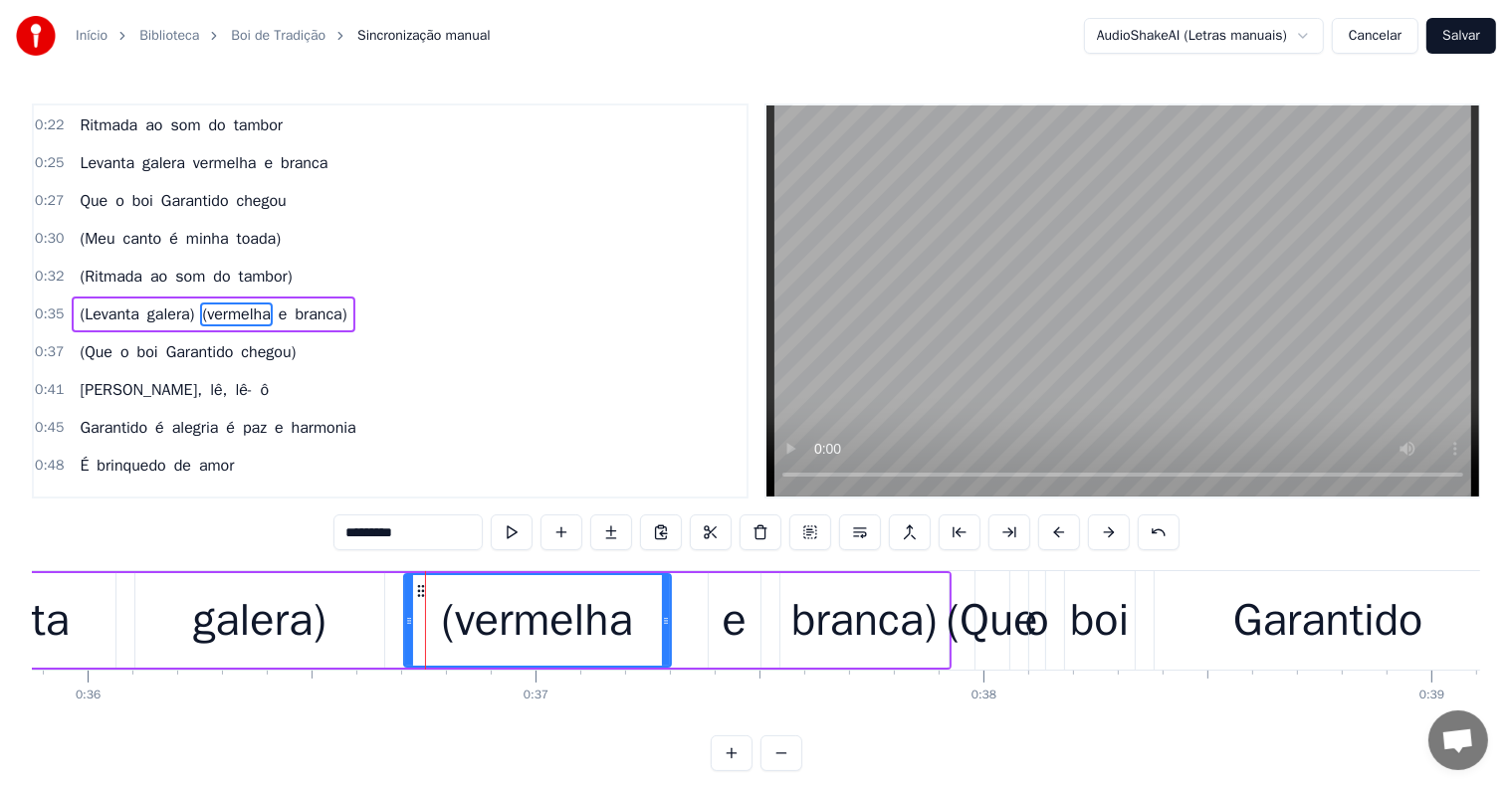 click on "galera)" at bounding box center (260, 621) 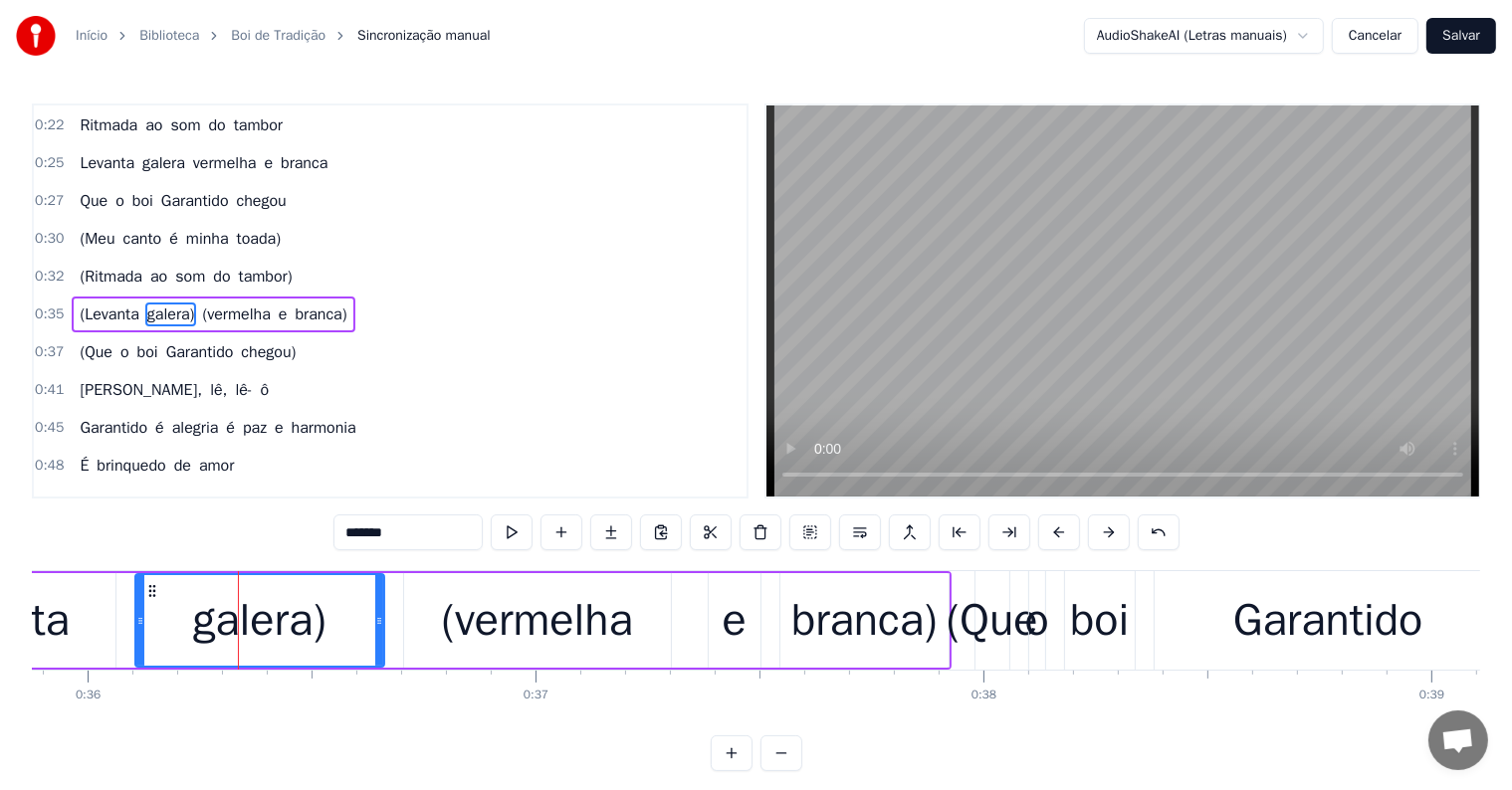 scroll, scrollTop: 288, scrollLeft: 0, axis: vertical 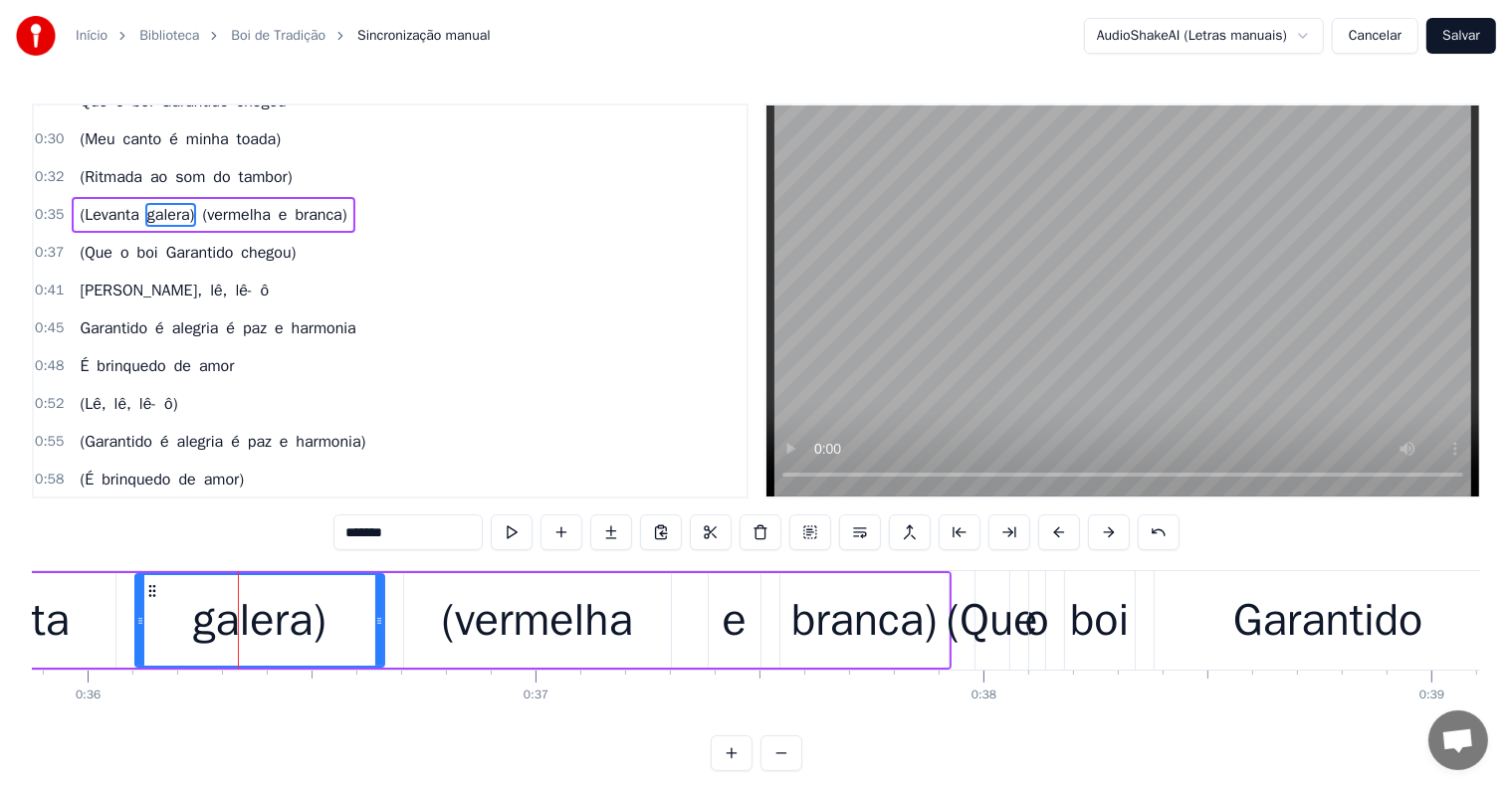 click on "é" at bounding box center (164, 442) 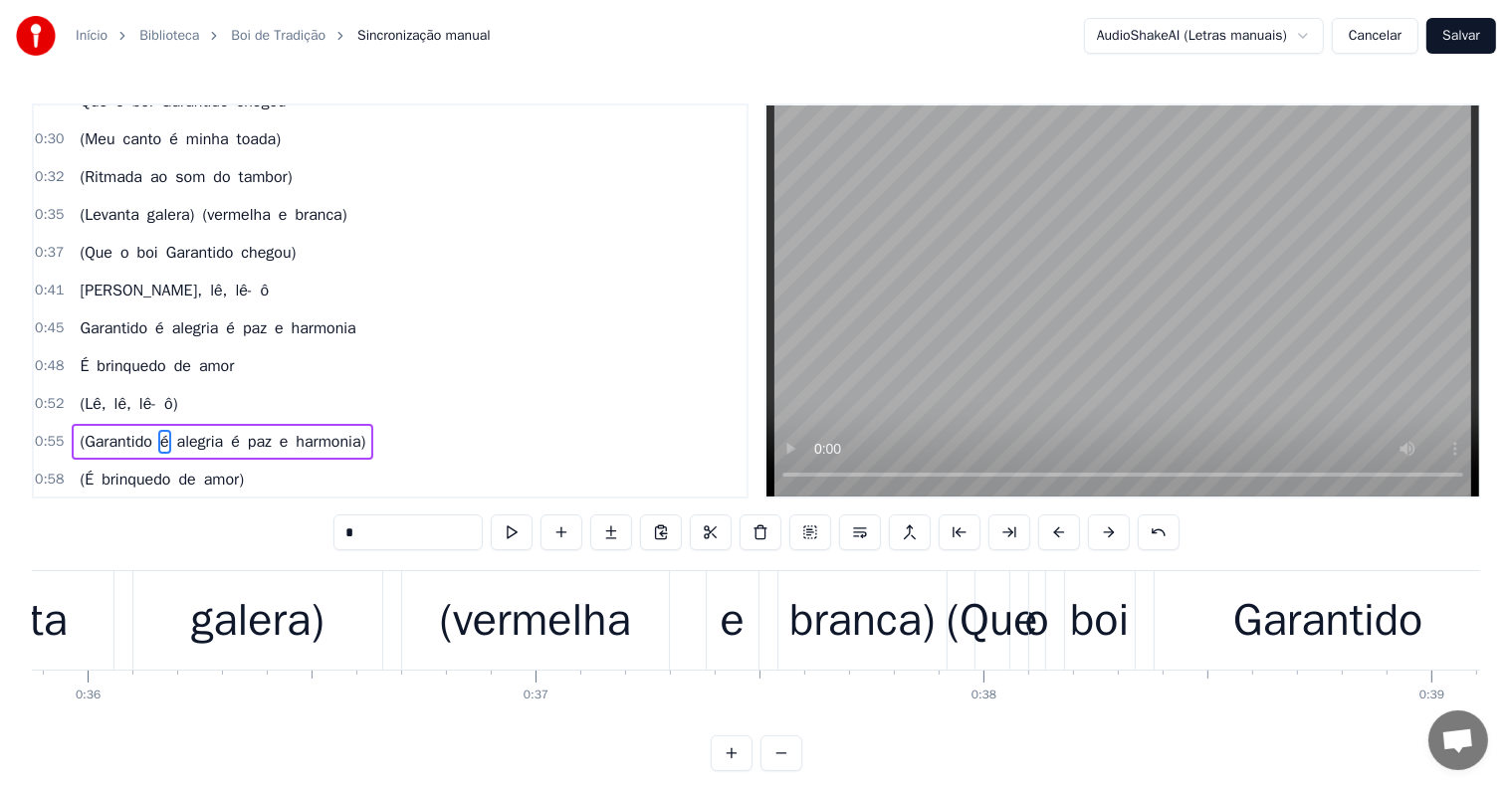 scroll, scrollTop: 408, scrollLeft: 0, axis: vertical 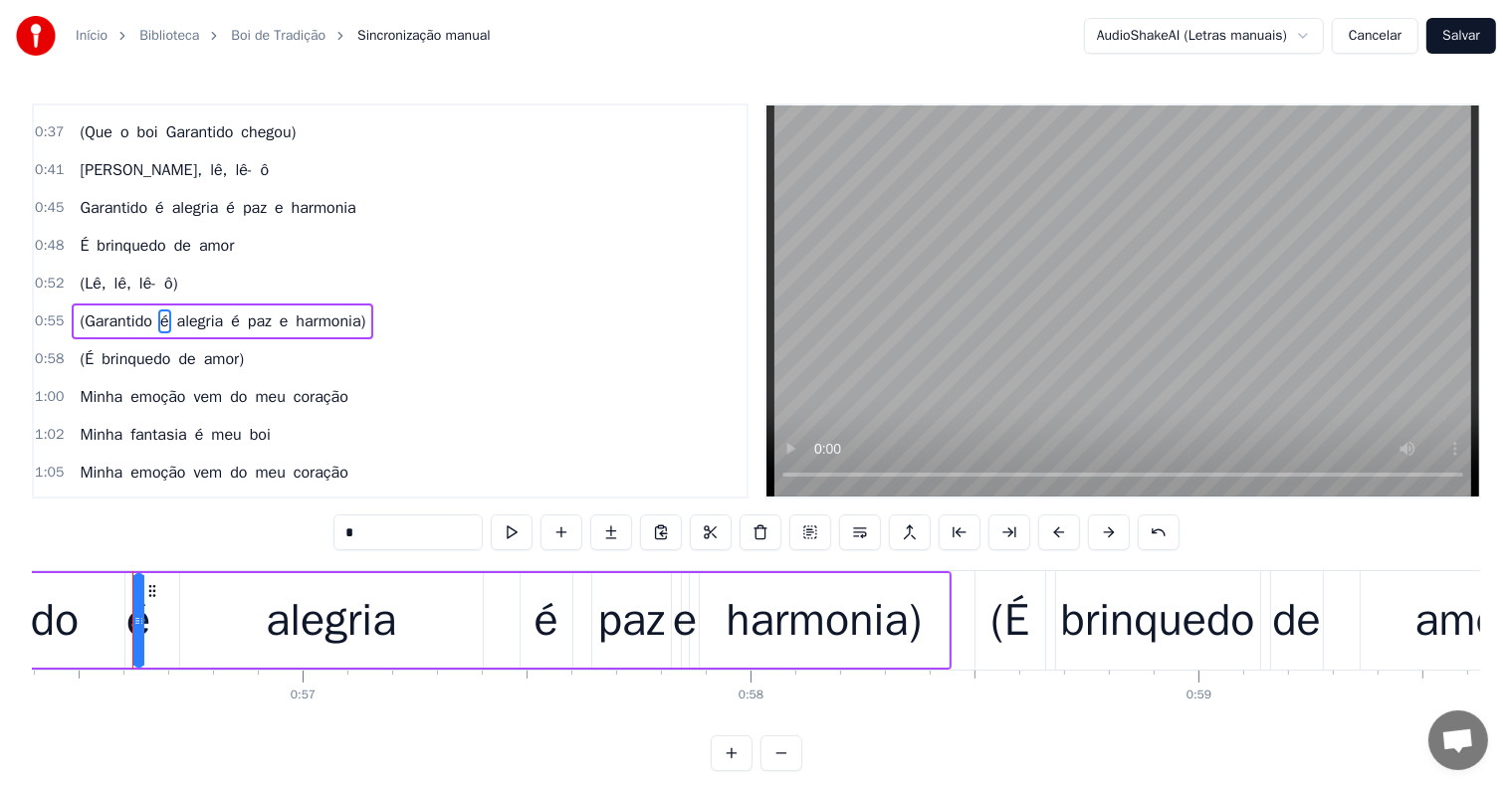 click on "alegria" at bounding box center [330, 621] 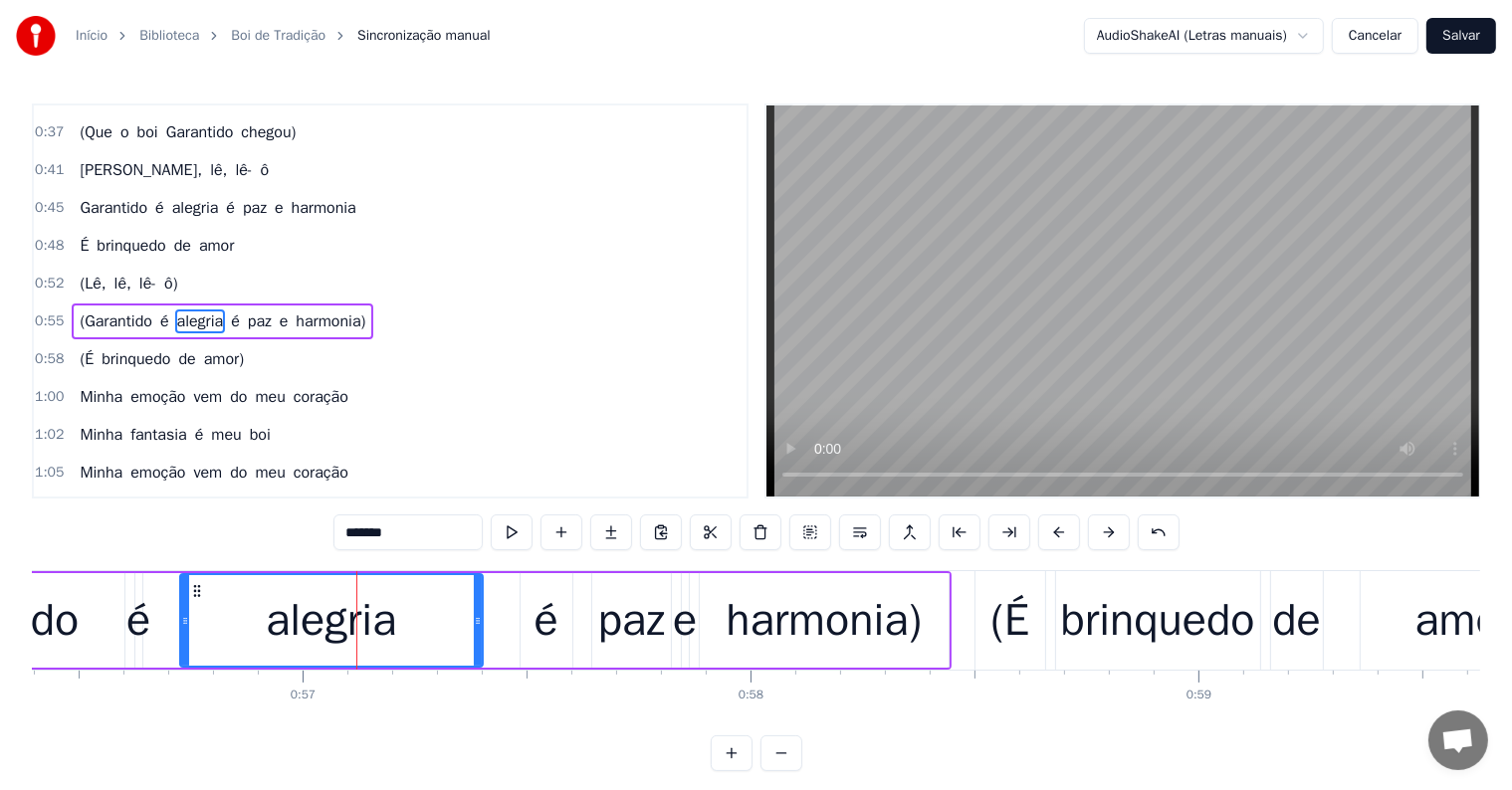 click on "*******" at bounding box center [408, 532] 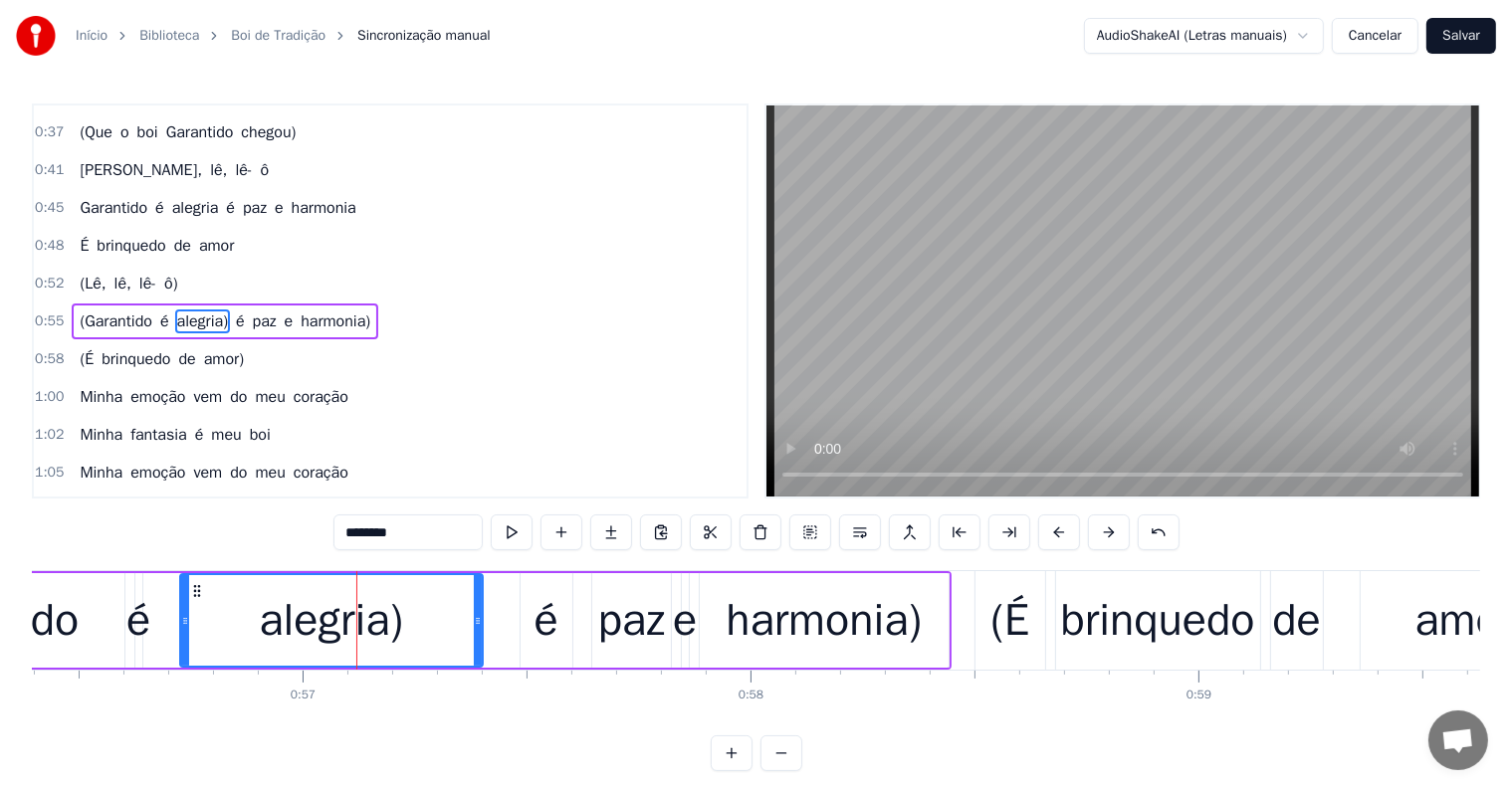 click on "é" at bounding box center [138, 621] 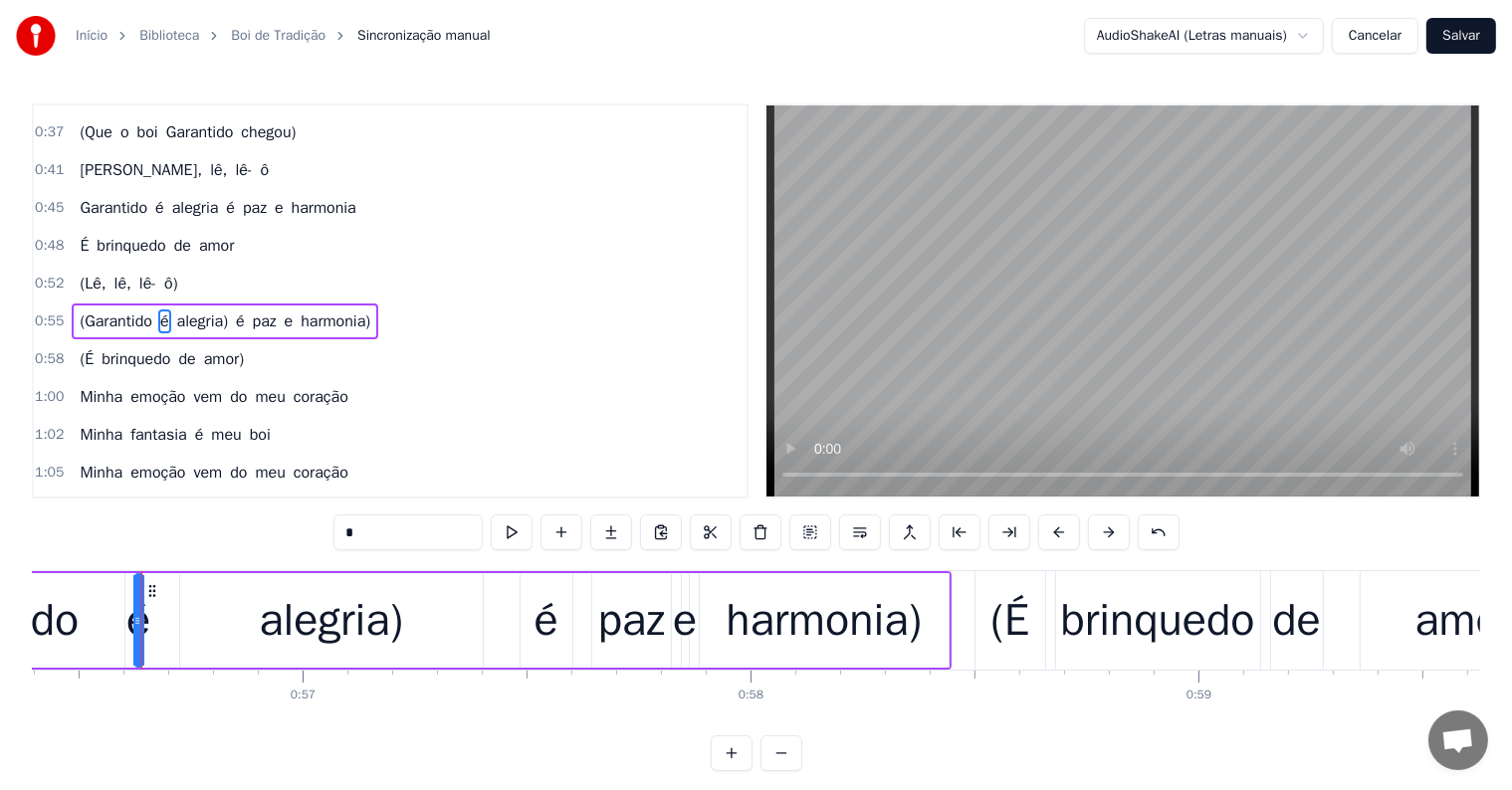 click on "é" at bounding box center [546, 620] 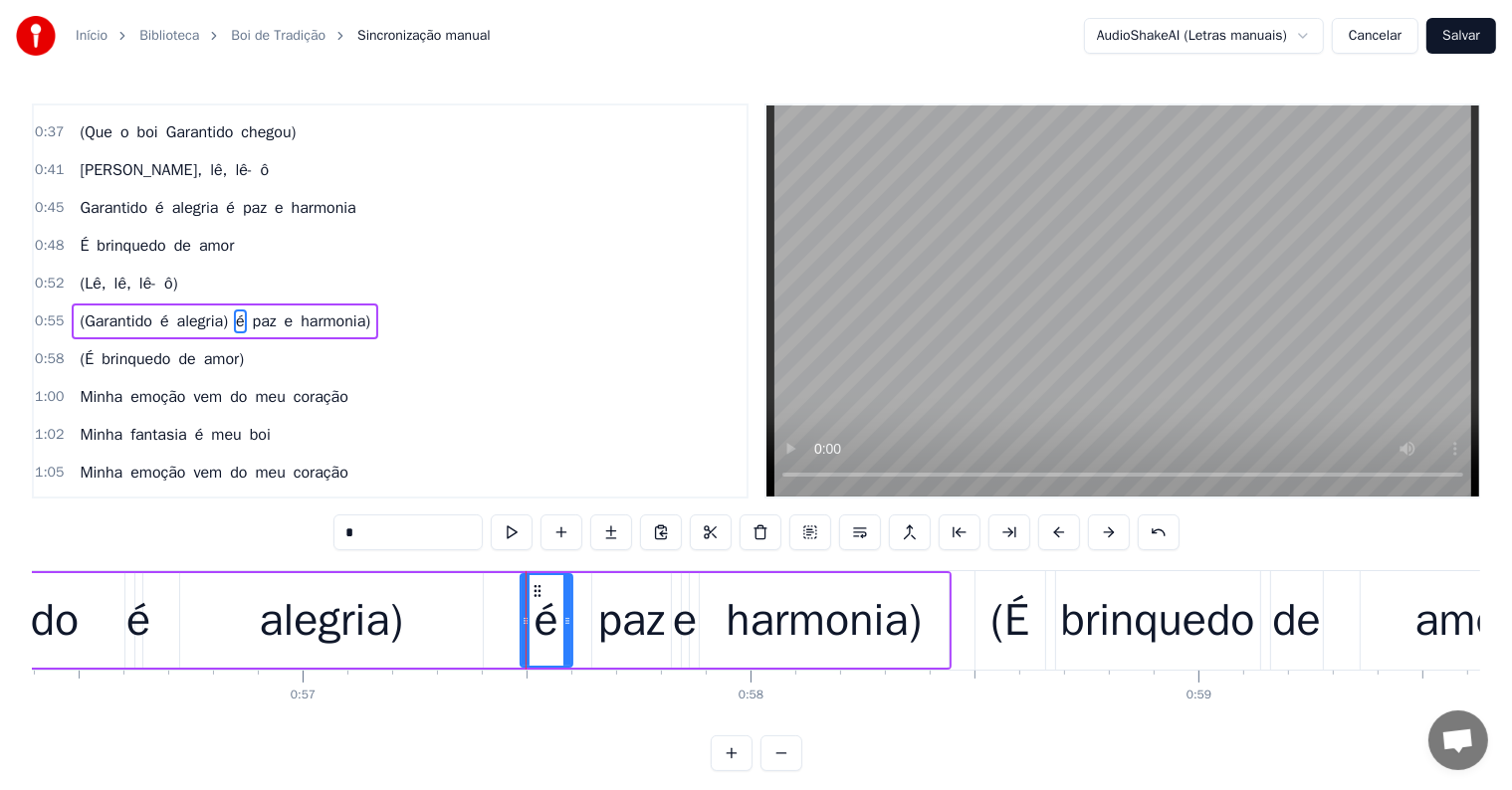click on "*" at bounding box center [408, 532] 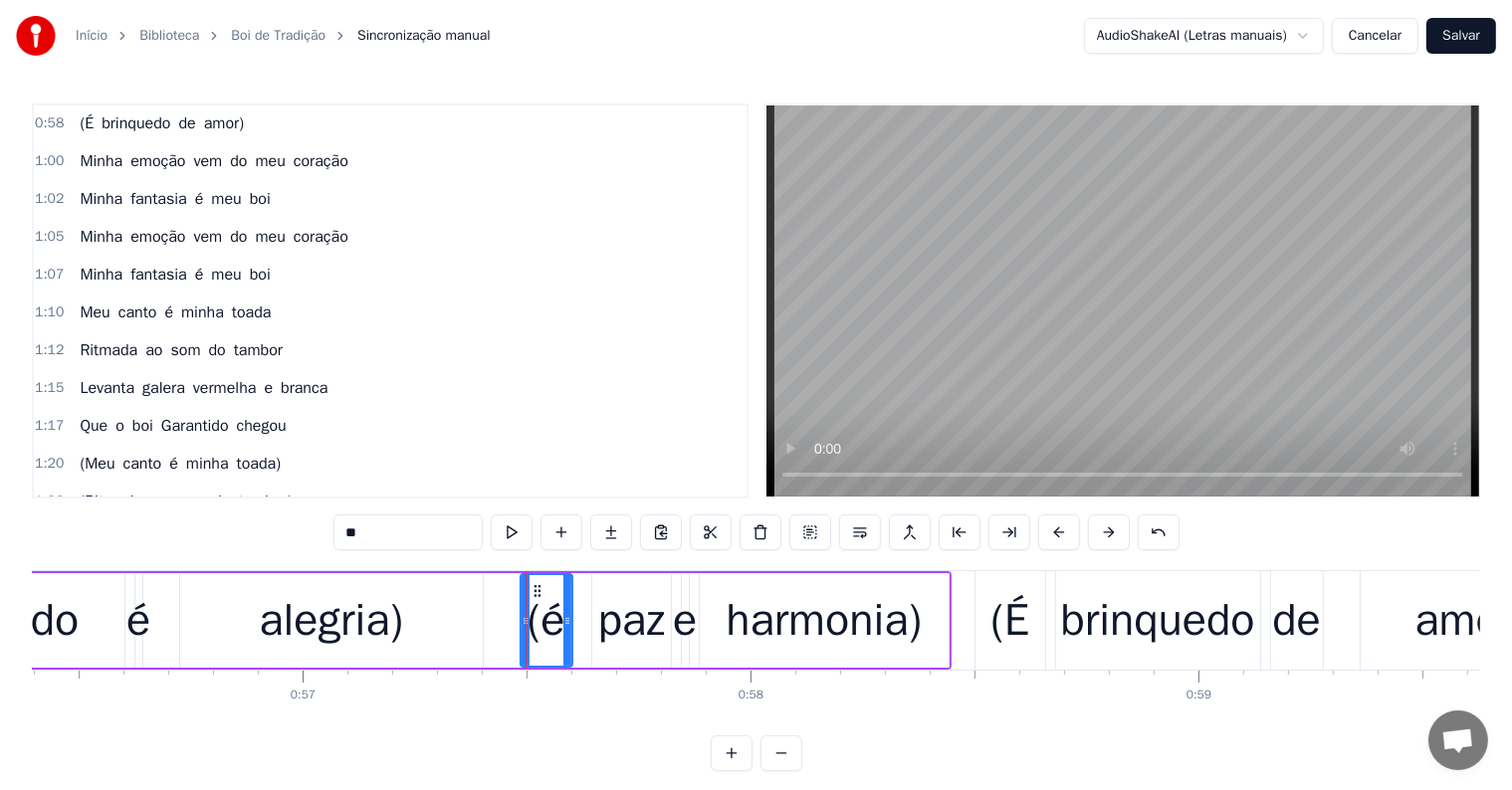 scroll, scrollTop: 706, scrollLeft: 0, axis: vertical 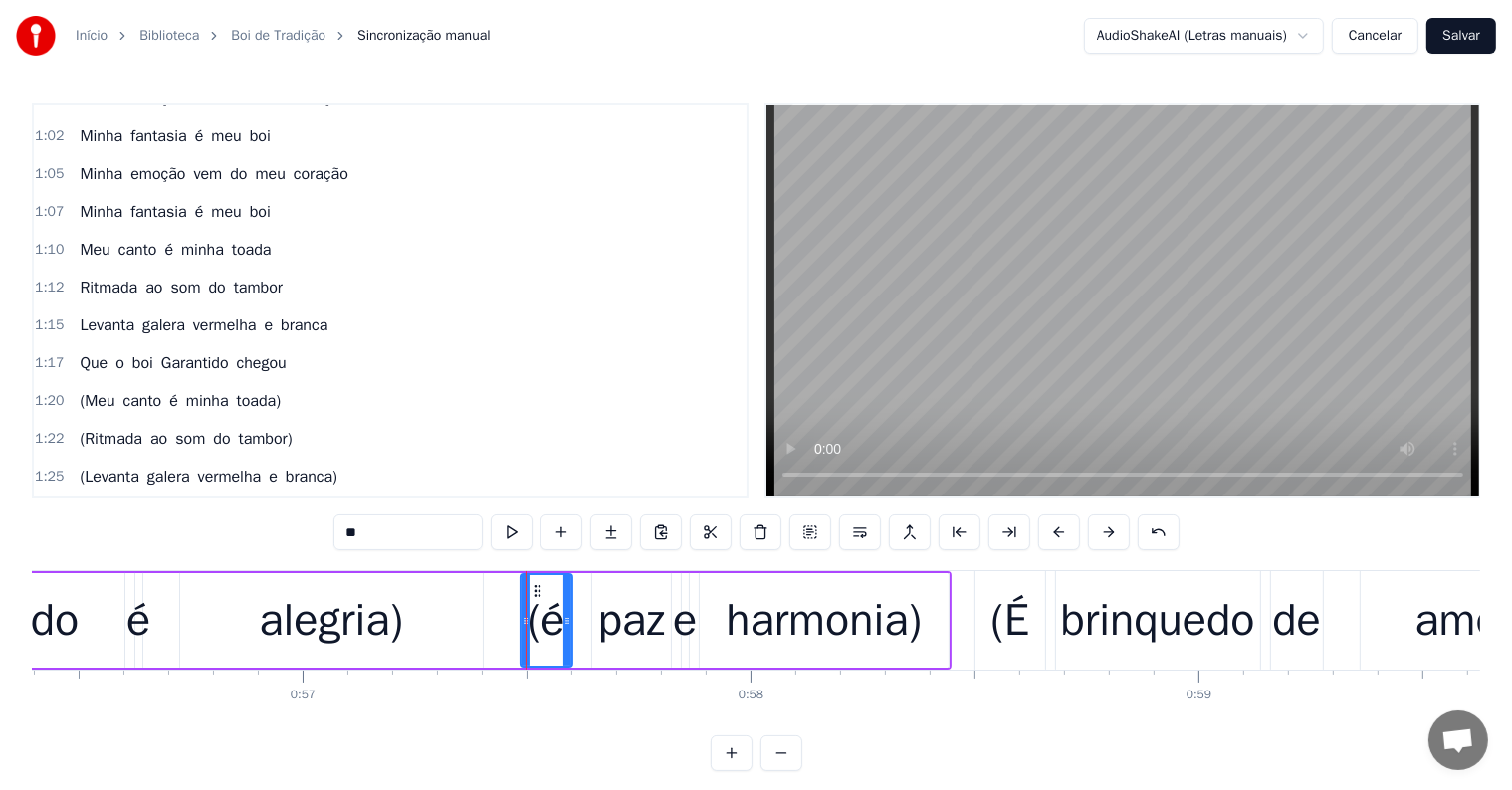click on "é" at bounding box center [173, 401] 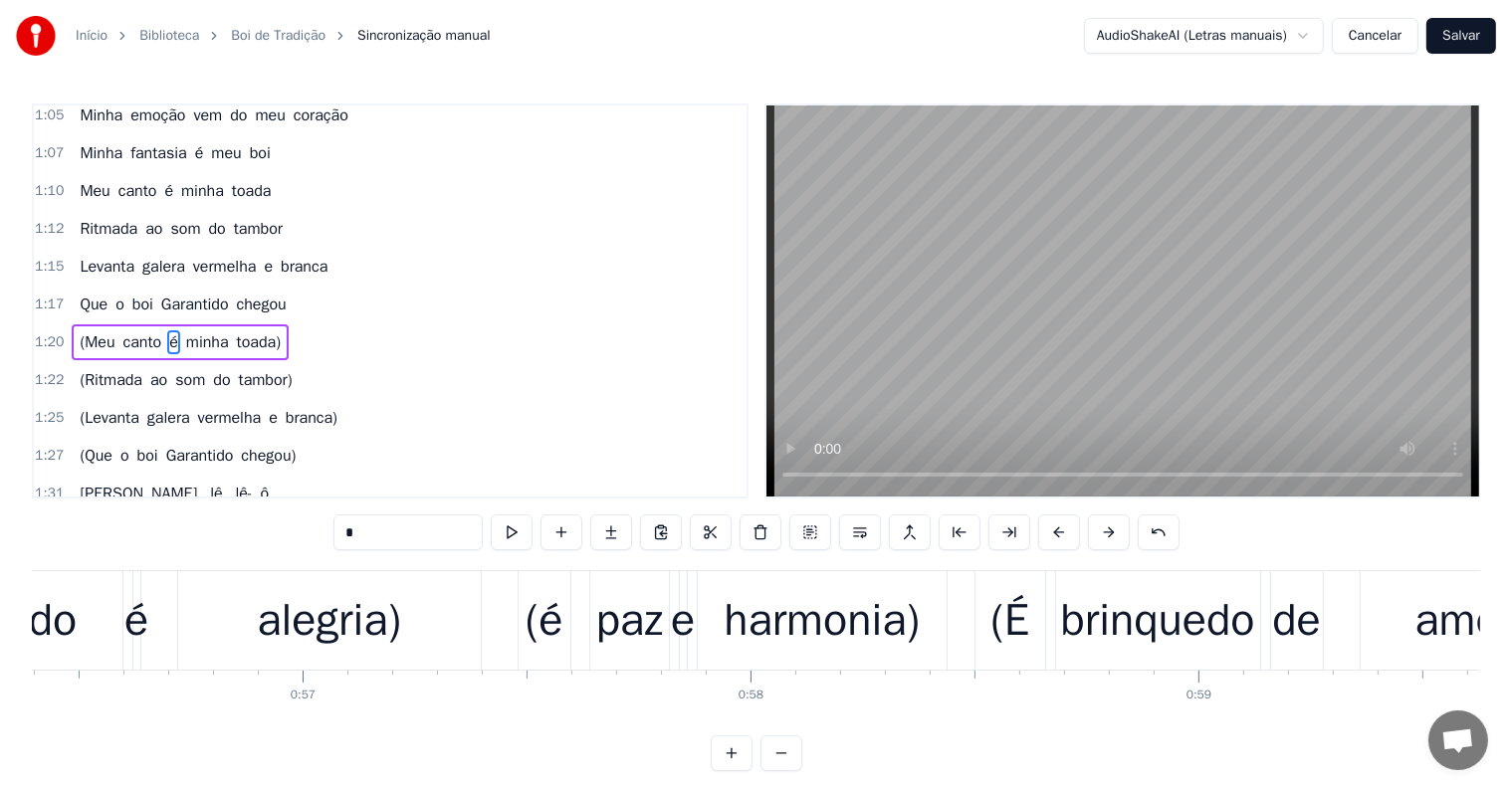scroll, scrollTop: 774, scrollLeft: 0, axis: vertical 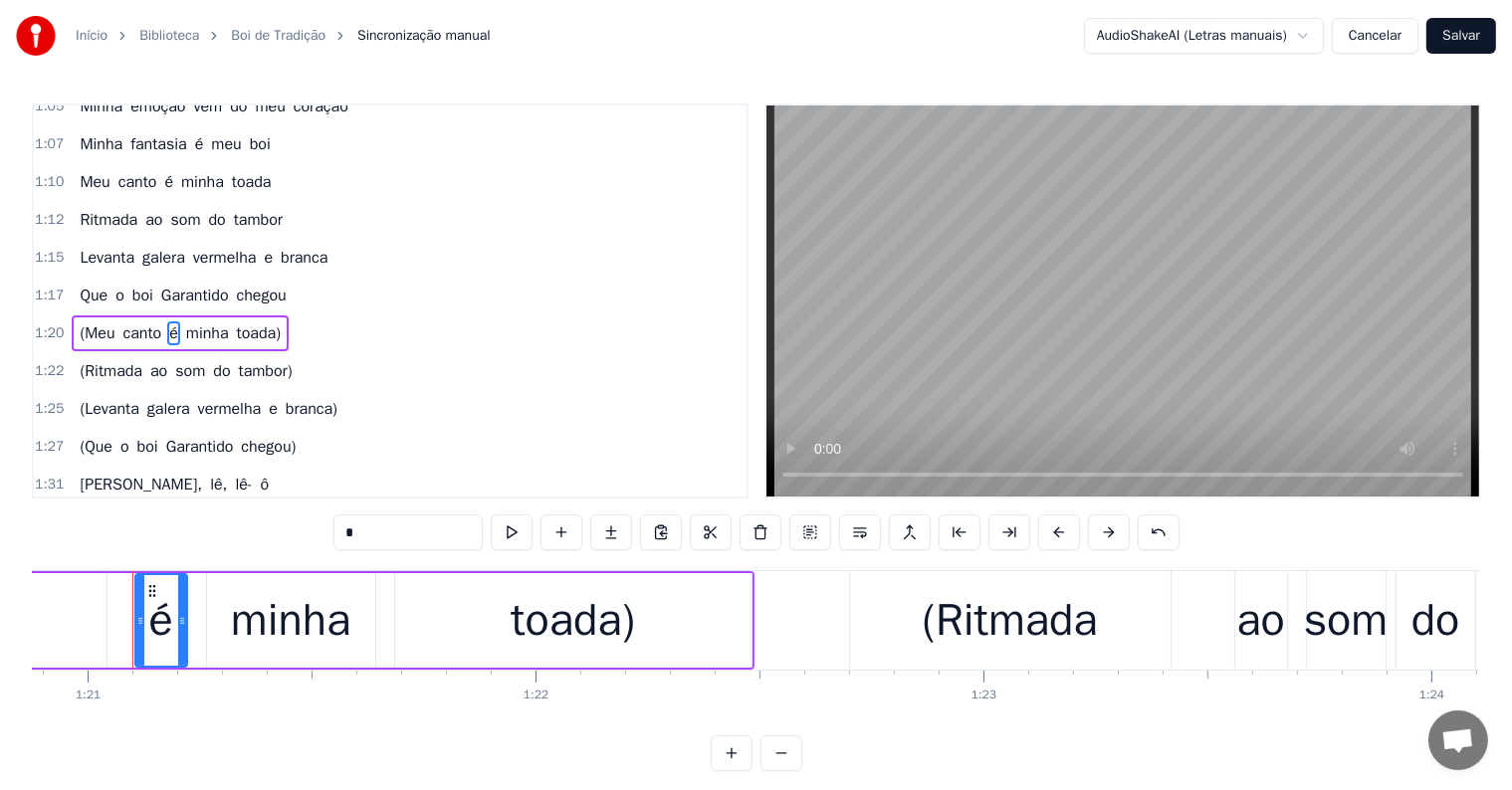 click on "galera" at bounding box center (168, 409) 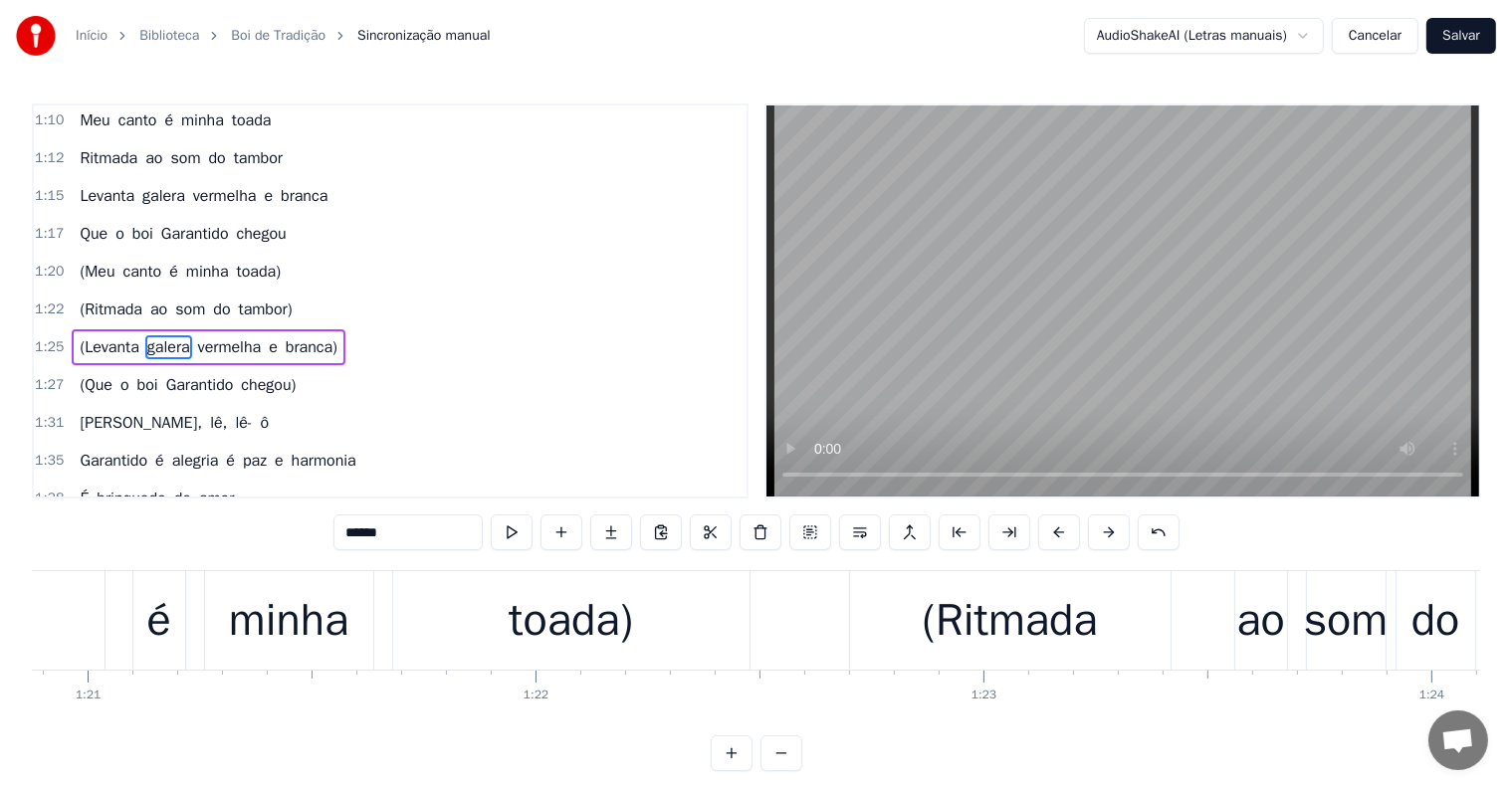 scroll, scrollTop: 848, scrollLeft: 0, axis: vertical 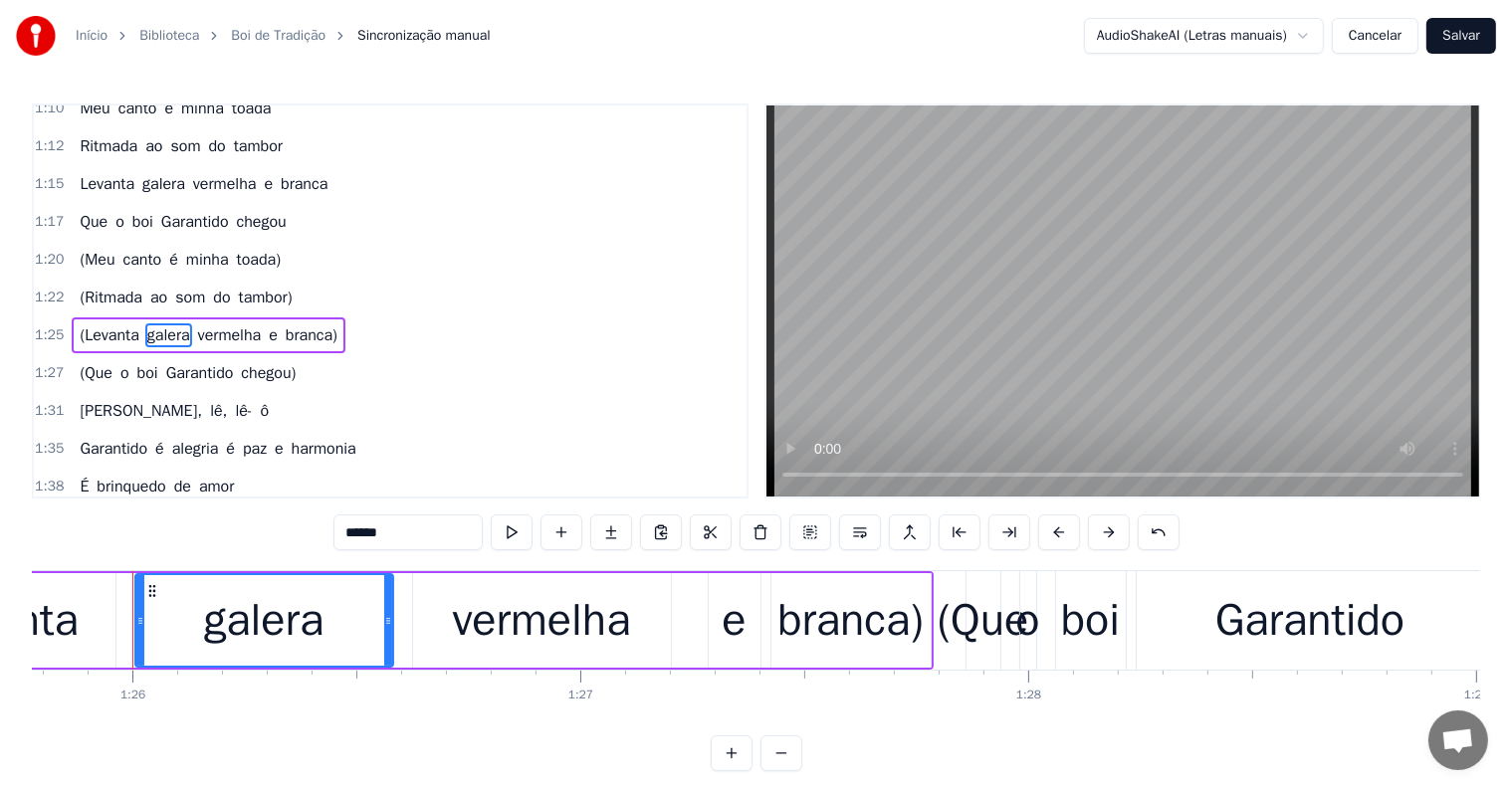 click on "galera" at bounding box center (264, 620) 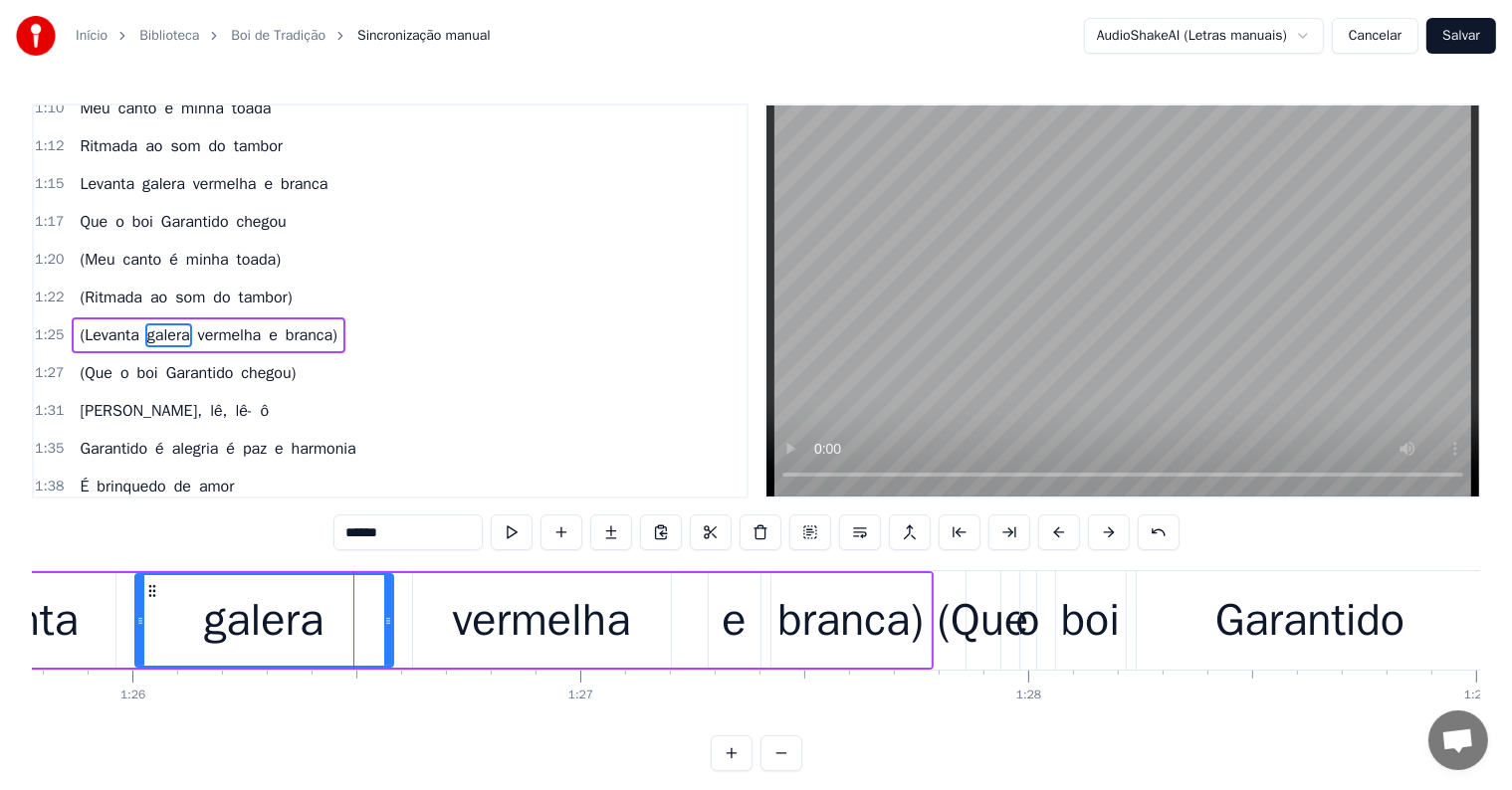click on "******" at bounding box center (408, 532) 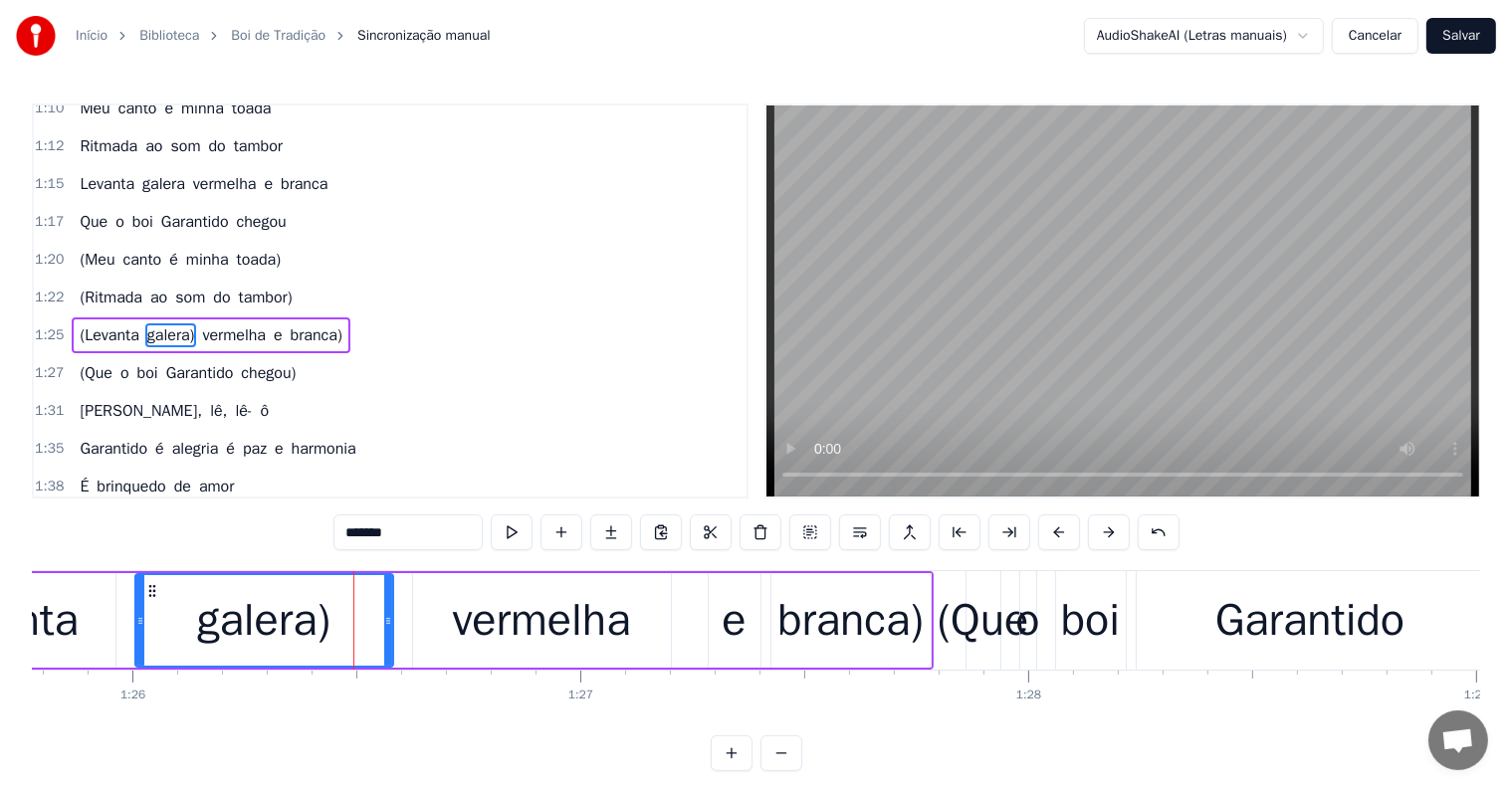 click on "vermelha" at bounding box center (541, 620) 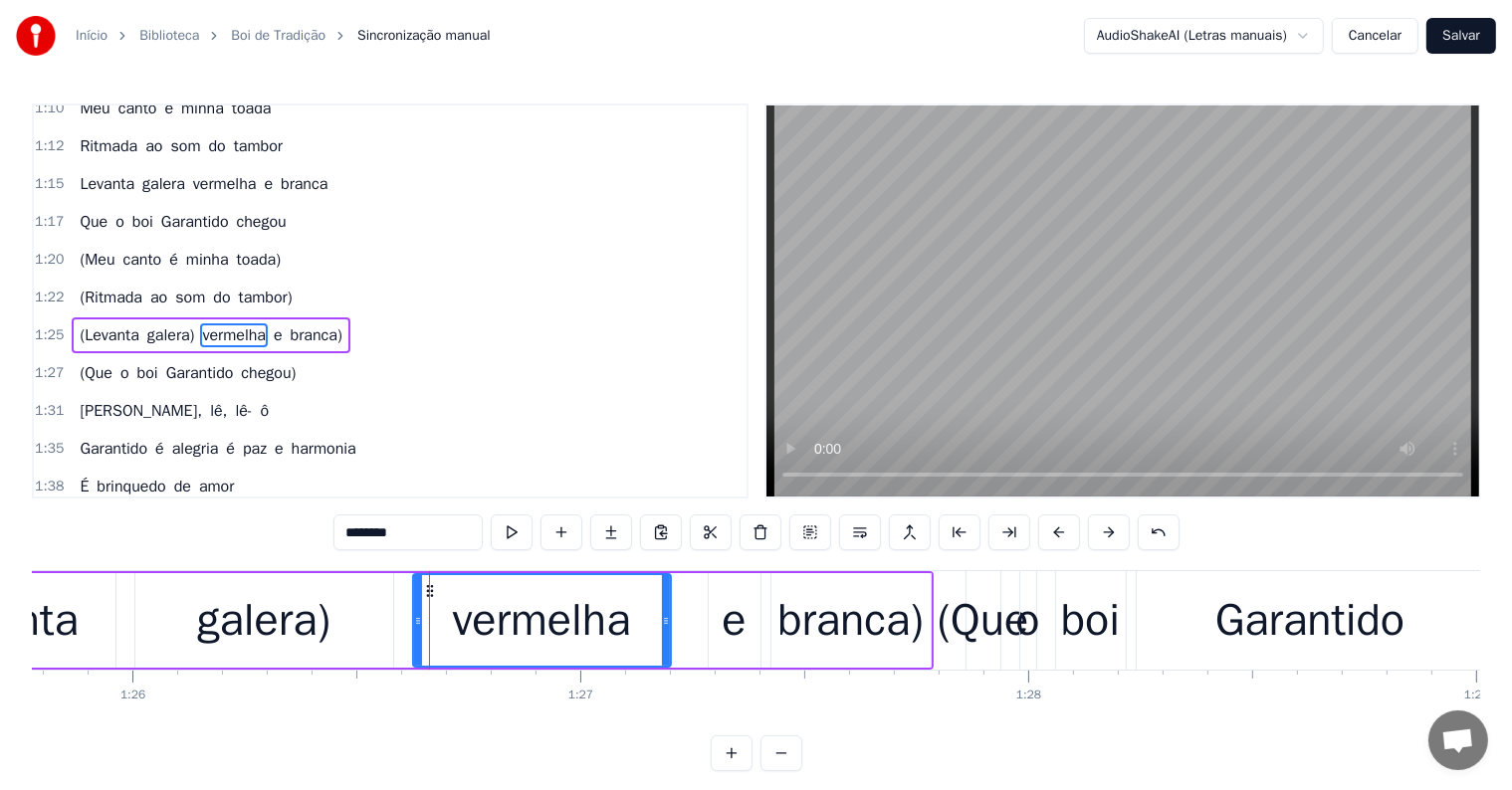 click on "********" at bounding box center (408, 532) 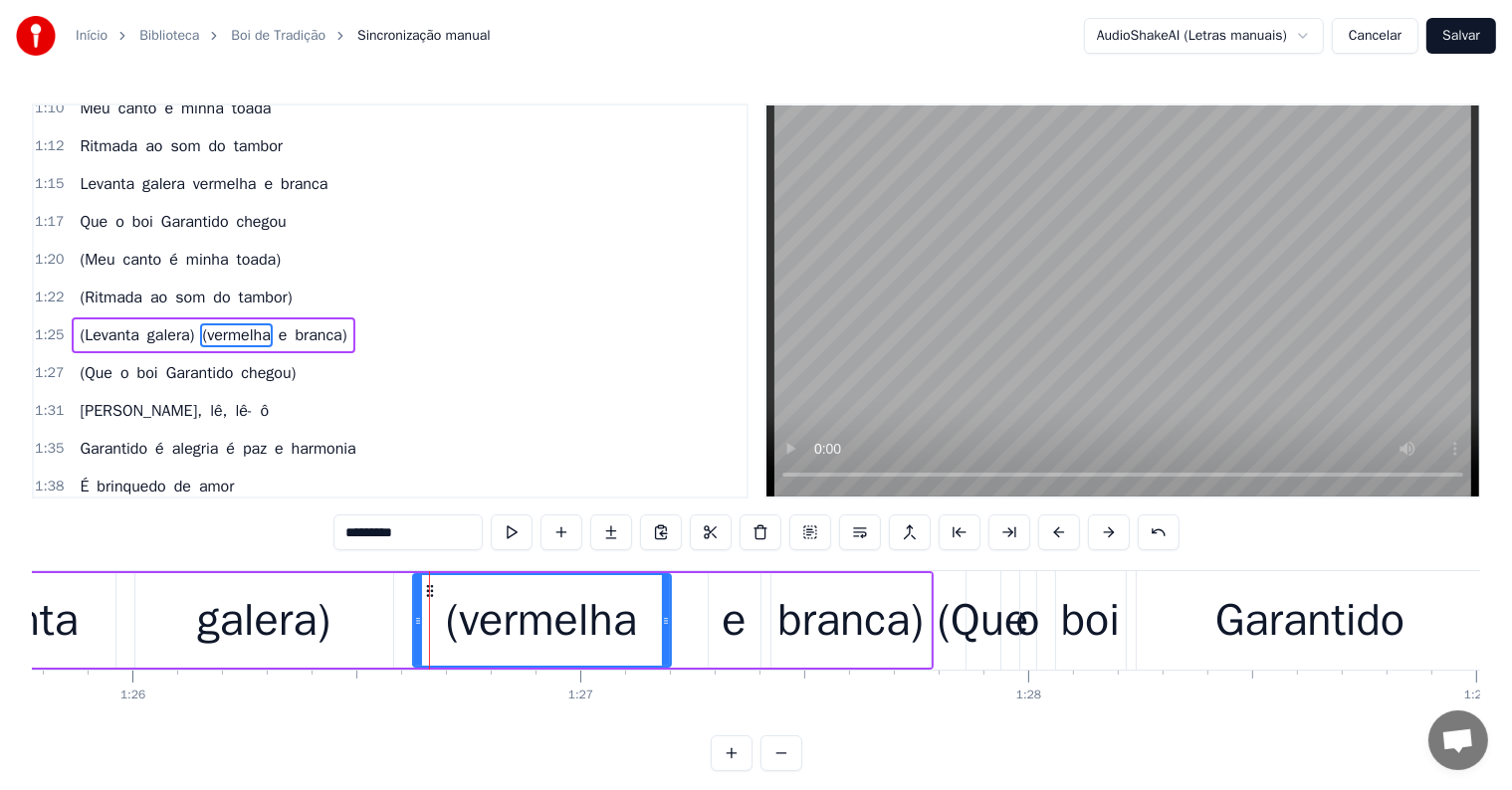 click on "galera)" at bounding box center [264, 621] 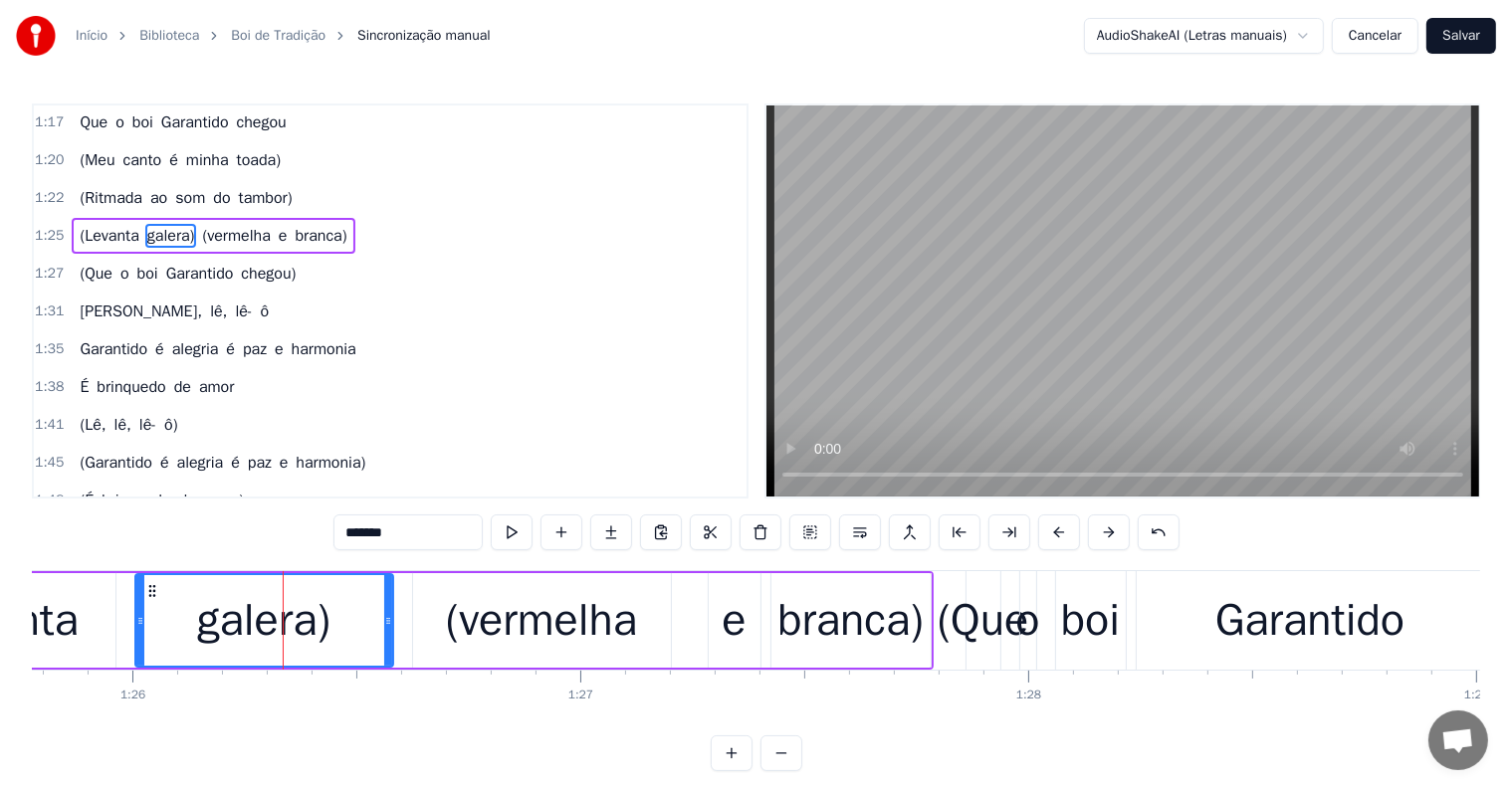 scroll, scrollTop: 1047, scrollLeft: 0, axis: vertical 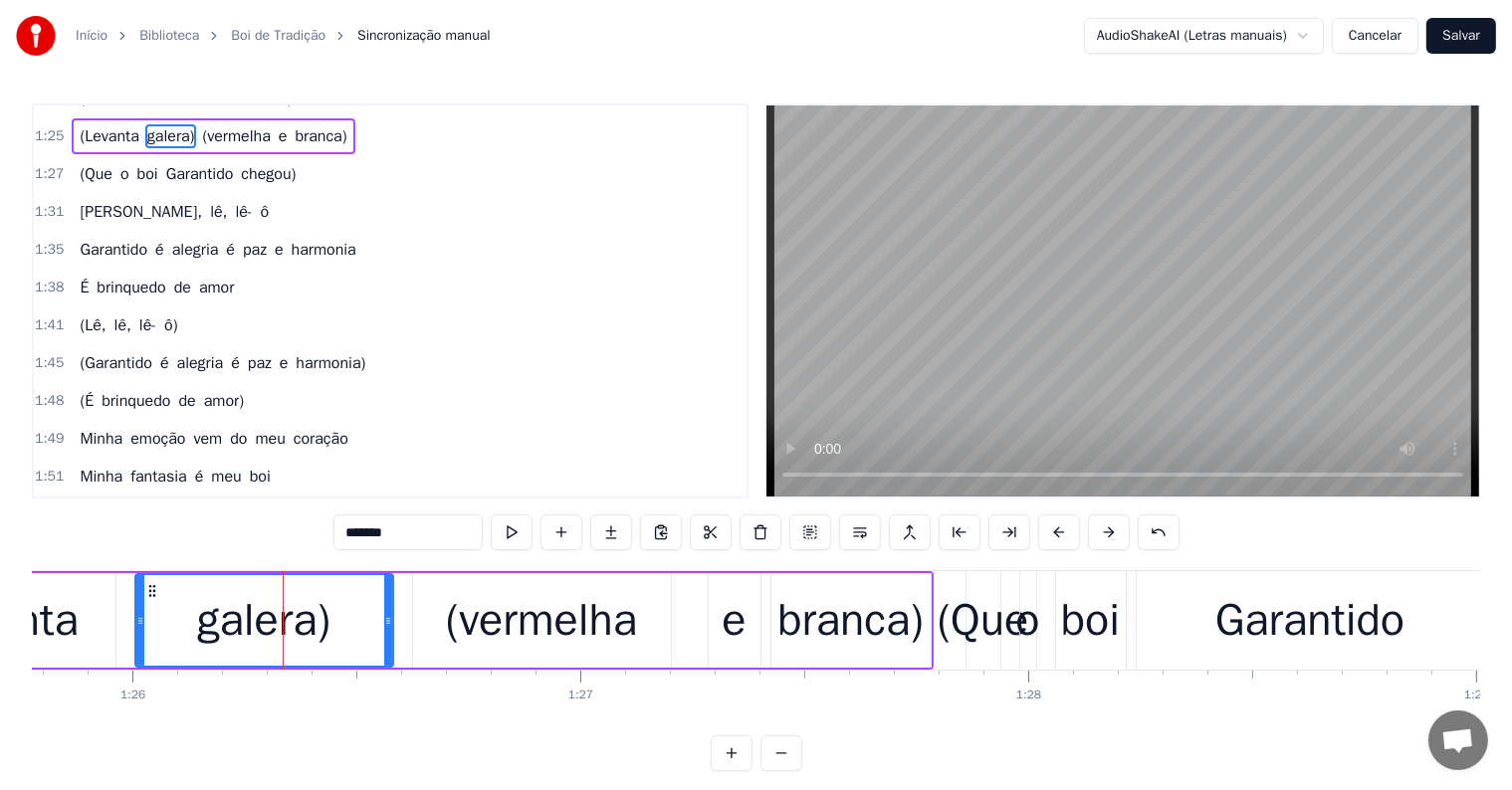 click on "(Garantido é alegria é paz e harmonia)" at bounding box center (222, 363) 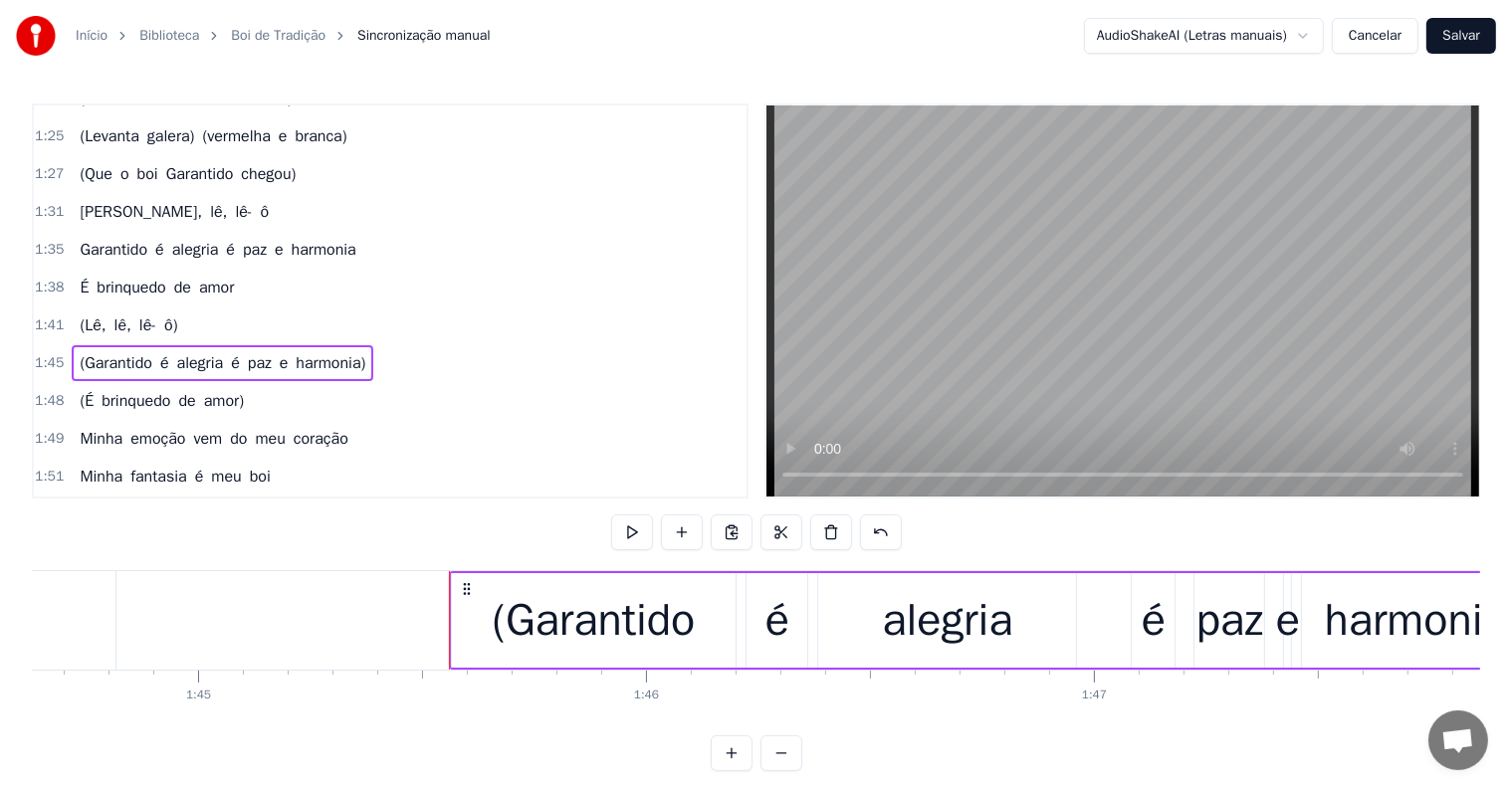 scroll, scrollTop: 0, scrollLeft: 47182, axis: horizontal 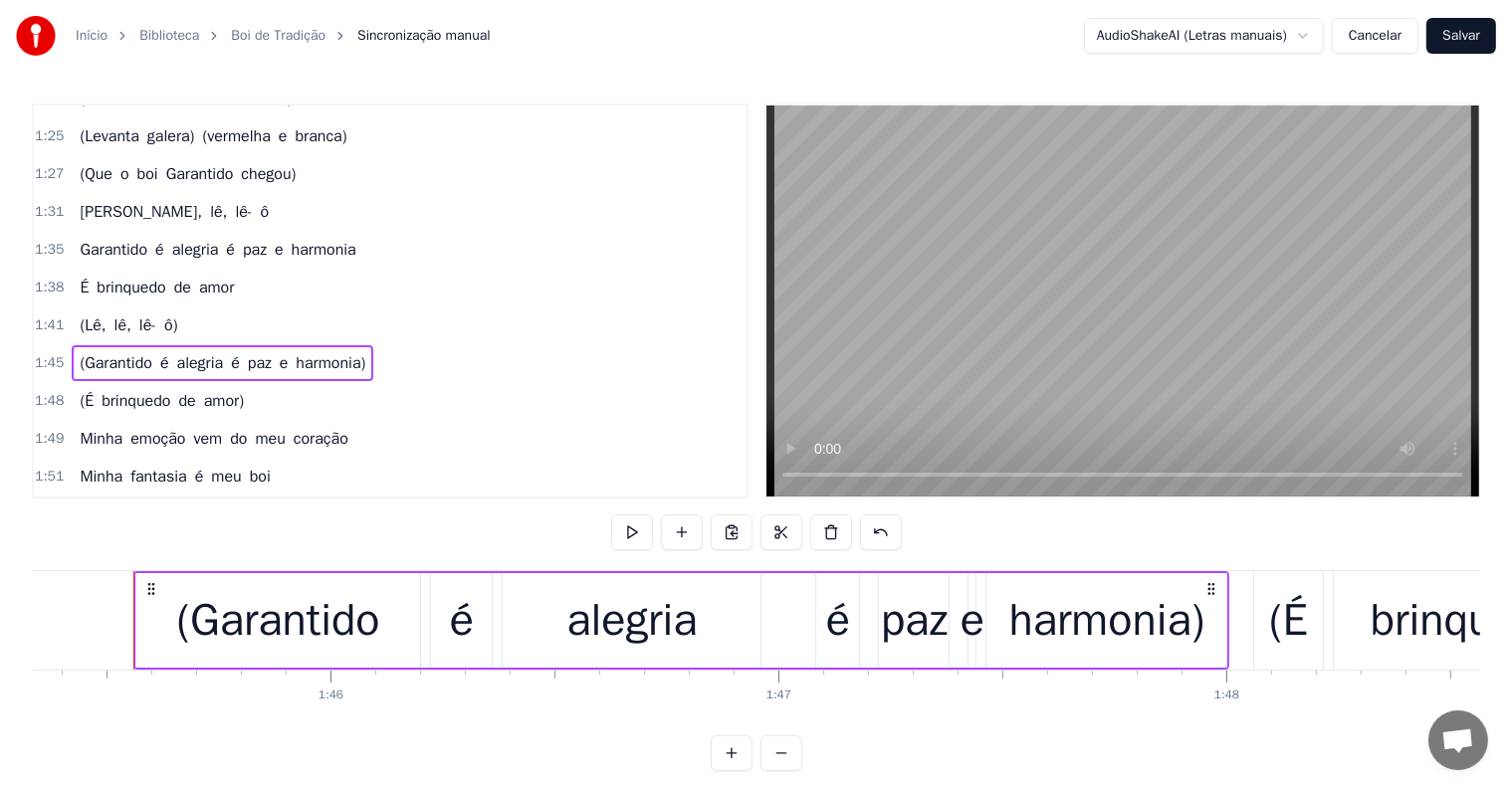 click on "alegria" at bounding box center [631, 620] 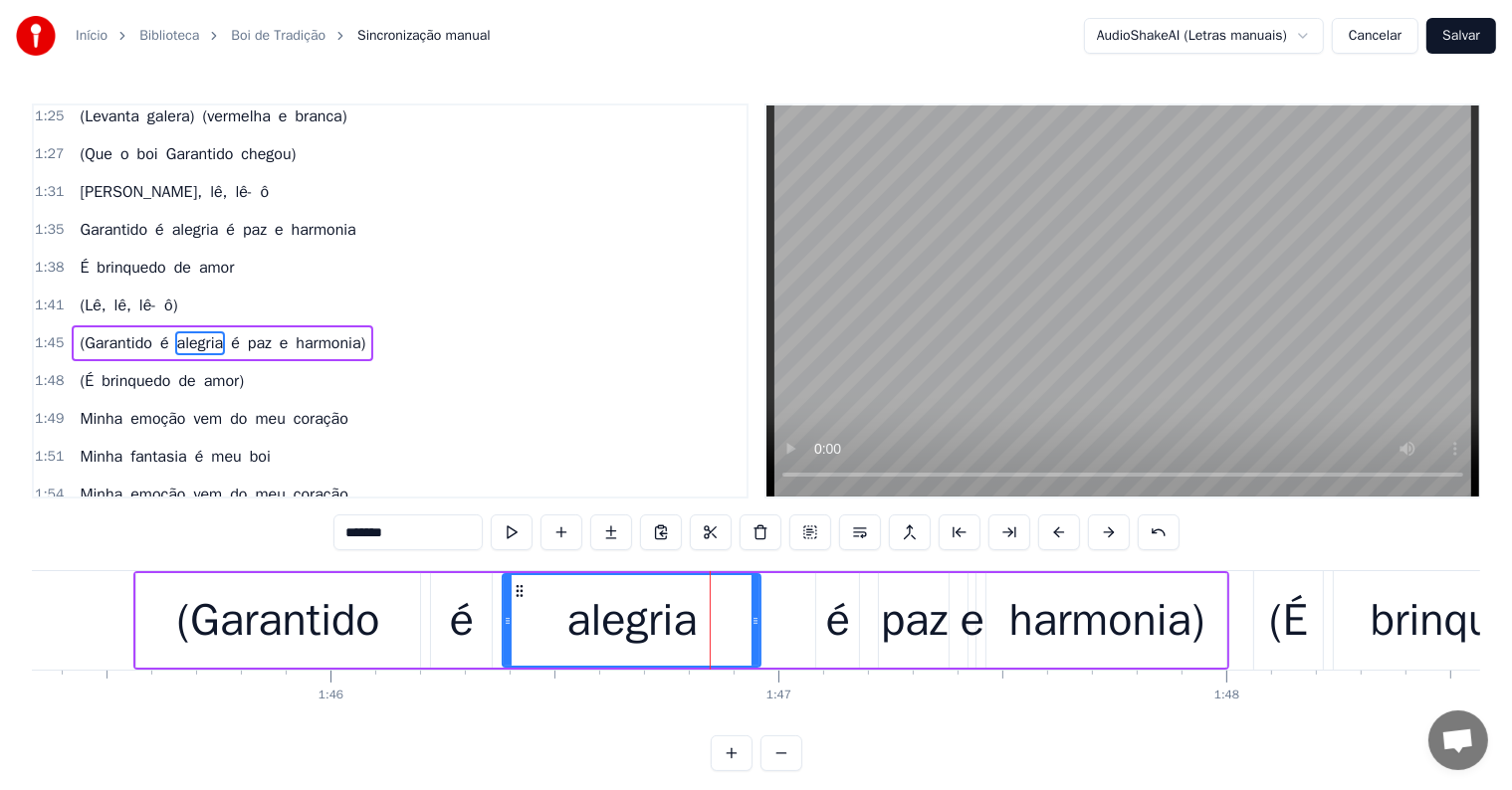 click on "*******" at bounding box center [408, 532] 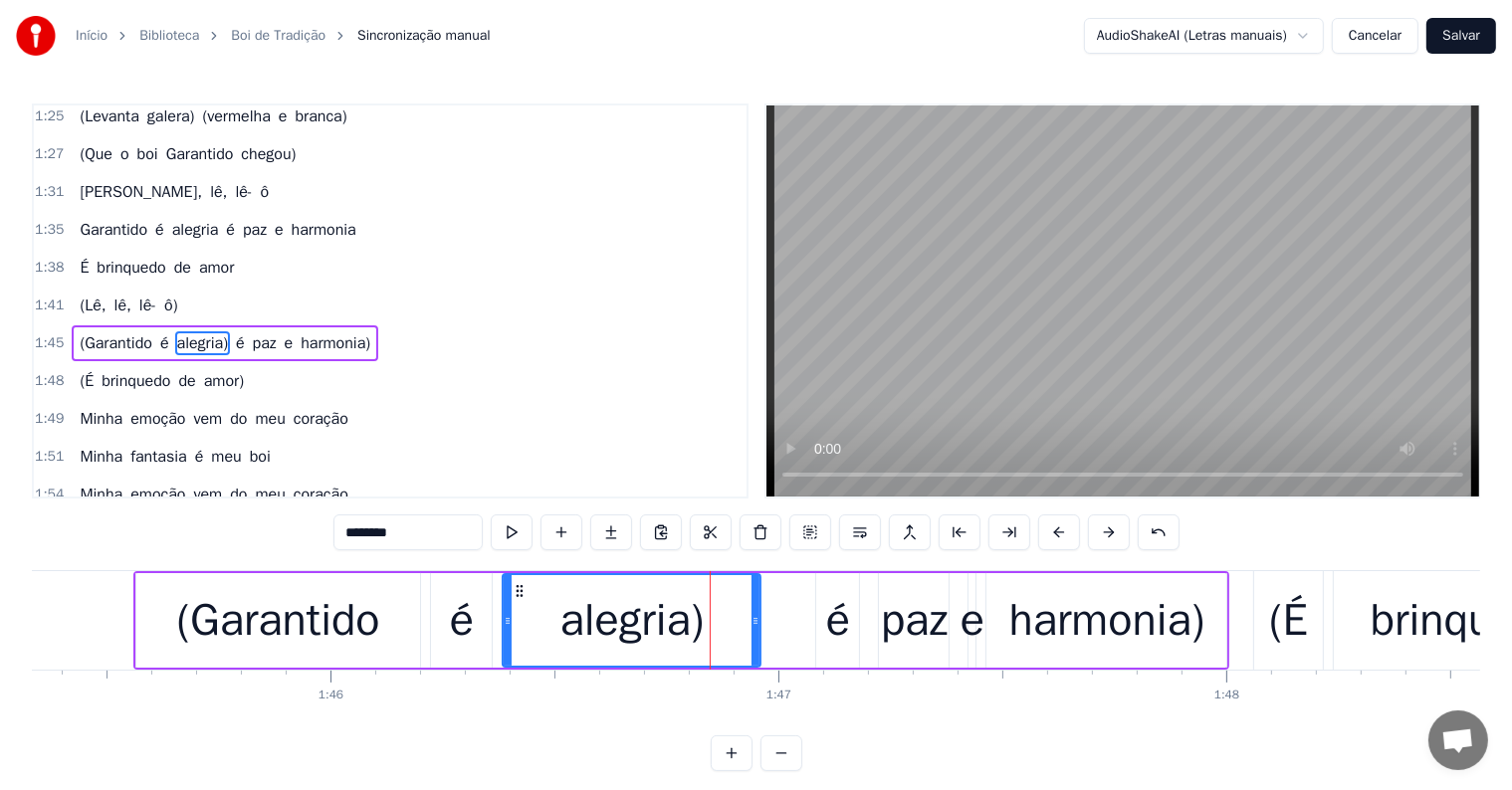 click on "é" at bounding box center (837, 620) 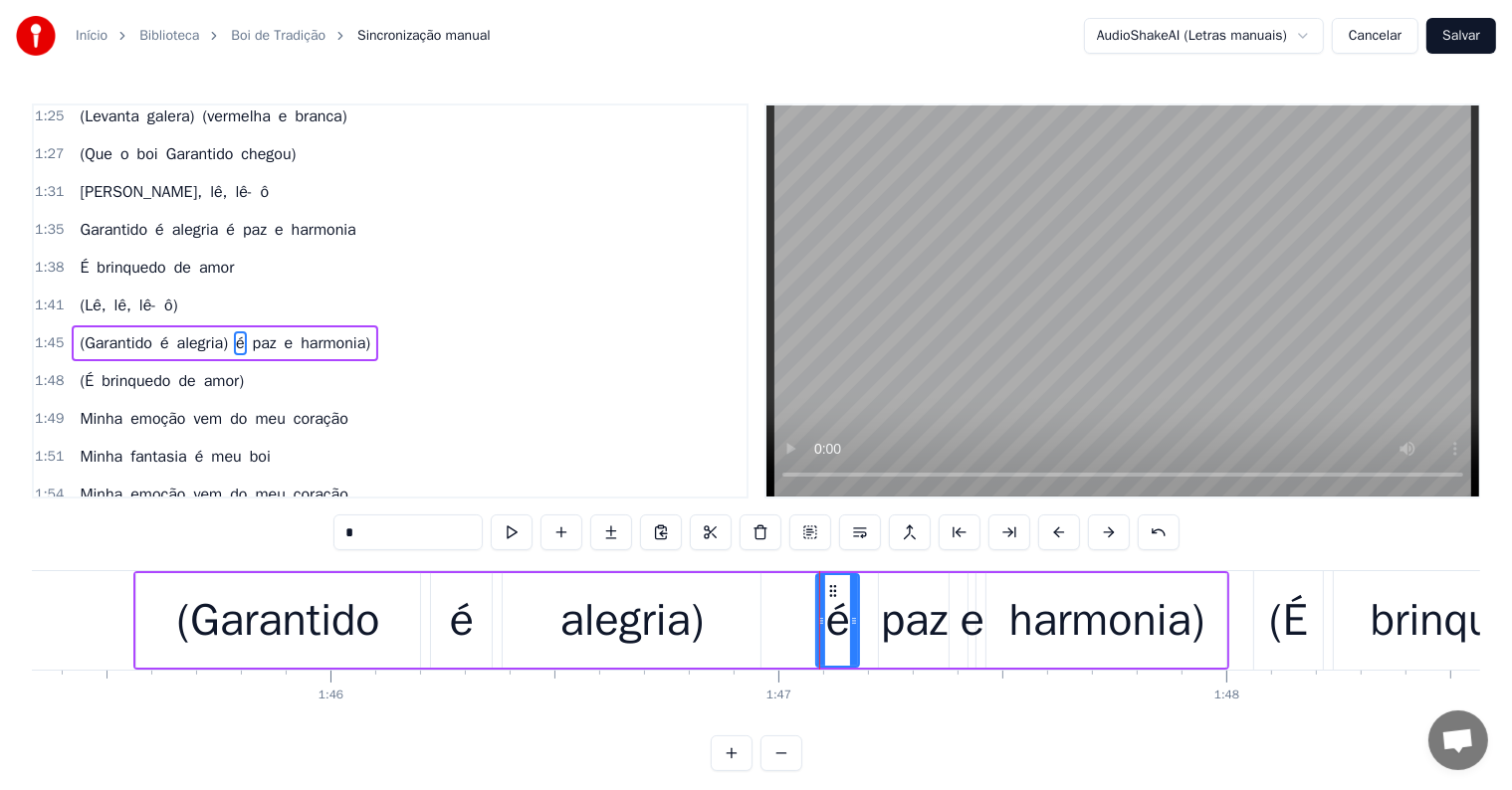 click on "*" at bounding box center (408, 532) 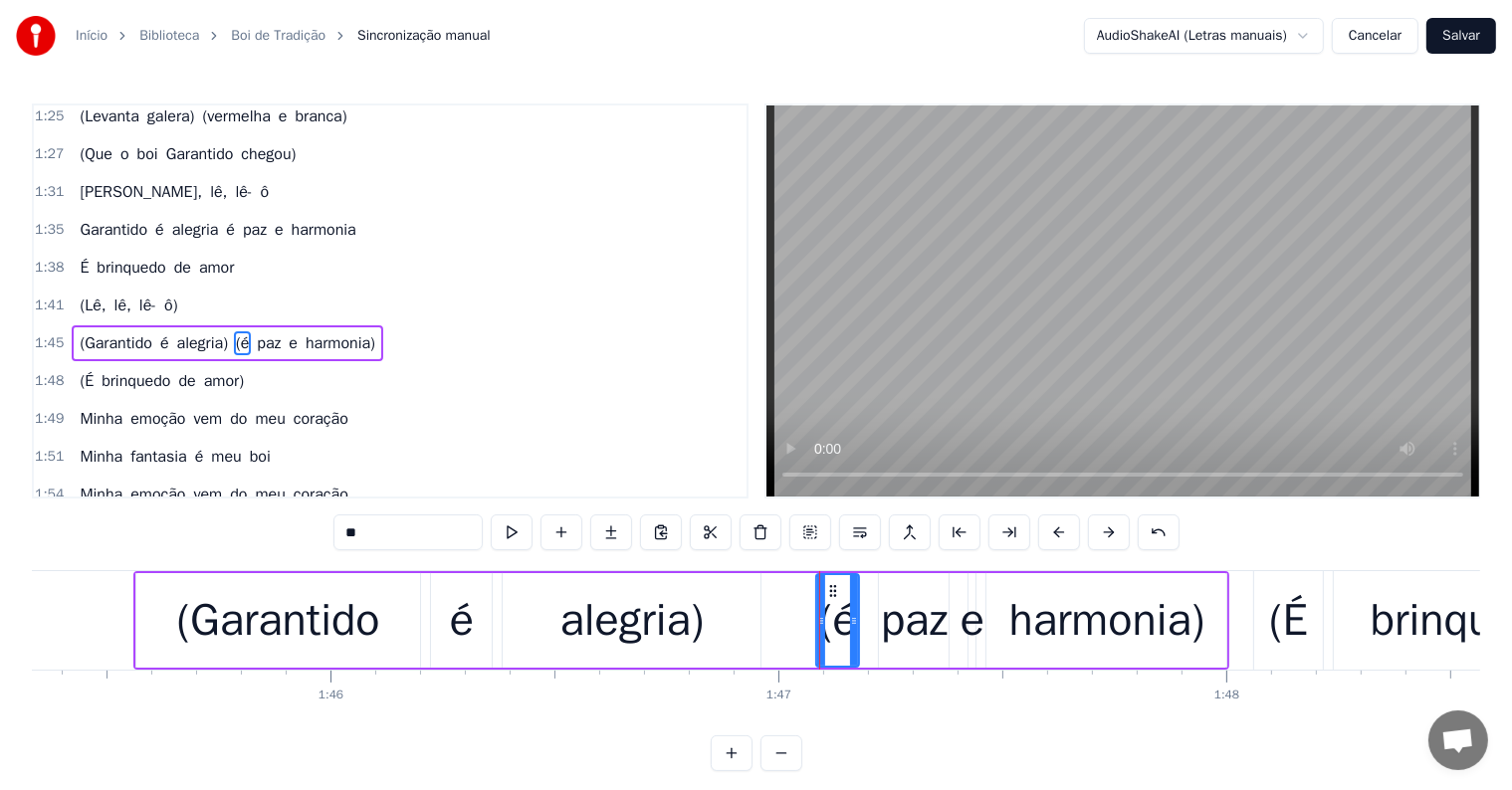 click on "(Garantido" at bounding box center (115, 343) 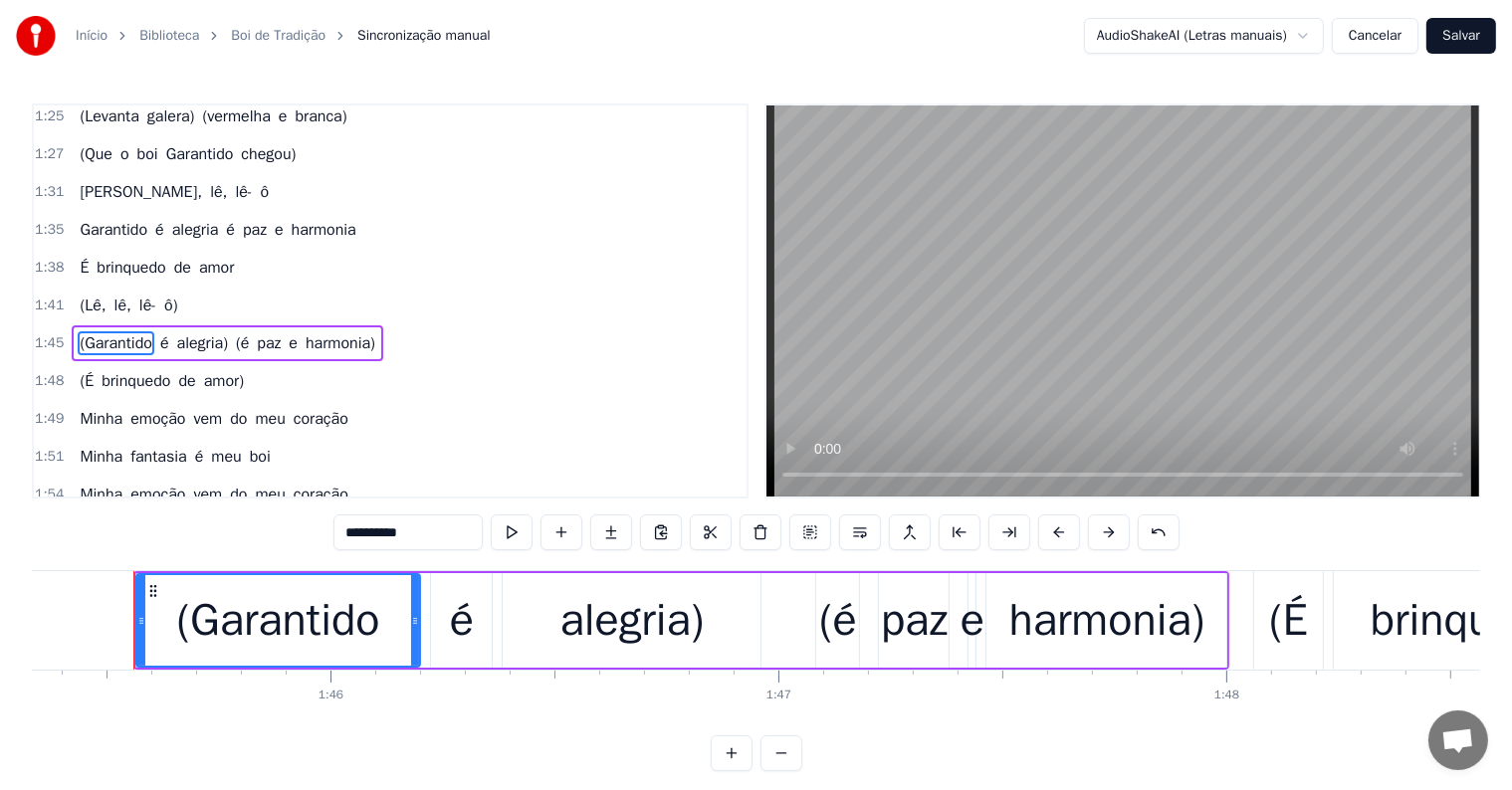 click on "paz" at bounding box center [269, 343] 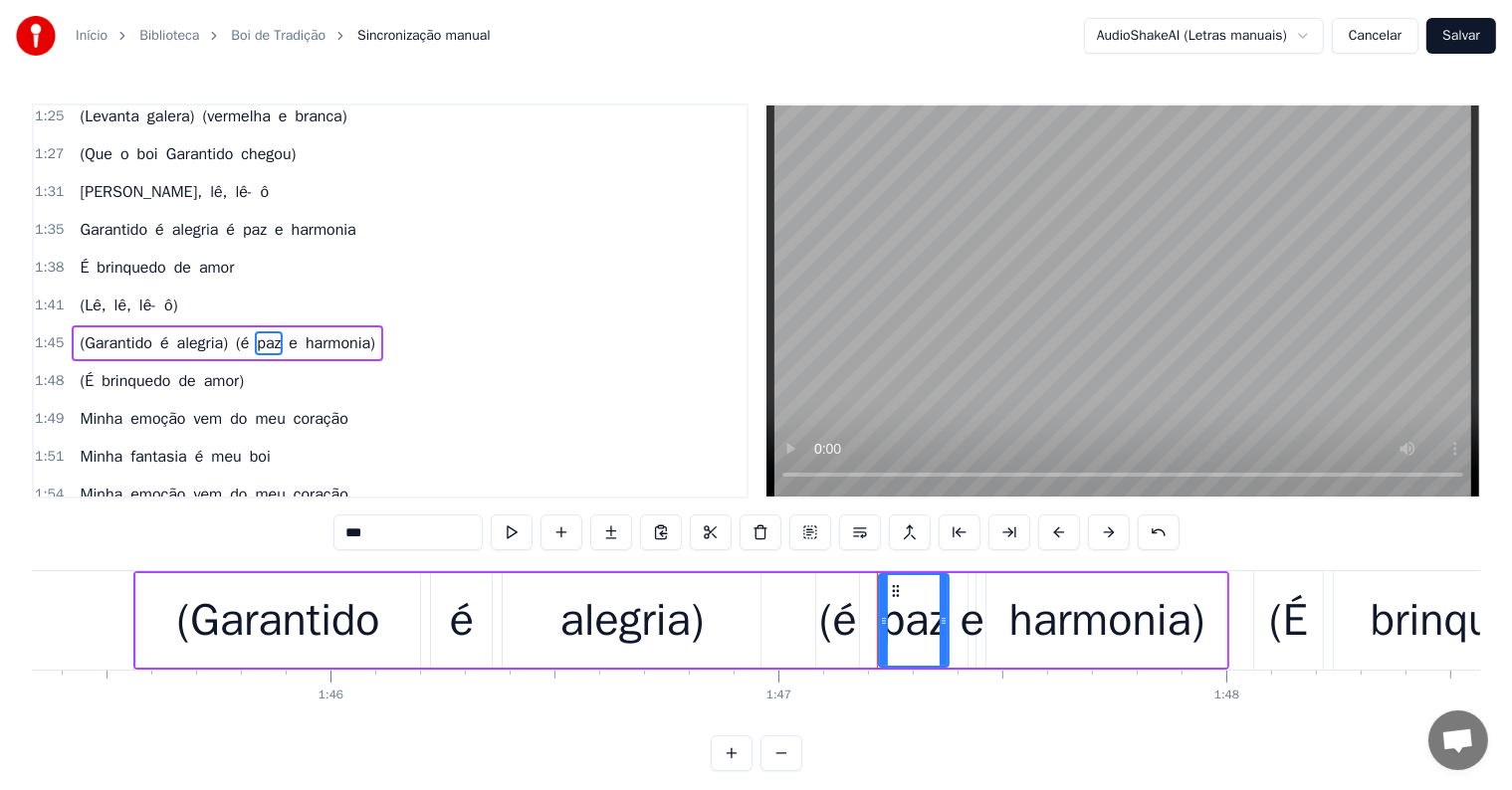 click on "brinquedo" at bounding box center (135, 381) 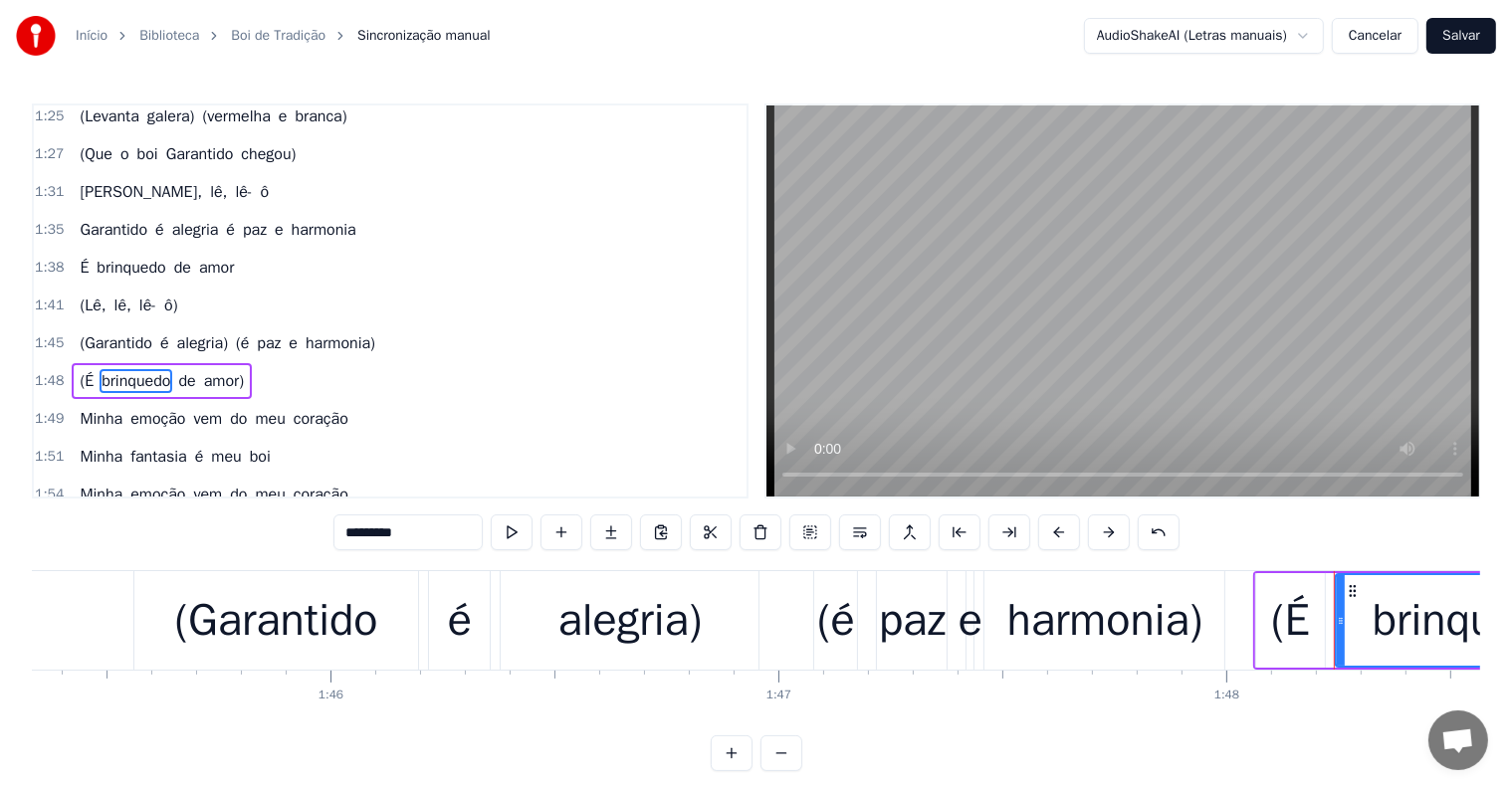 scroll, scrollTop: 1103, scrollLeft: 0, axis: vertical 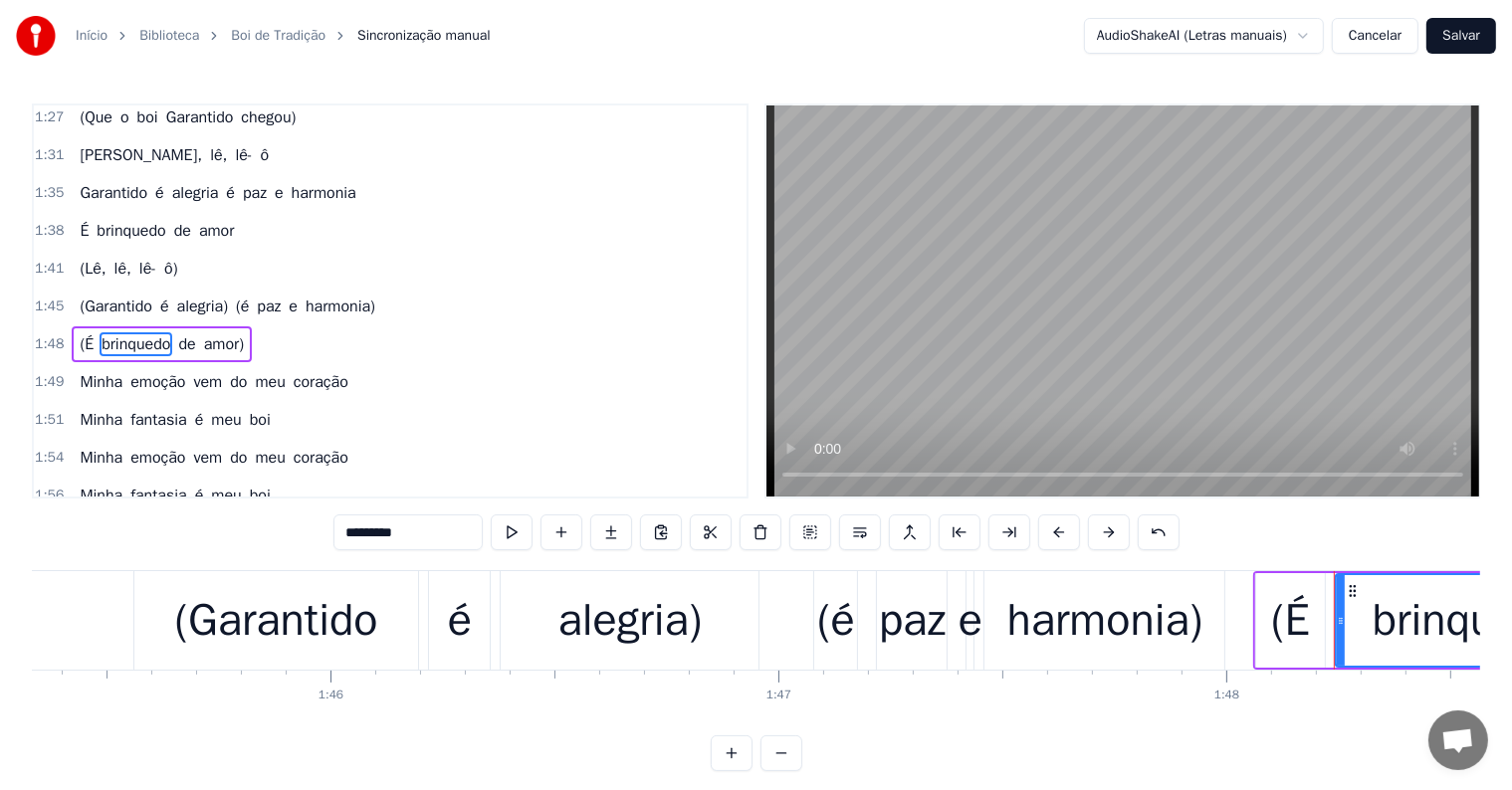 click on "fantasia" at bounding box center (158, 420) 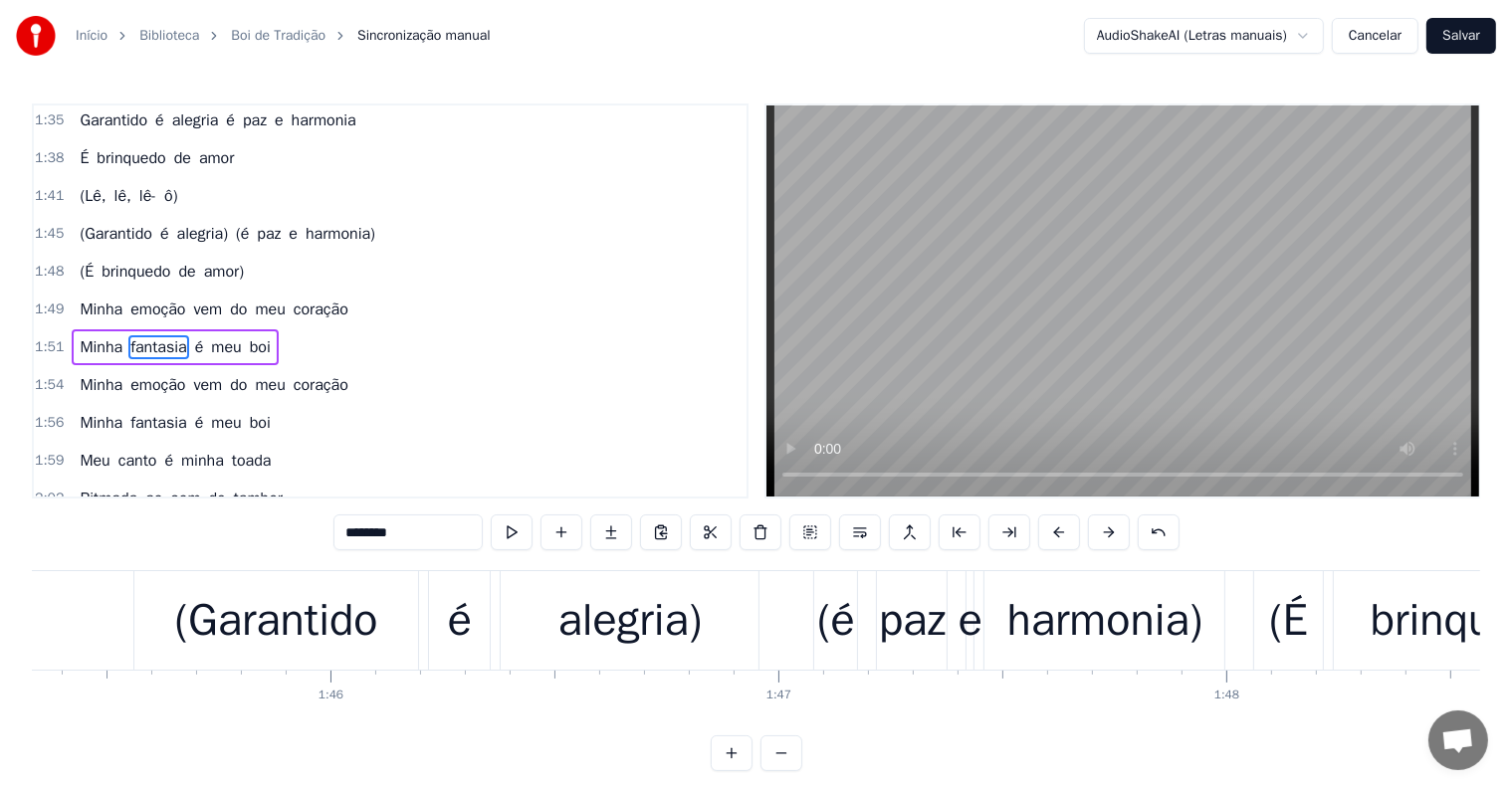 scroll, scrollTop: 1177, scrollLeft: 0, axis: vertical 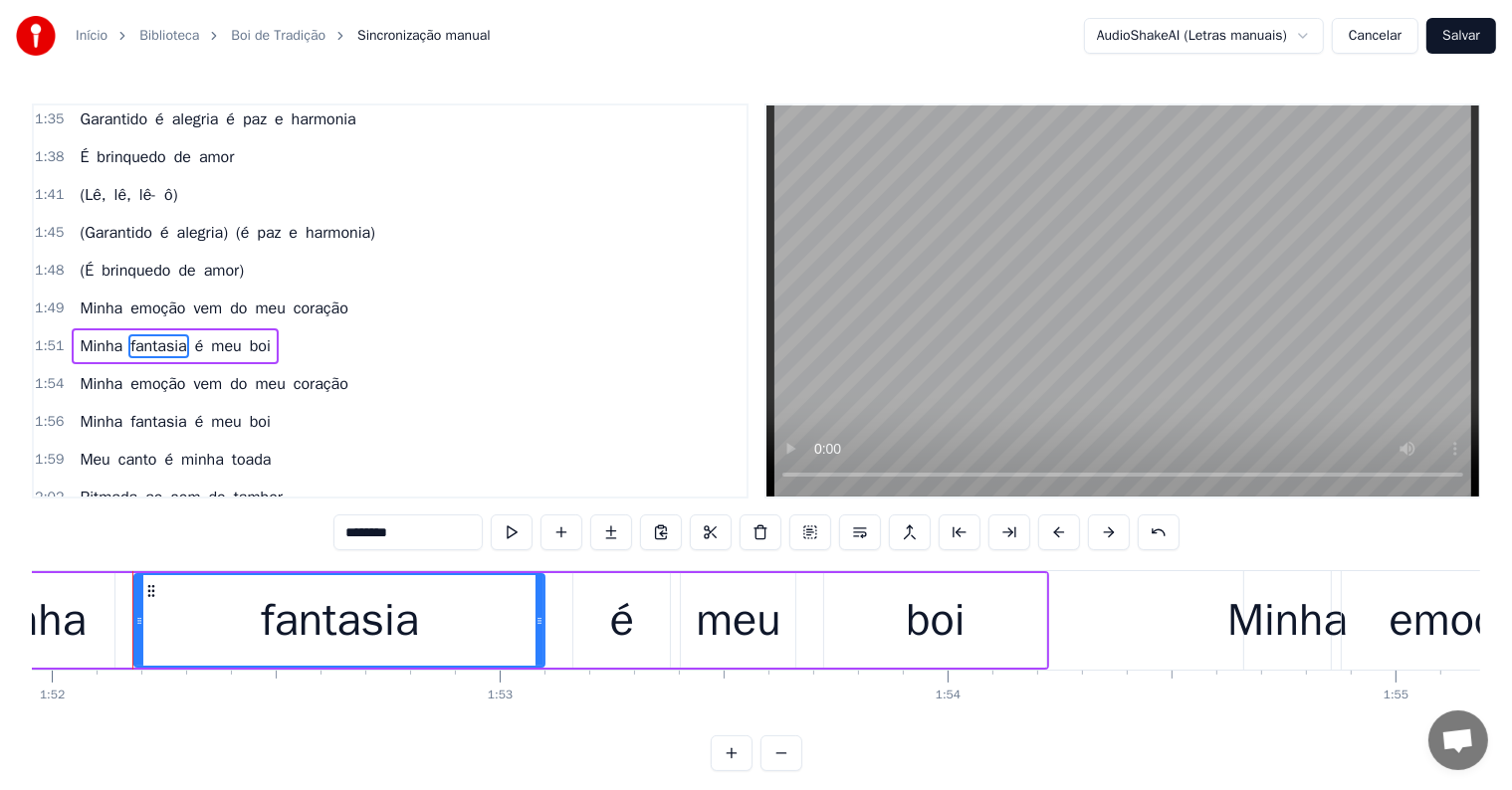 click on "ao" at bounding box center (153, 497) 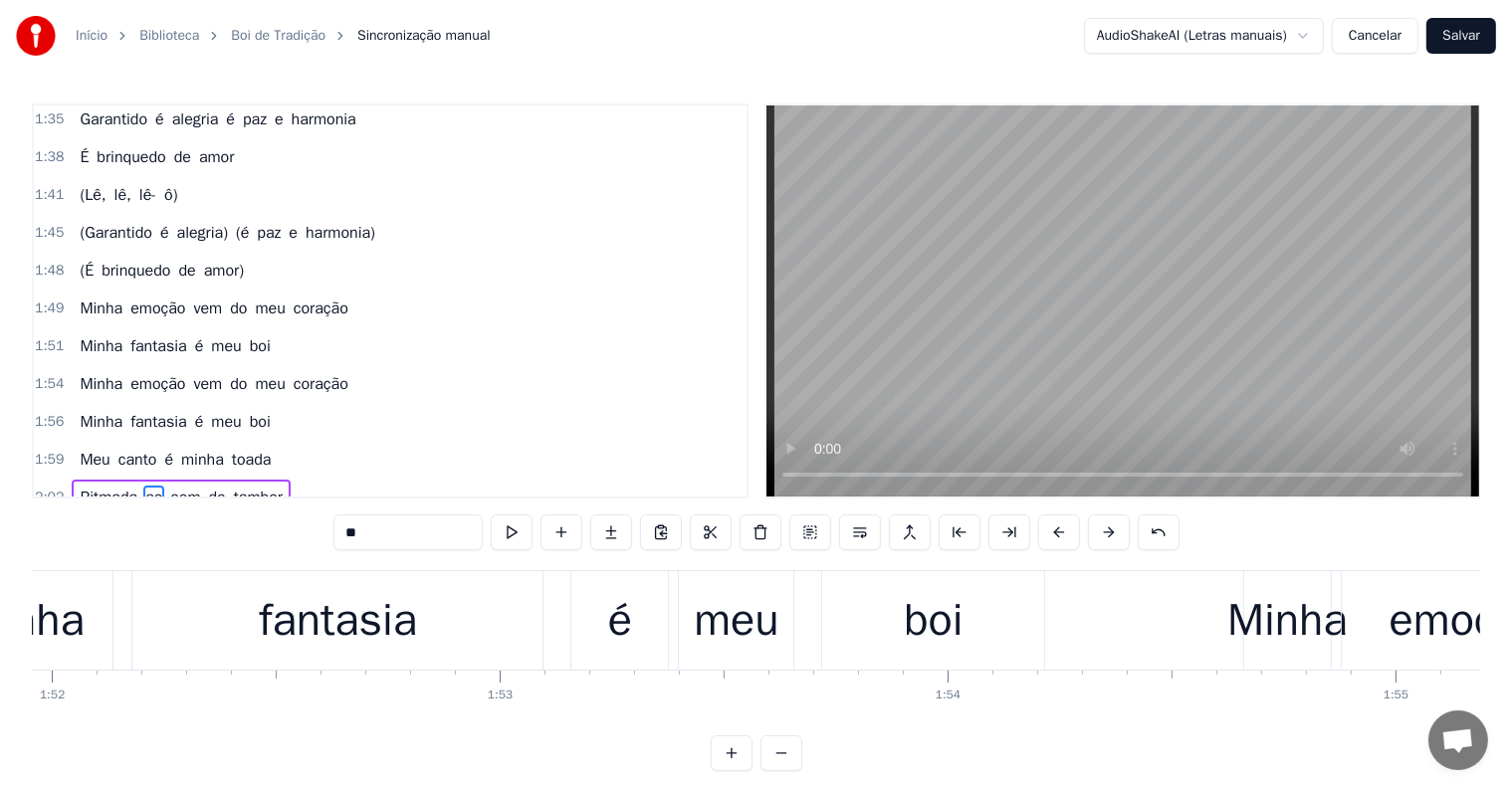 scroll, scrollTop: 1323, scrollLeft: 0, axis: vertical 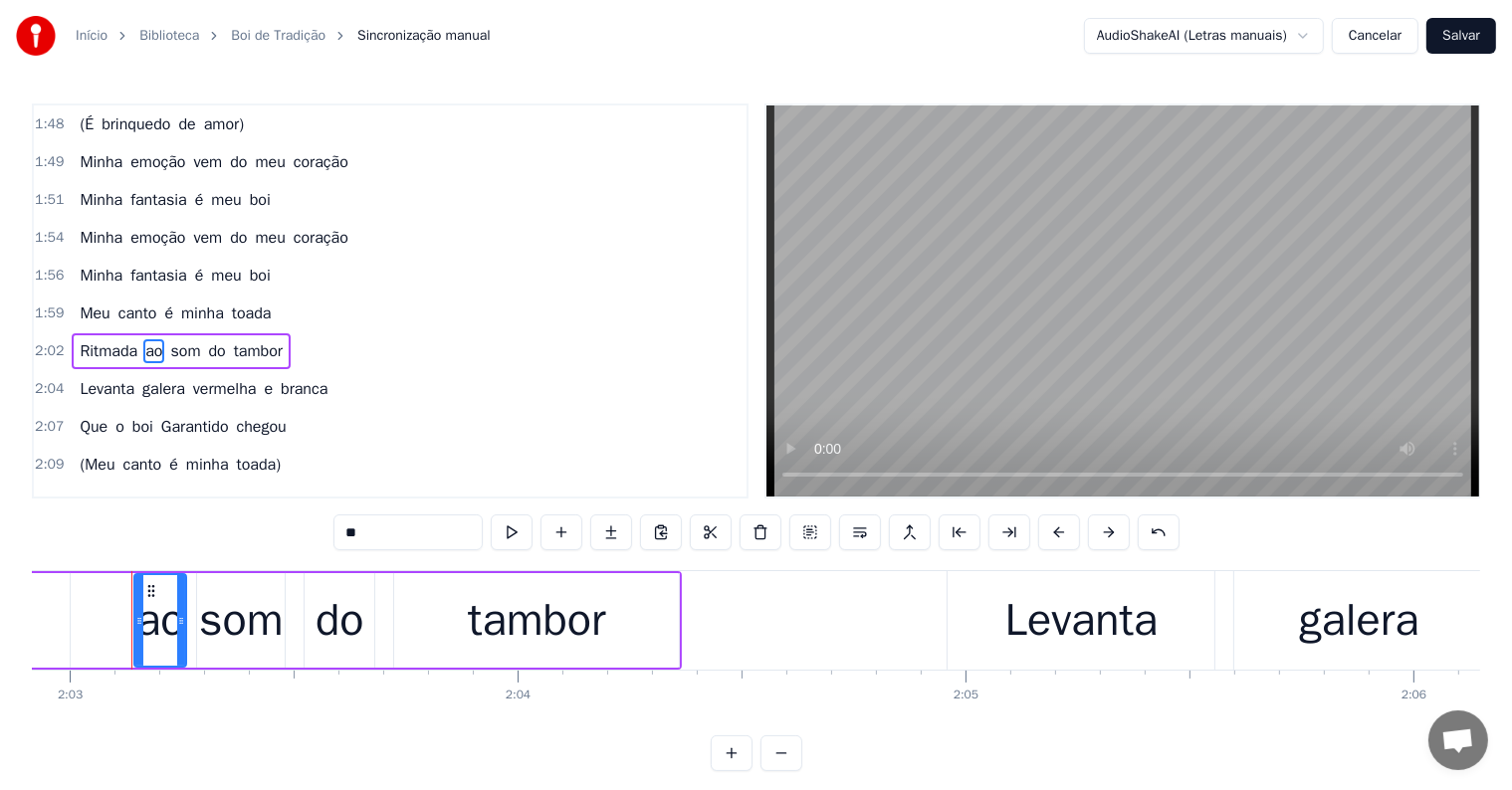 click on "canto" at bounding box center (142, 465) 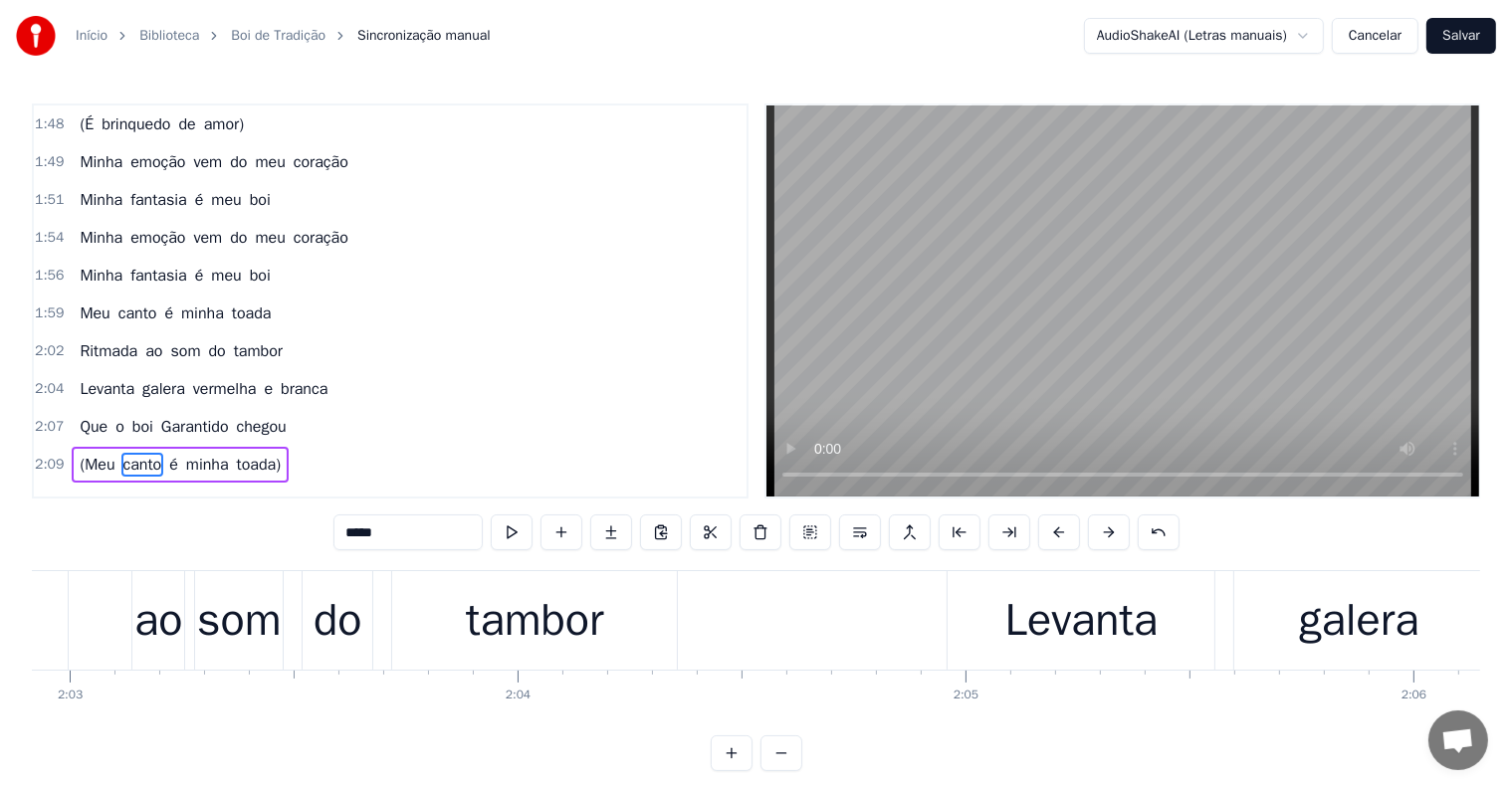 scroll, scrollTop: 1433, scrollLeft: 0, axis: vertical 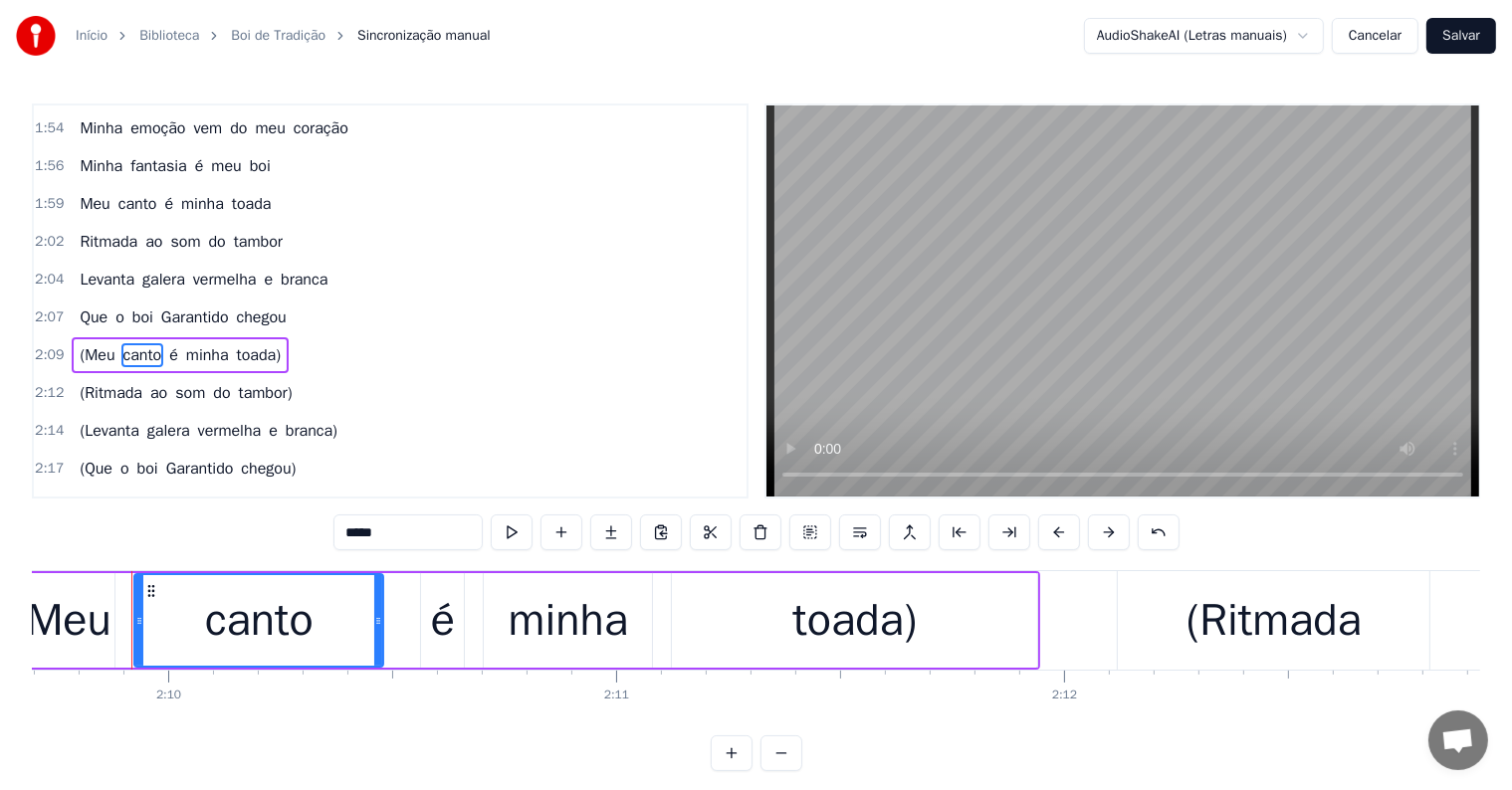click on "ao" at bounding box center (158, 393) 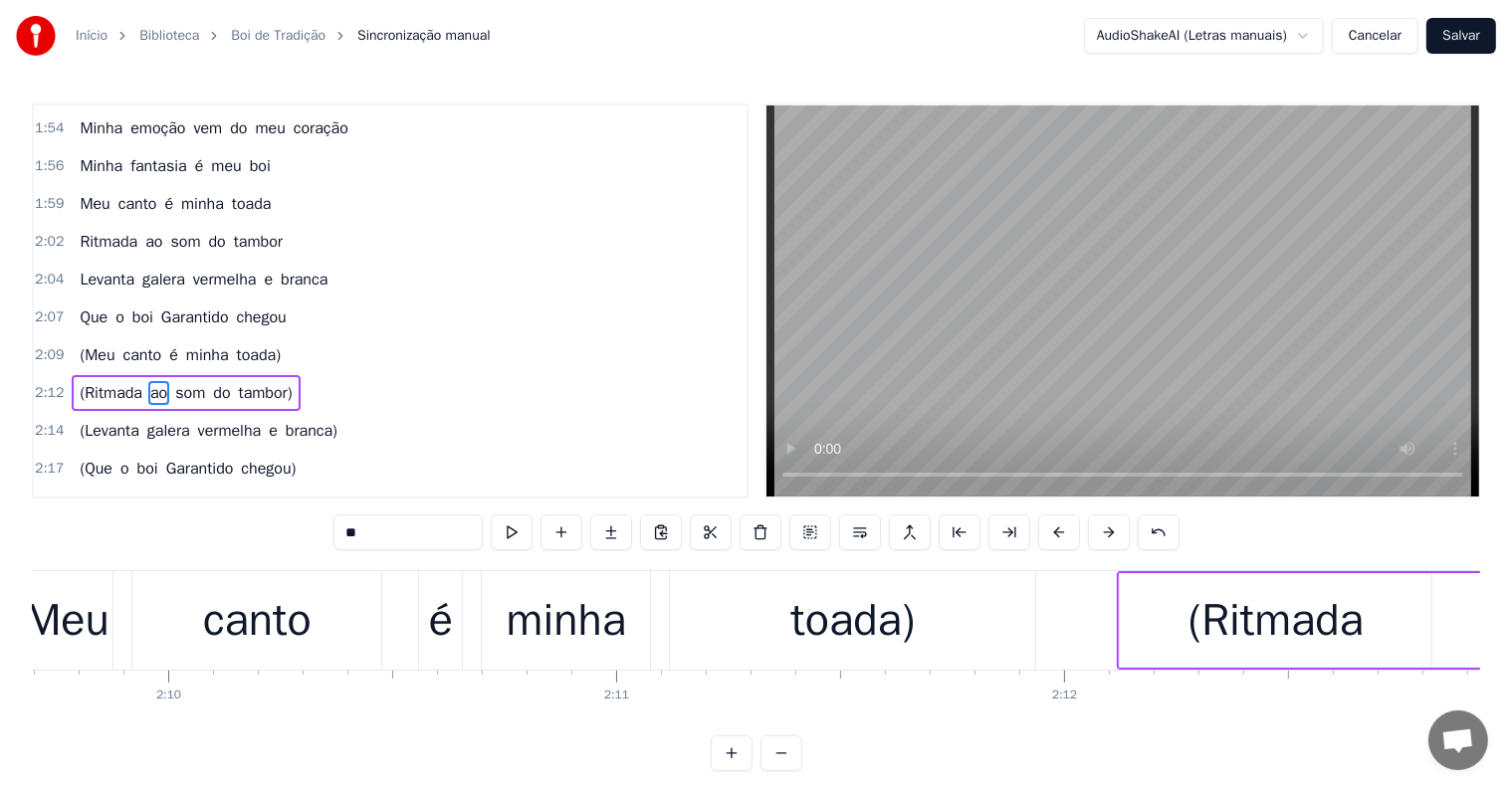 scroll, scrollTop: 1470, scrollLeft: 0, axis: vertical 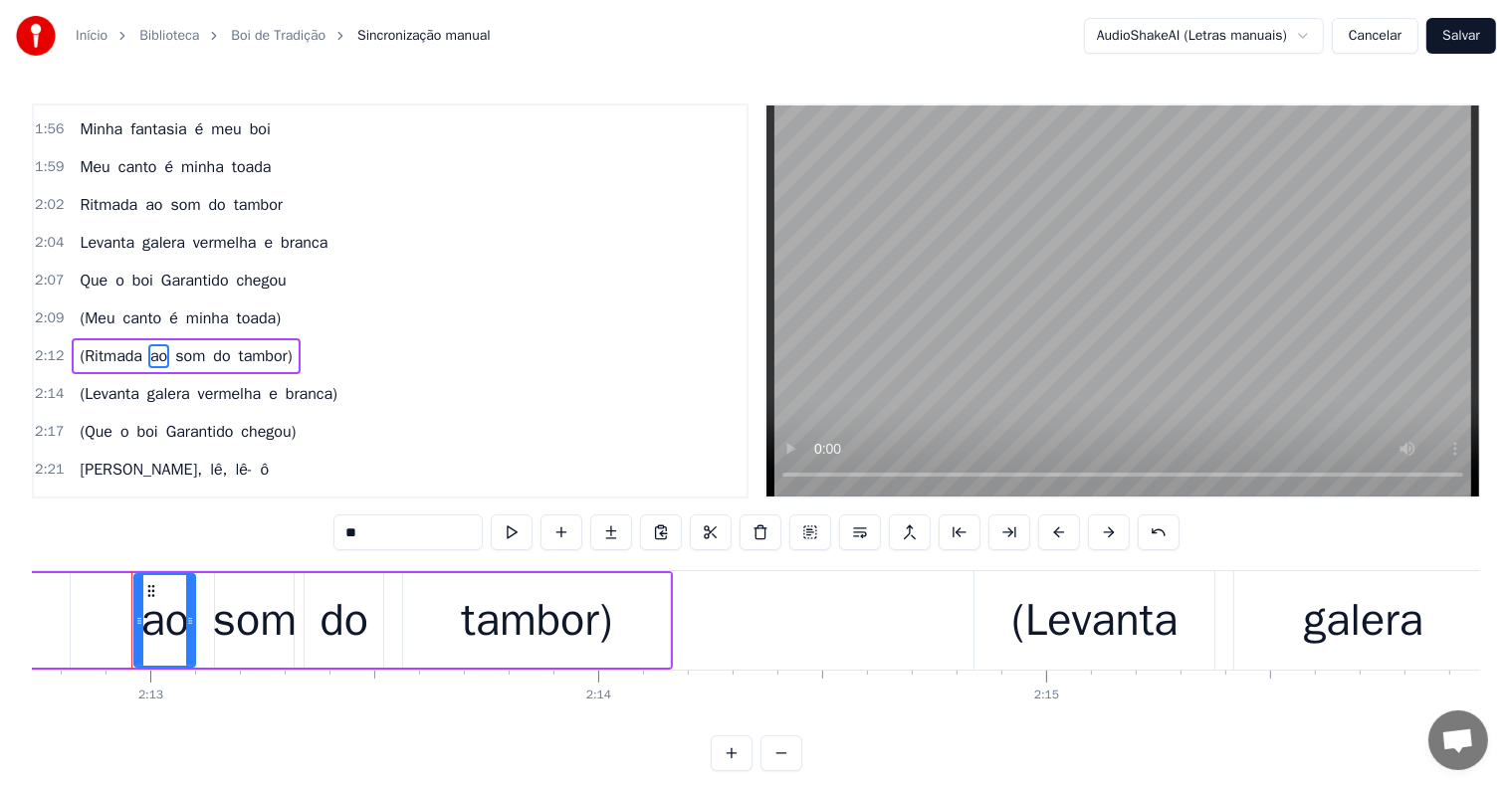 click on "galera" at bounding box center [168, 394] 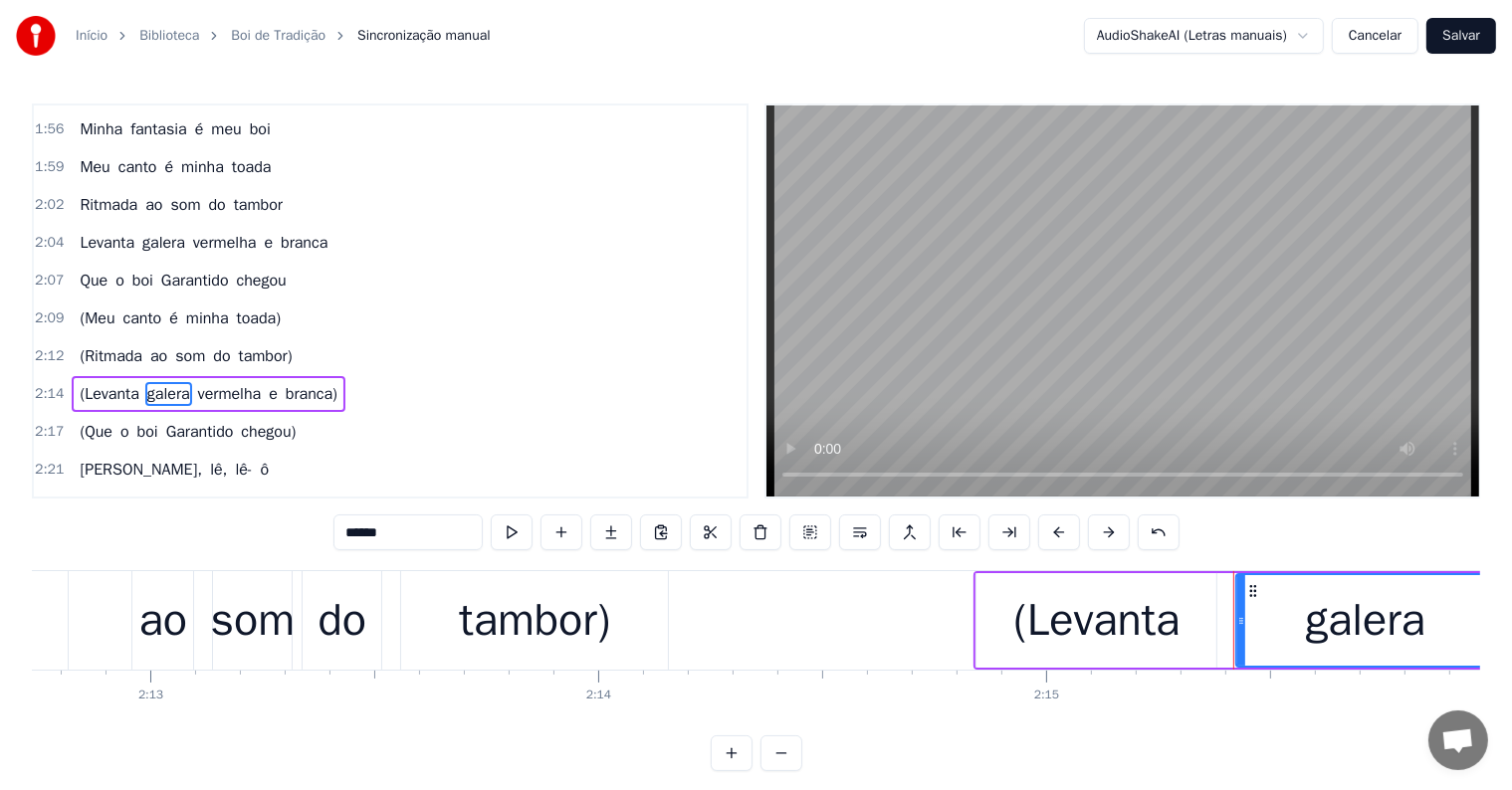 scroll, scrollTop: 1506, scrollLeft: 0, axis: vertical 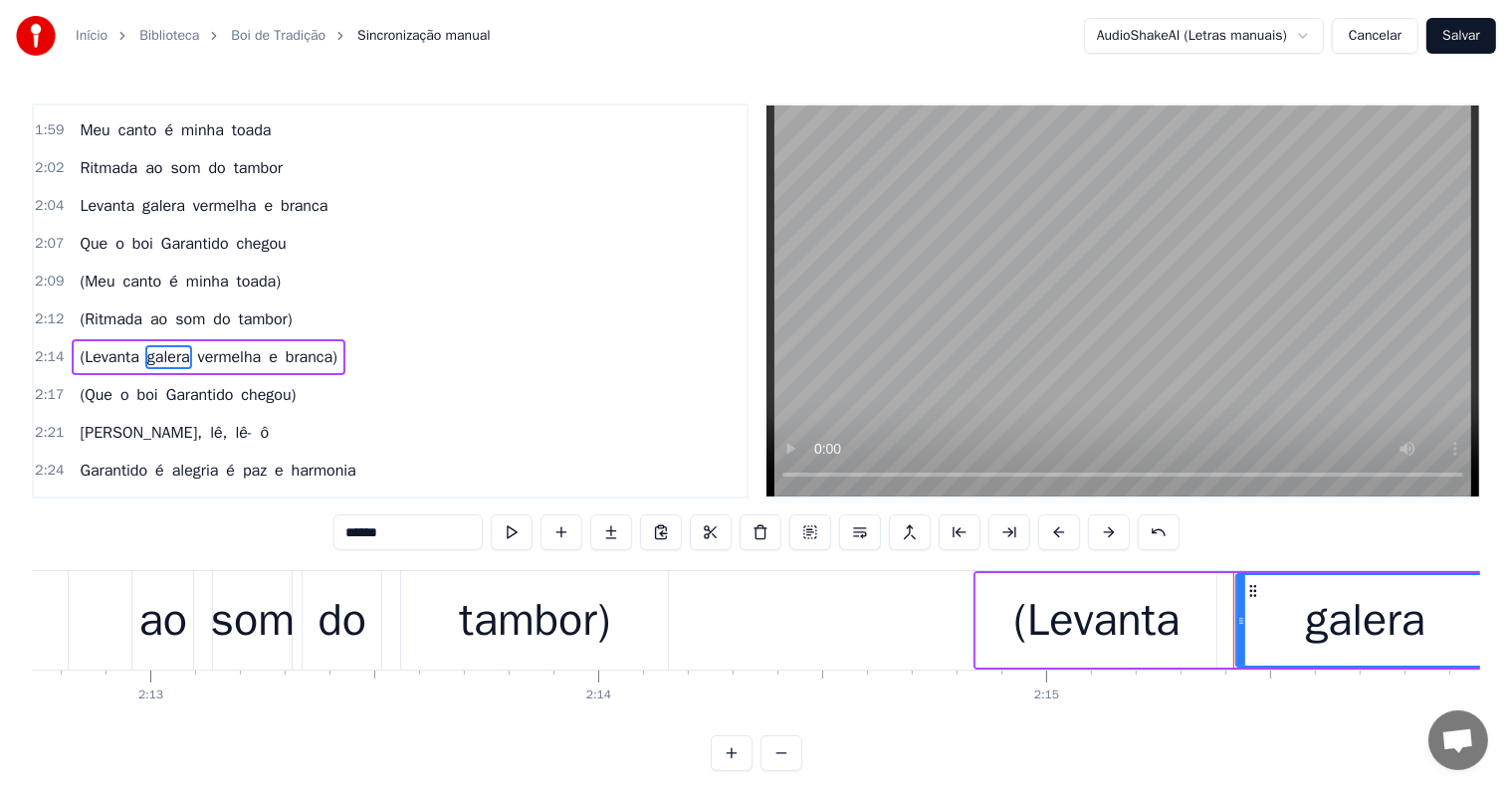 click on "galera" at bounding box center [1365, 620] 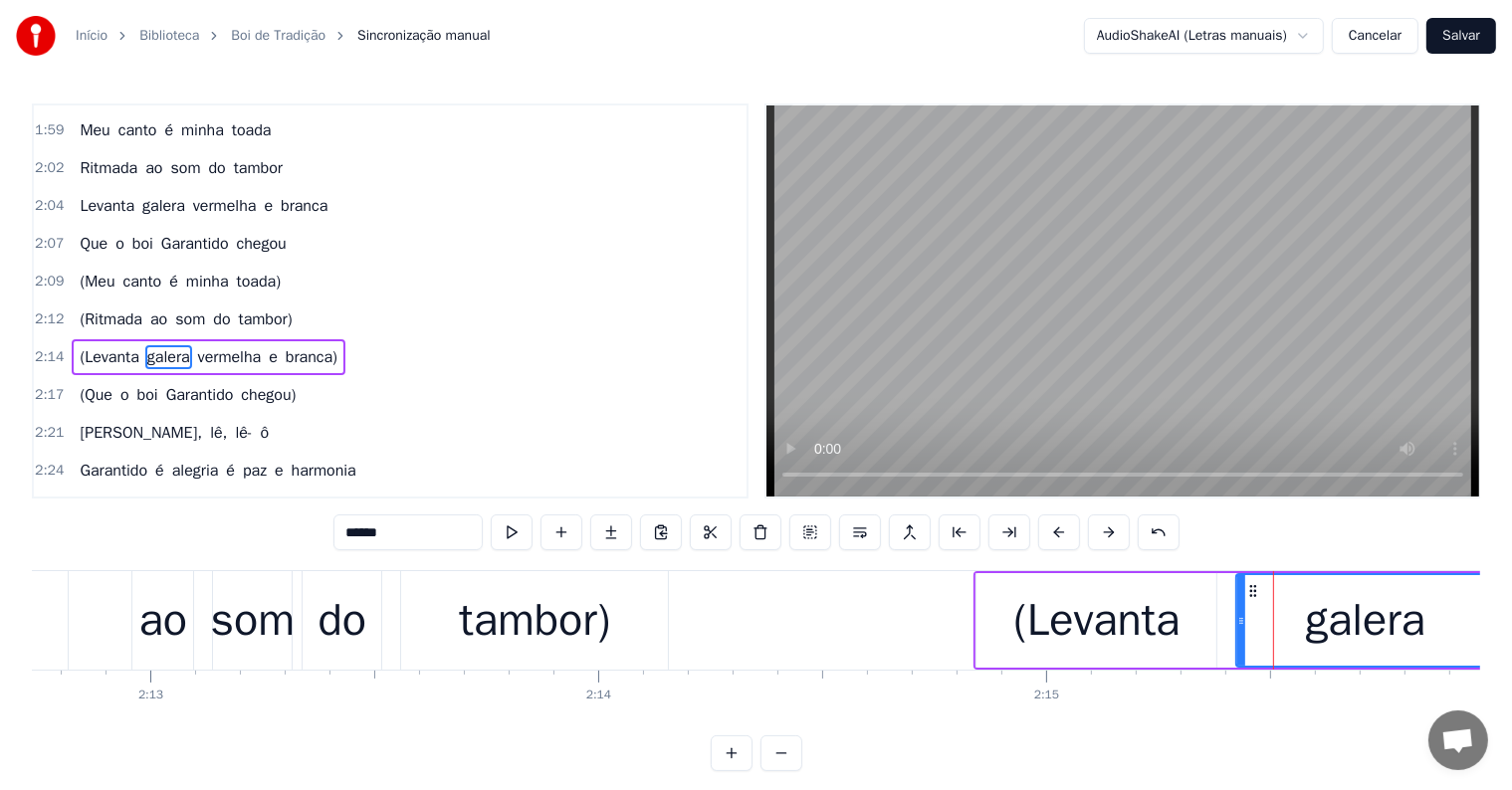 click on "******" at bounding box center (408, 532) 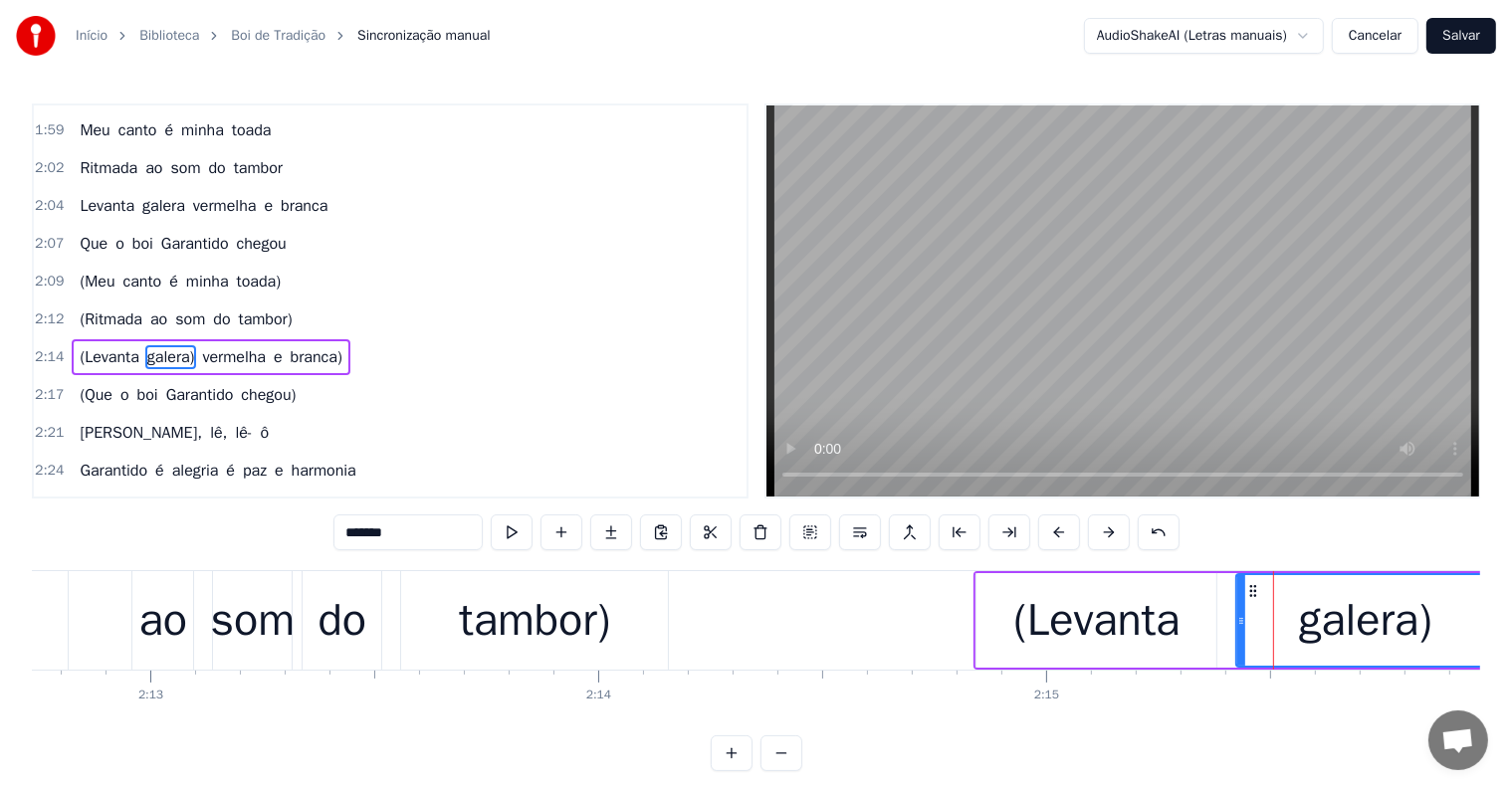 click on "branca)" at bounding box center [317, 357] 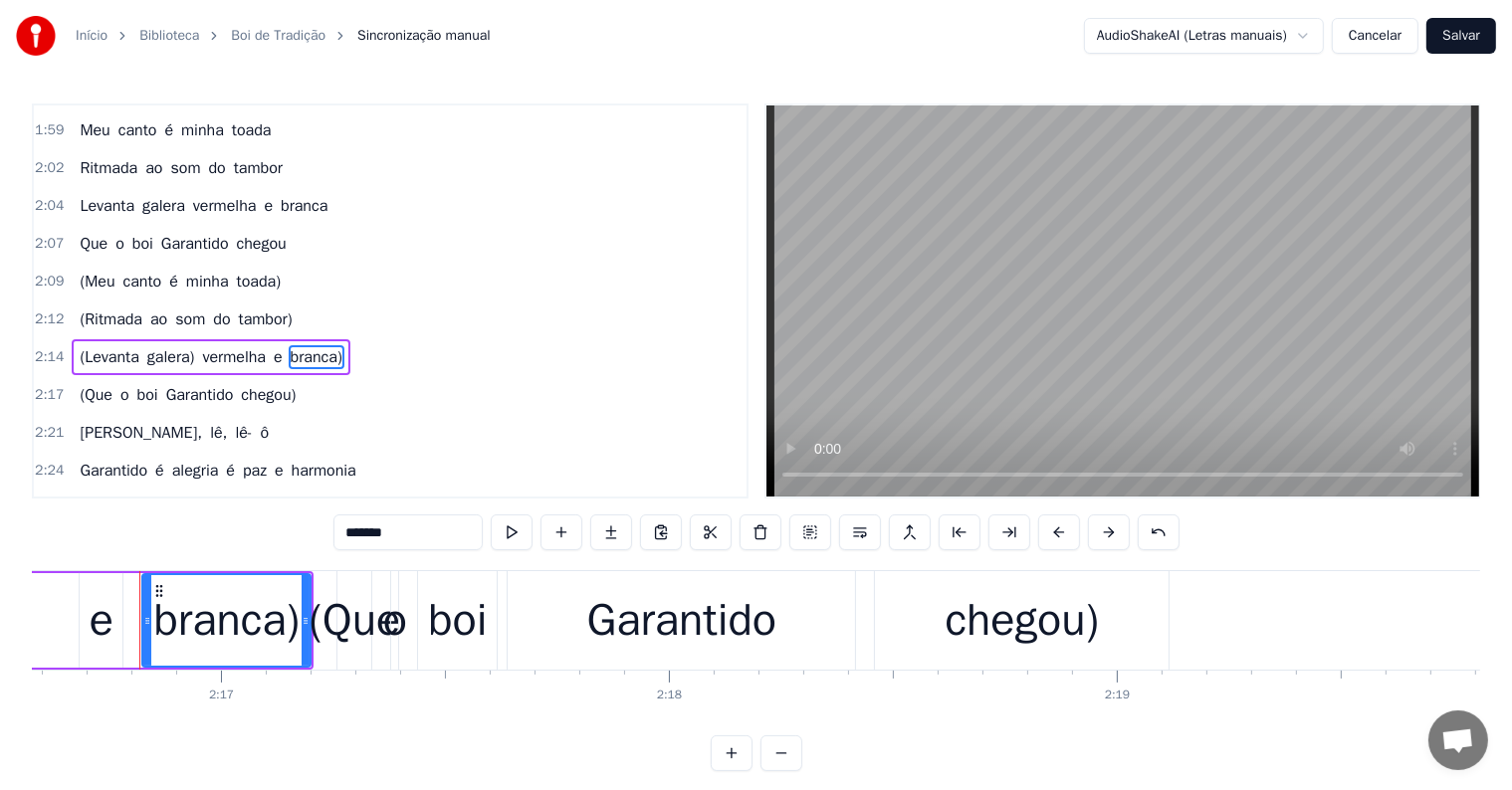 scroll, scrollTop: 0, scrollLeft: 61185, axis: horizontal 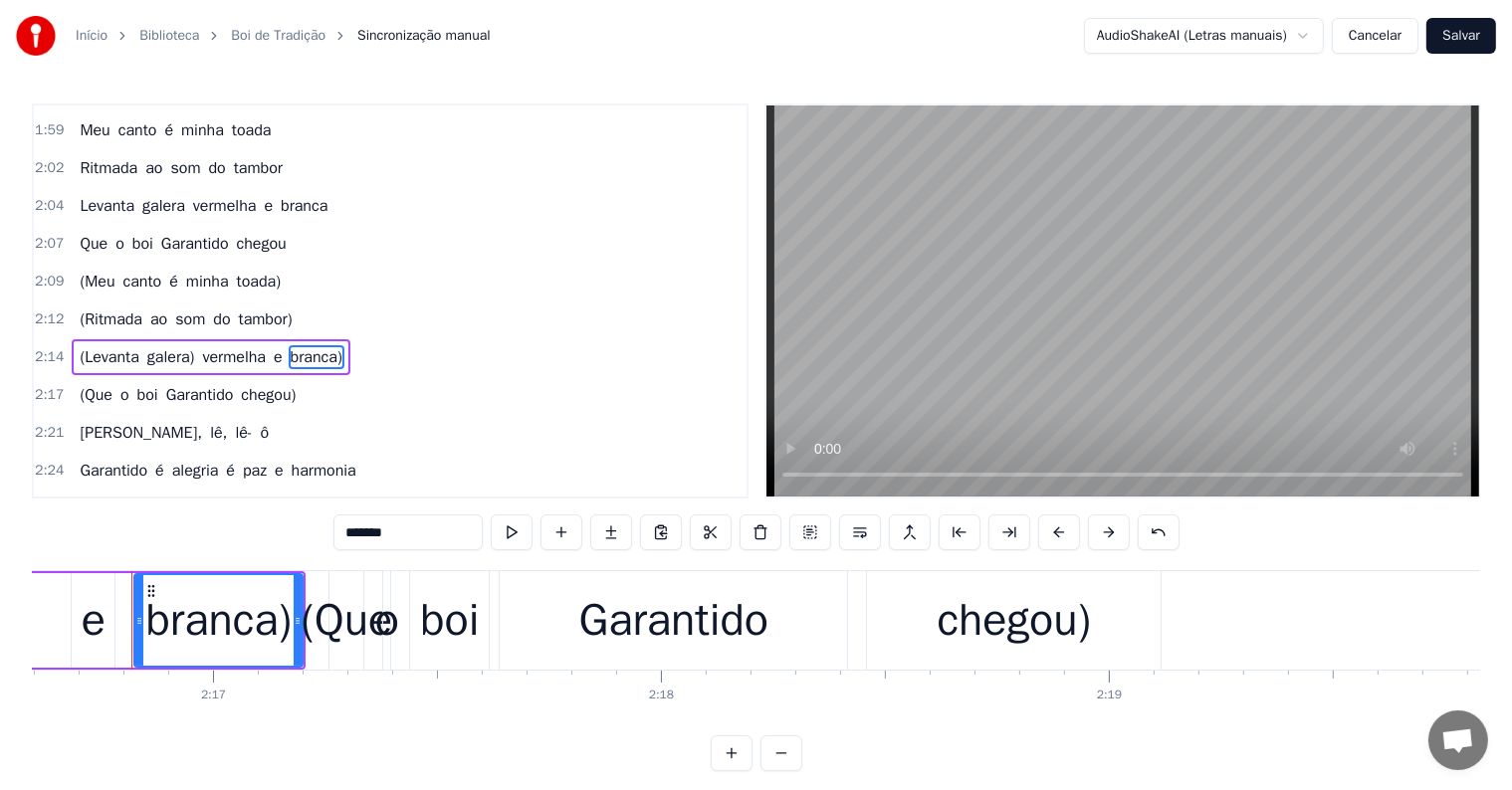 click on "vermelha" at bounding box center (234, 357) 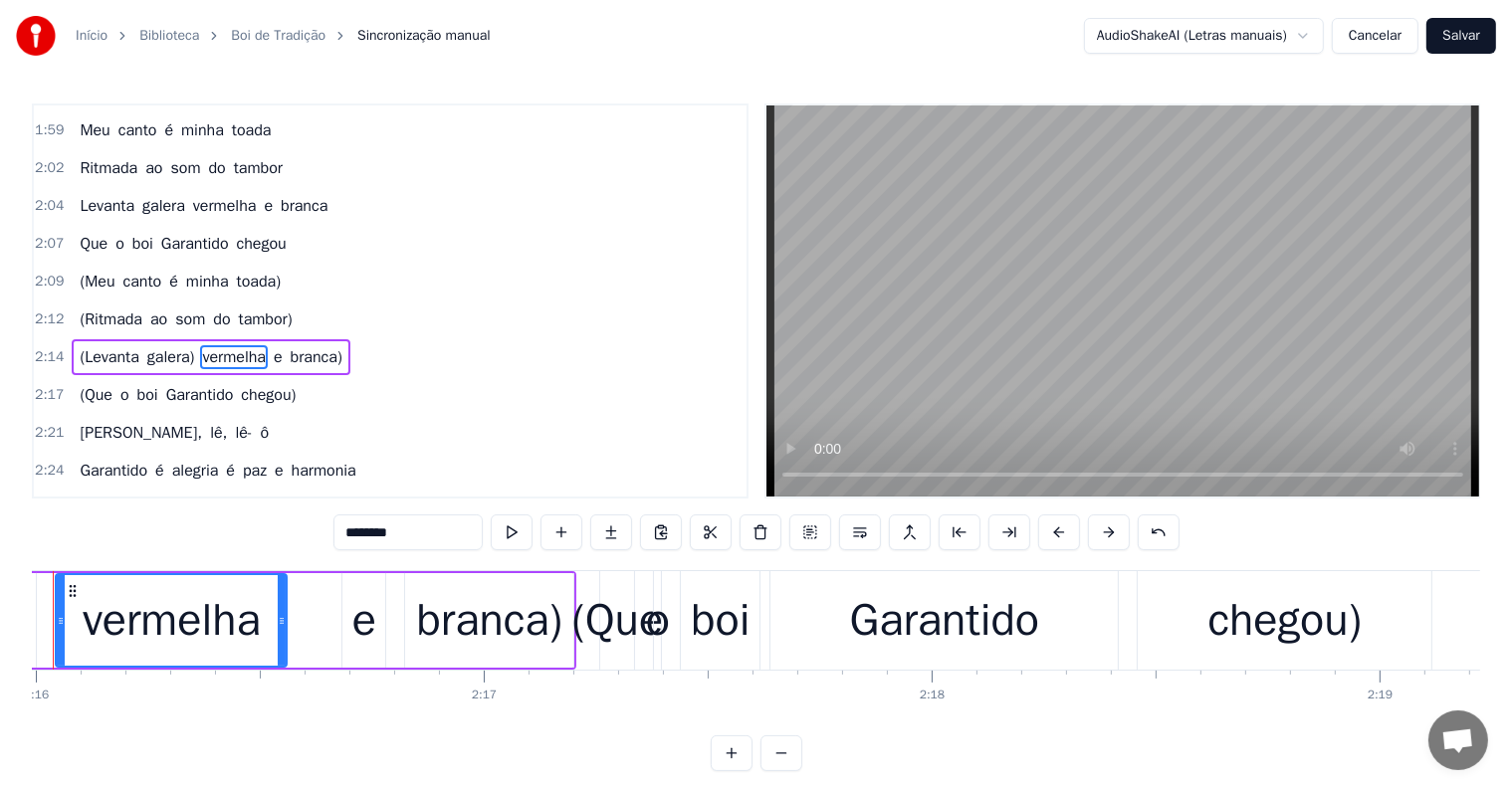scroll, scrollTop: 0, scrollLeft: 60834, axis: horizontal 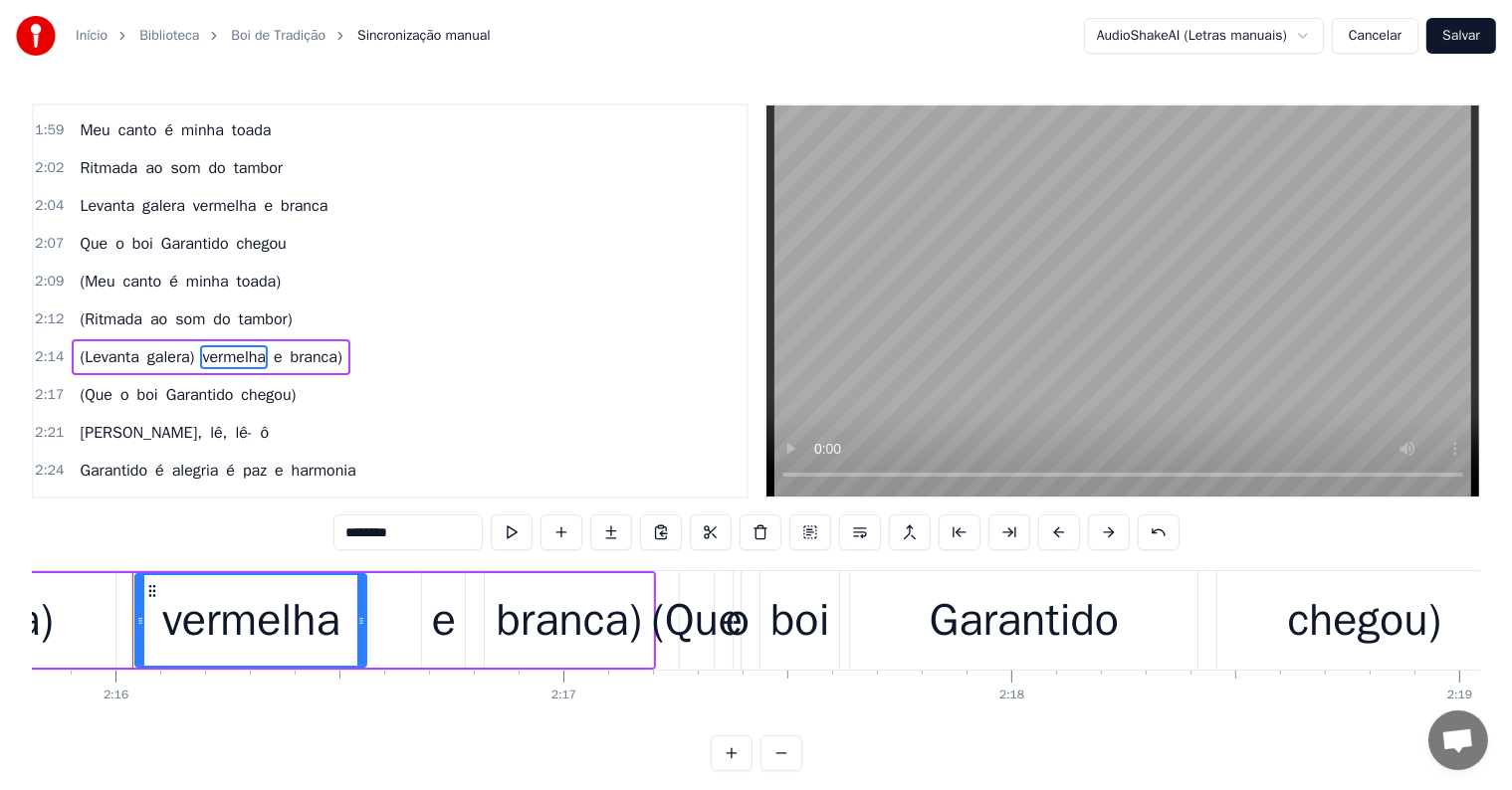 click on "vermelha" at bounding box center (251, 621) 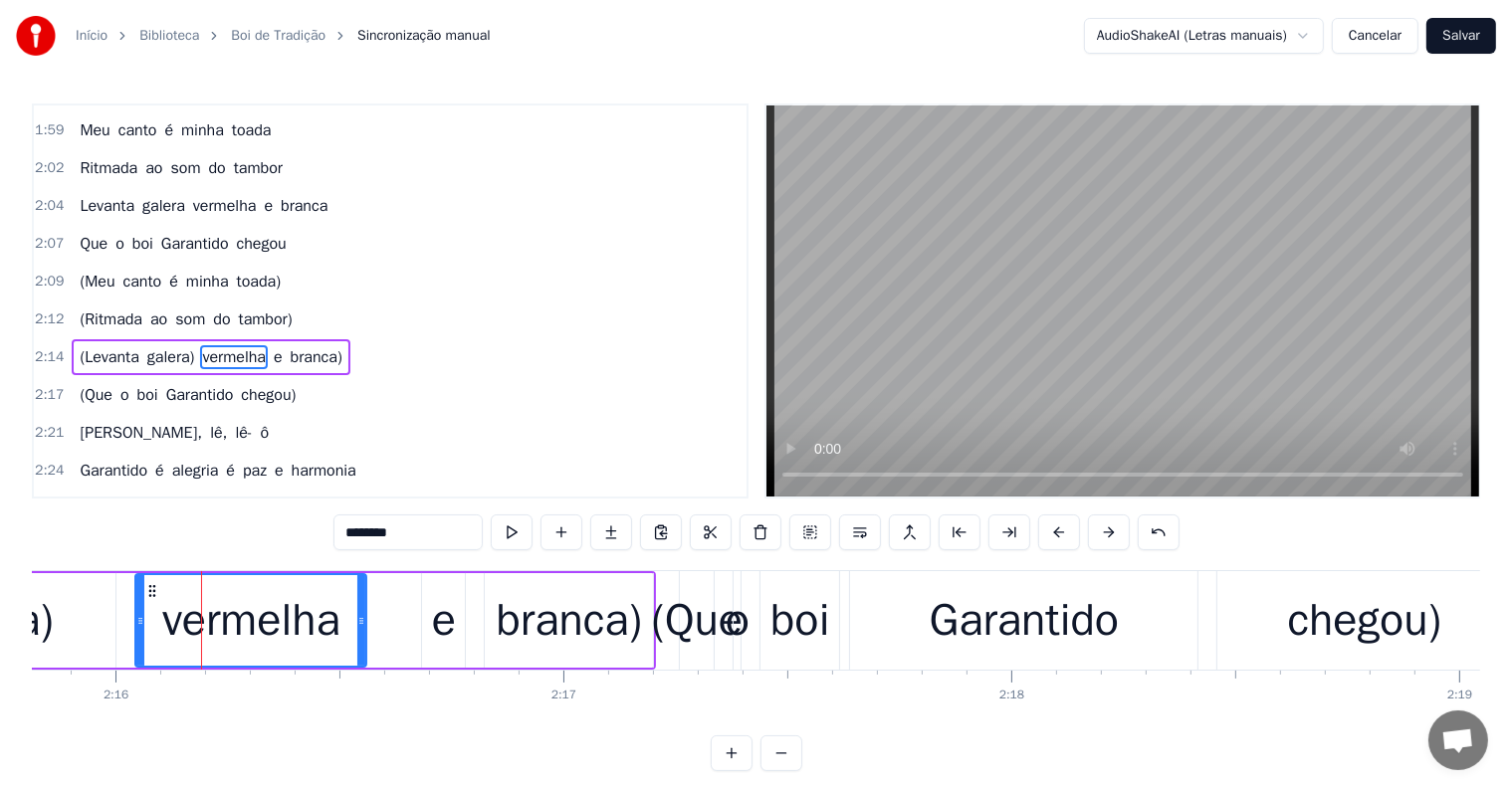 click on "********" at bounding box center (408, 532) 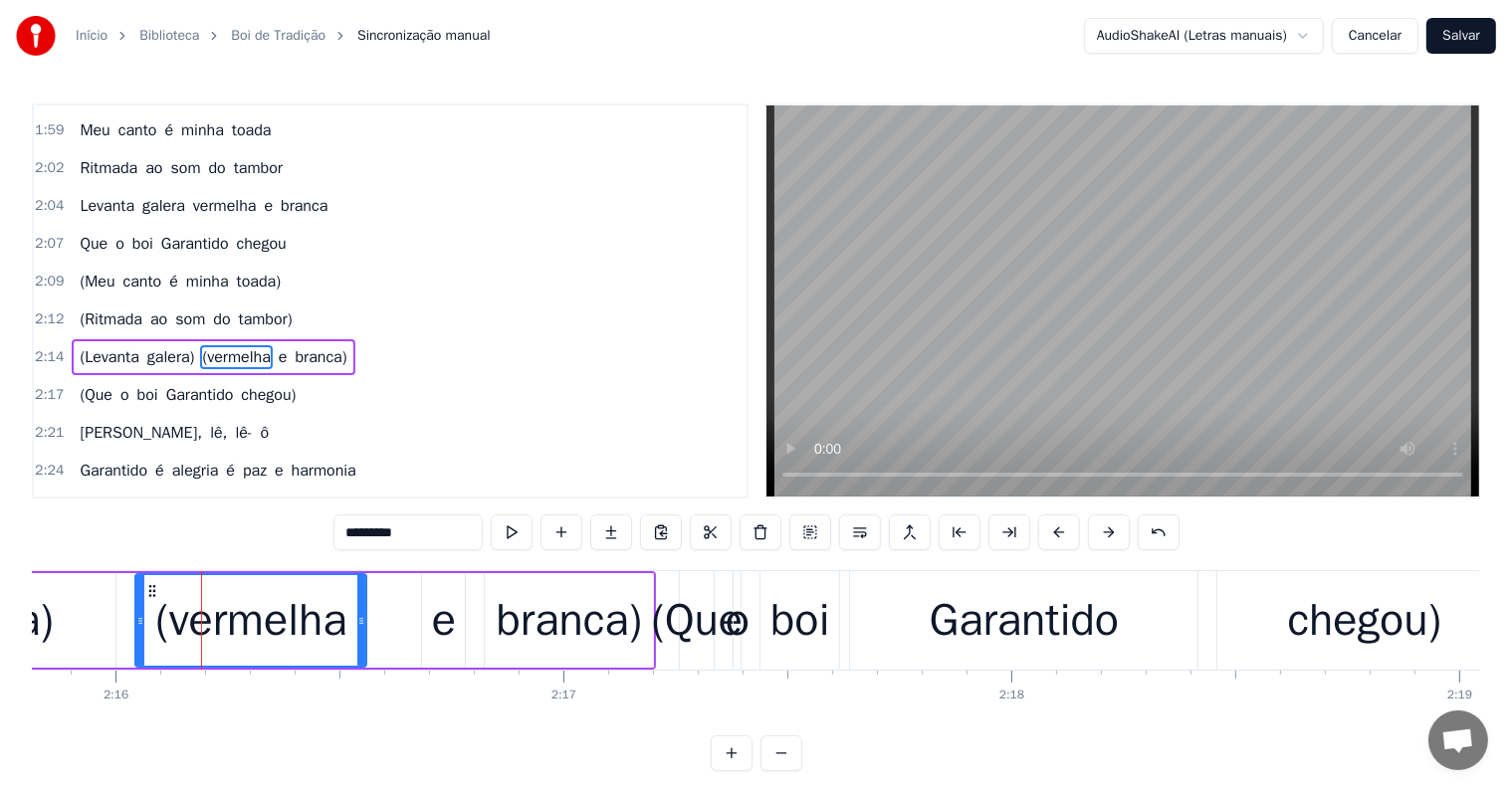 click on "galera)" at bounding box center [-14, 620] 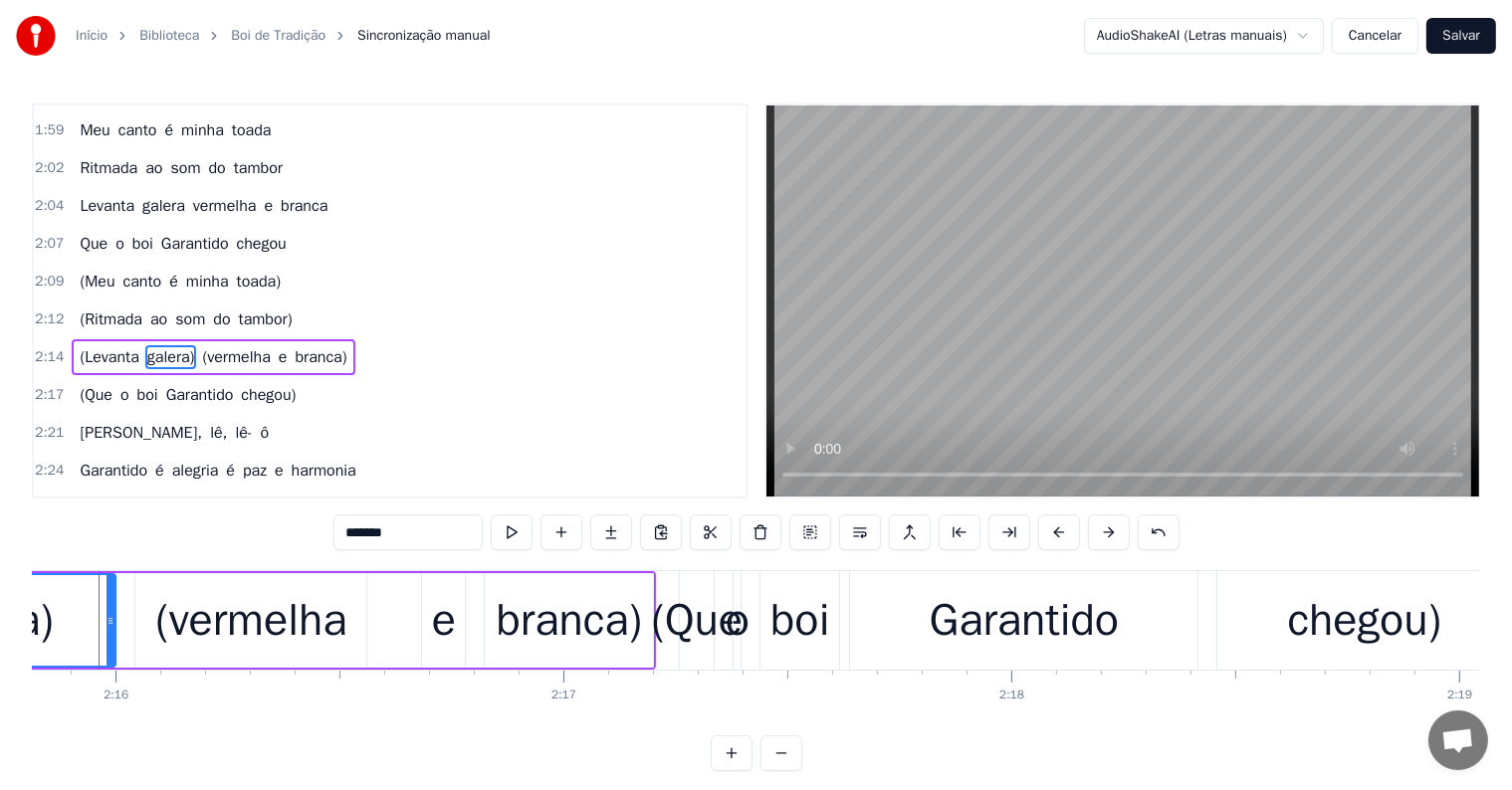 scroll, scrollTop: 0, scrollLeft: 60802, axis: horizontal 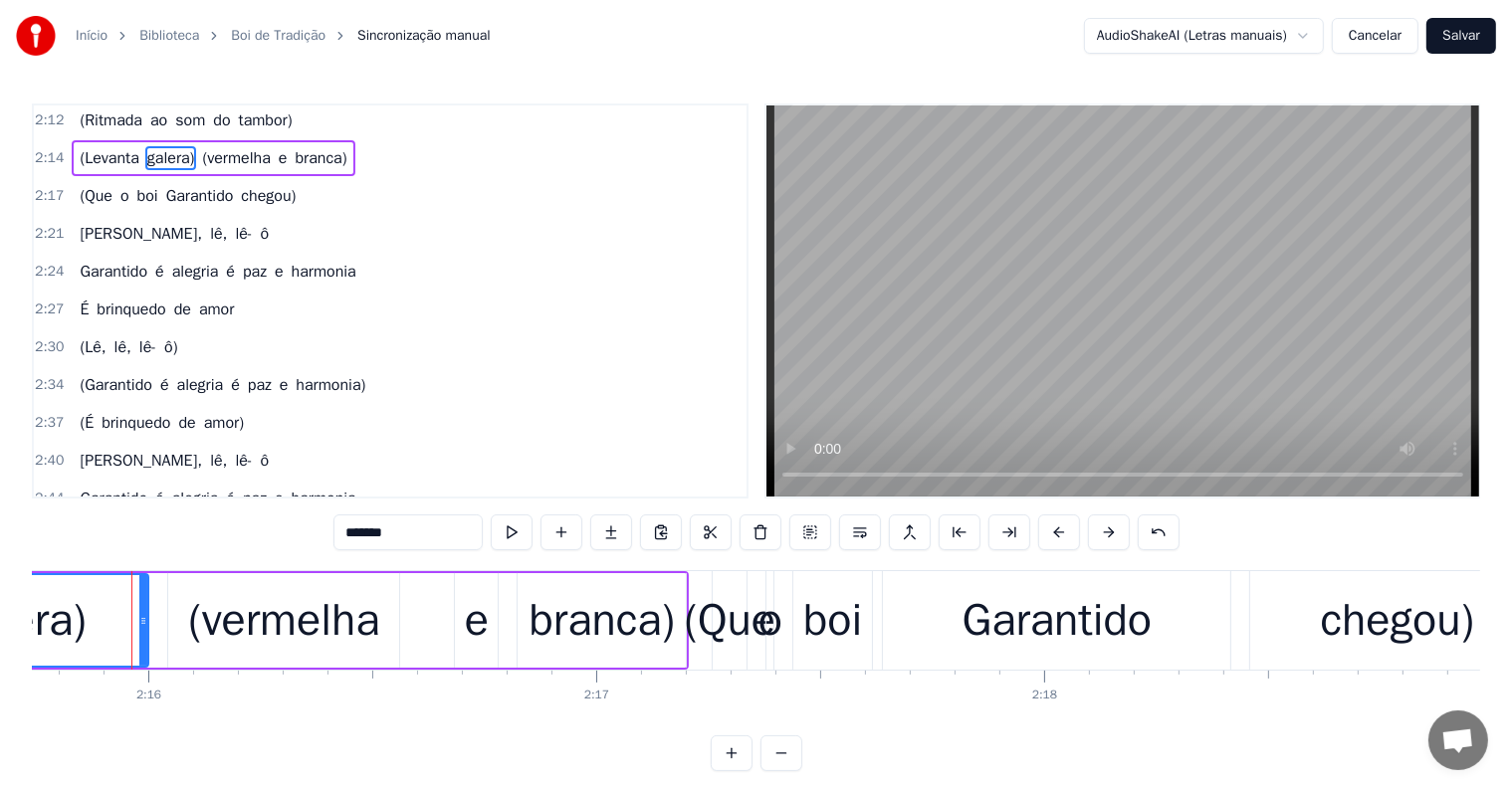 click on "(Garantido é alegria é paz e harmonia)" at bounding box center (222, 385) 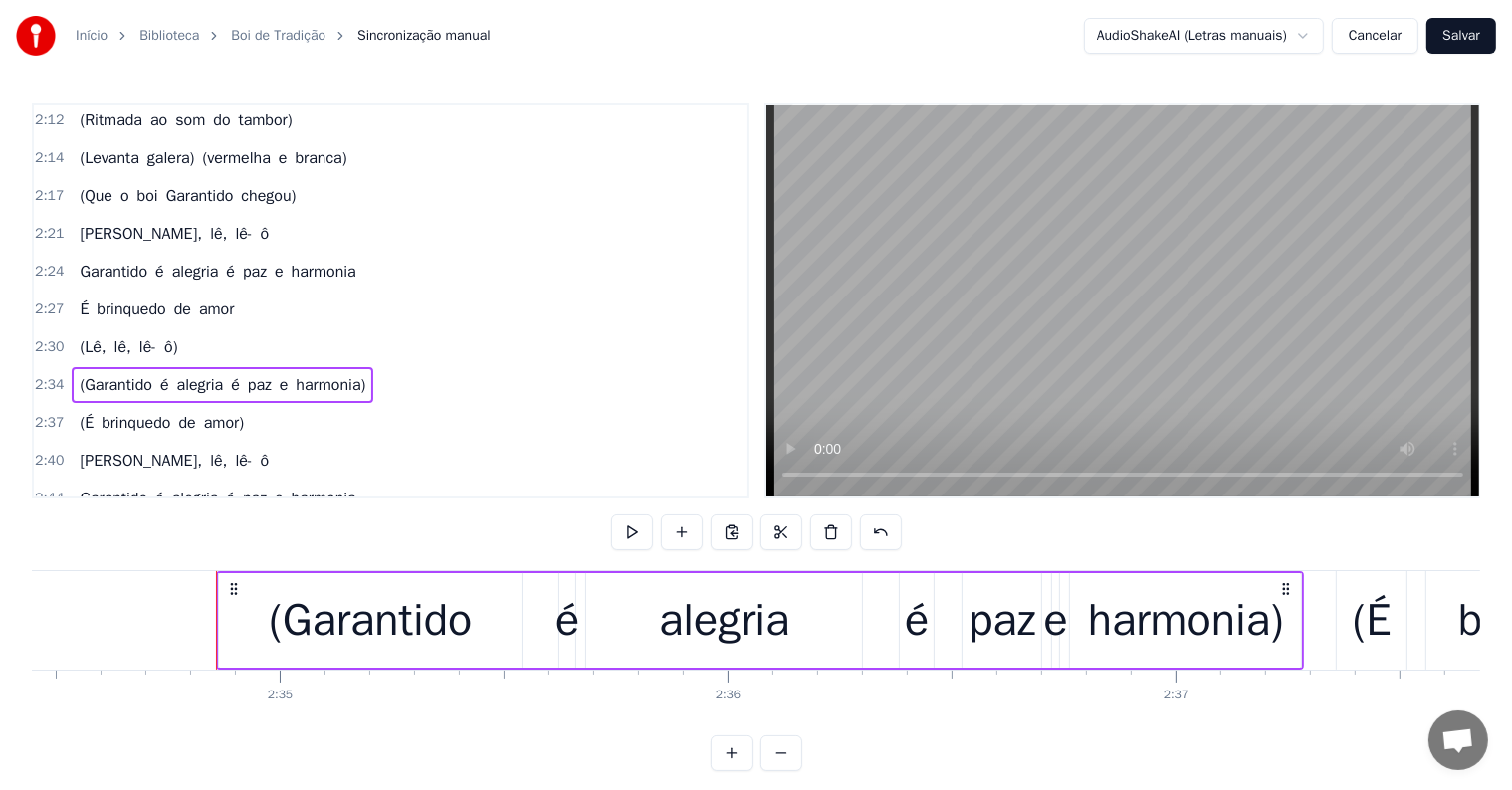 scroll, scrollTop: 0, scrollLeft: 69264, axis: horizontal 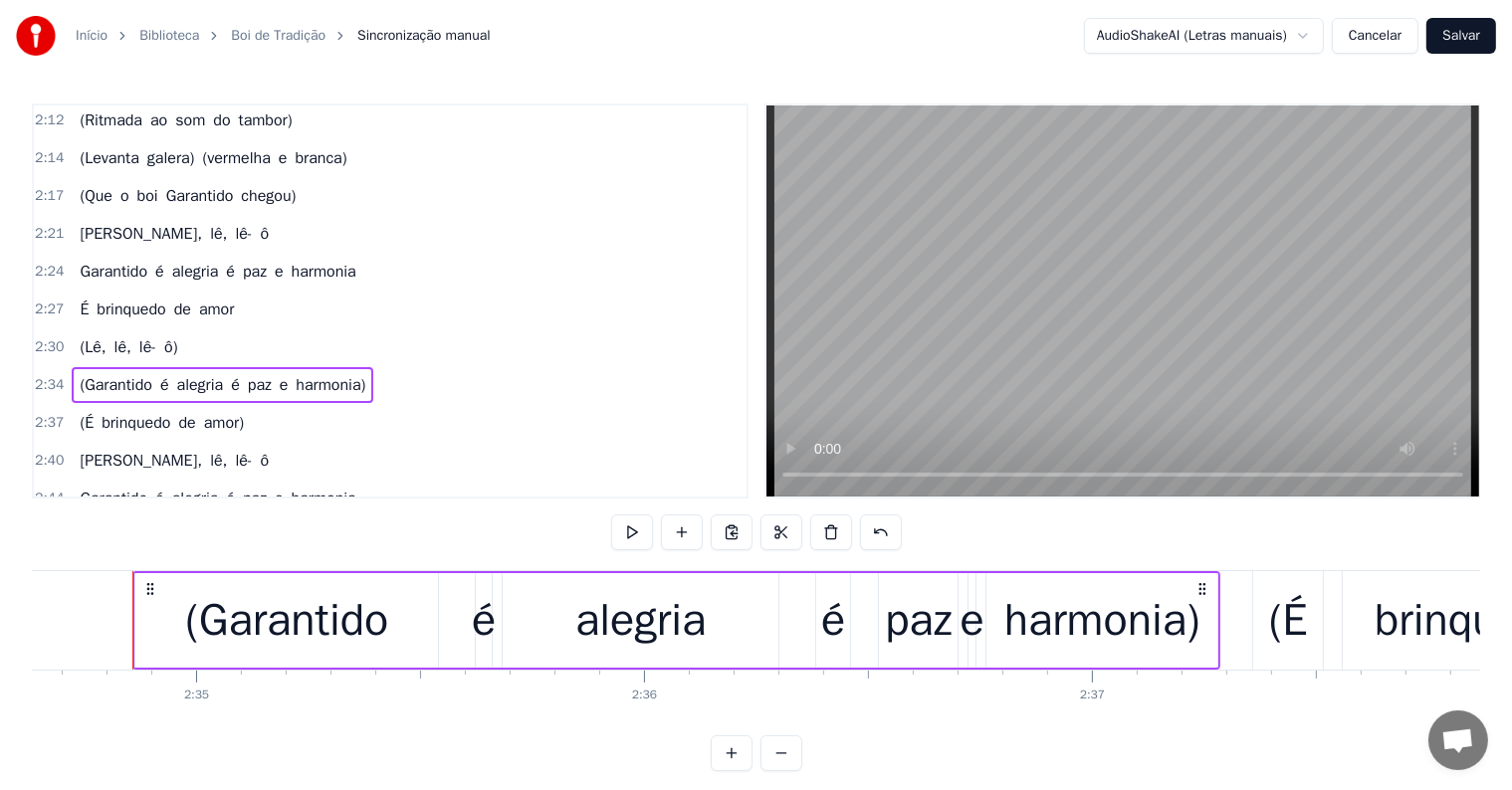 click on "alegria" at bounding box center [640, 620] 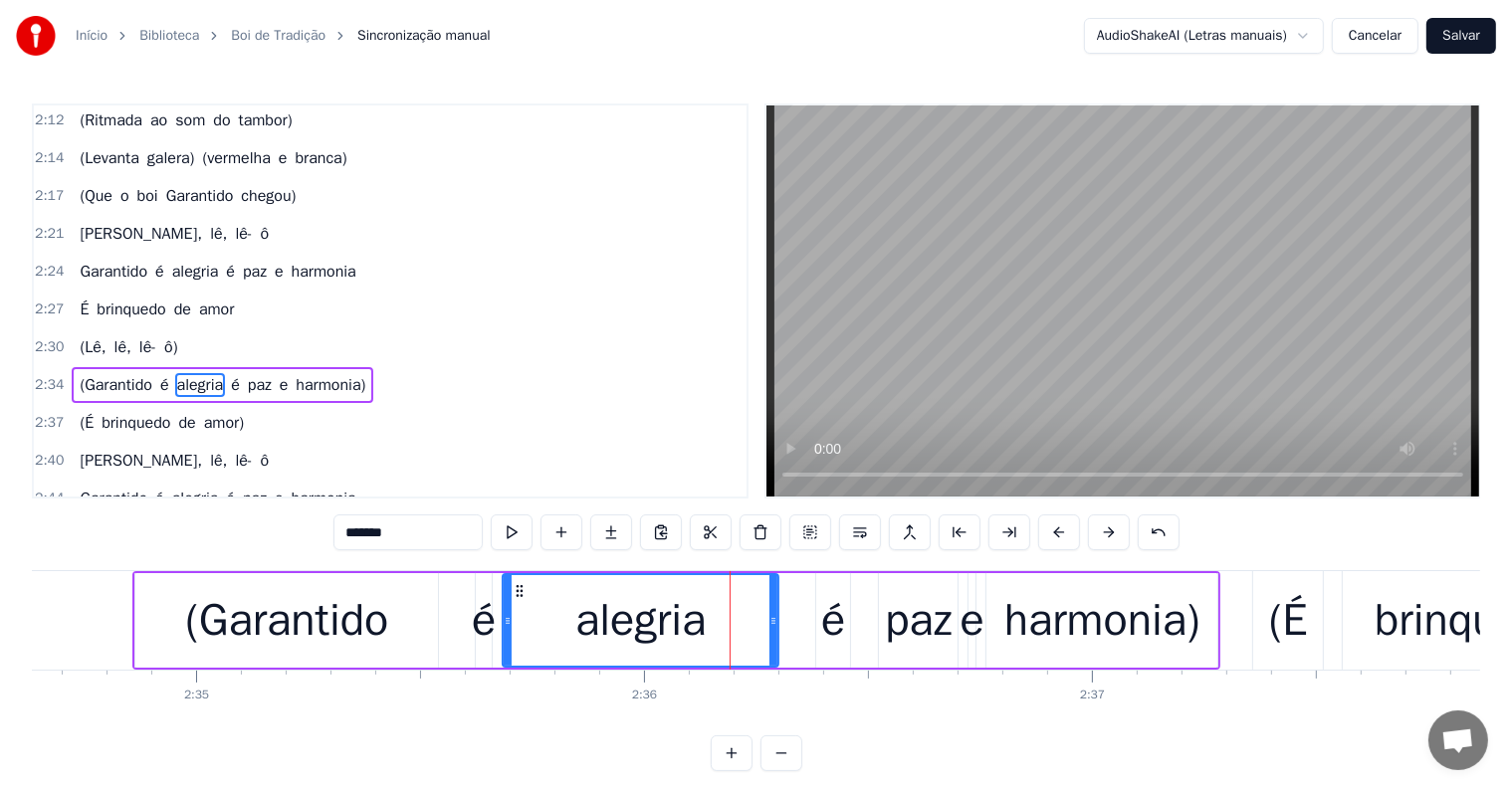 scroll, scrollTop: 1726, scrollLeft: 0, axis: vertical 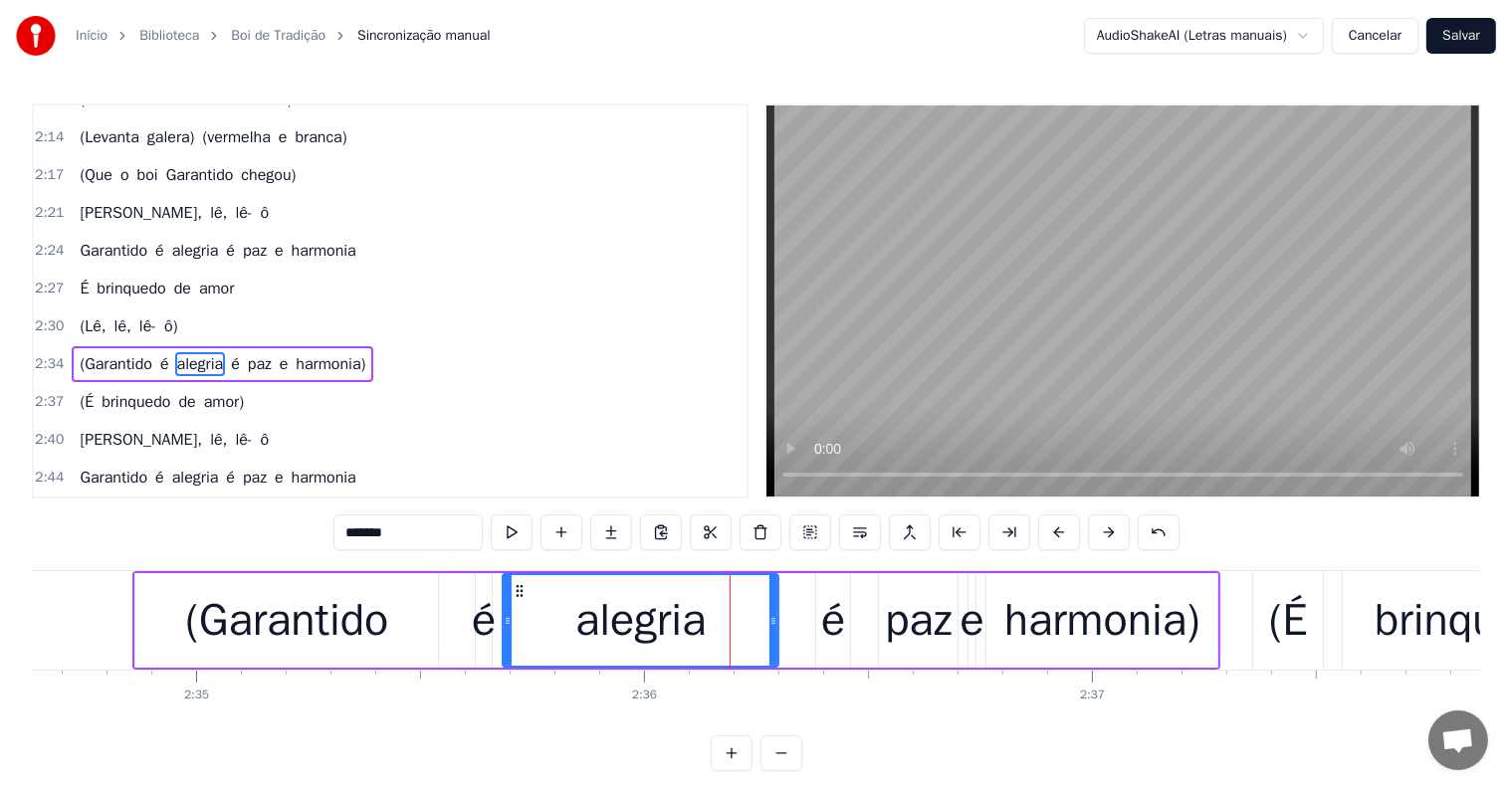 click on "*******" at bounding box center (408, 532) 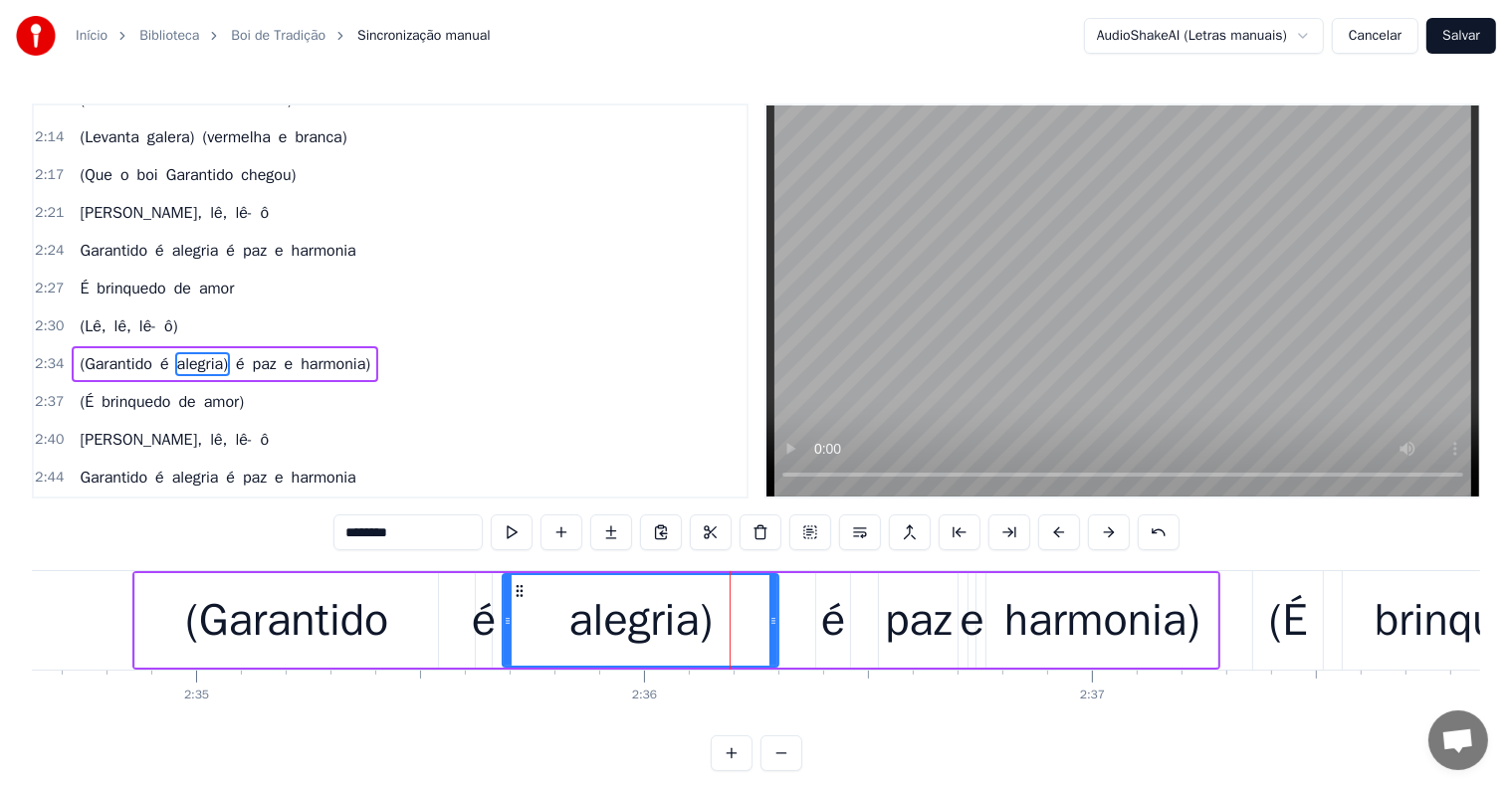 click on "é" at bounding box center [484, 621] 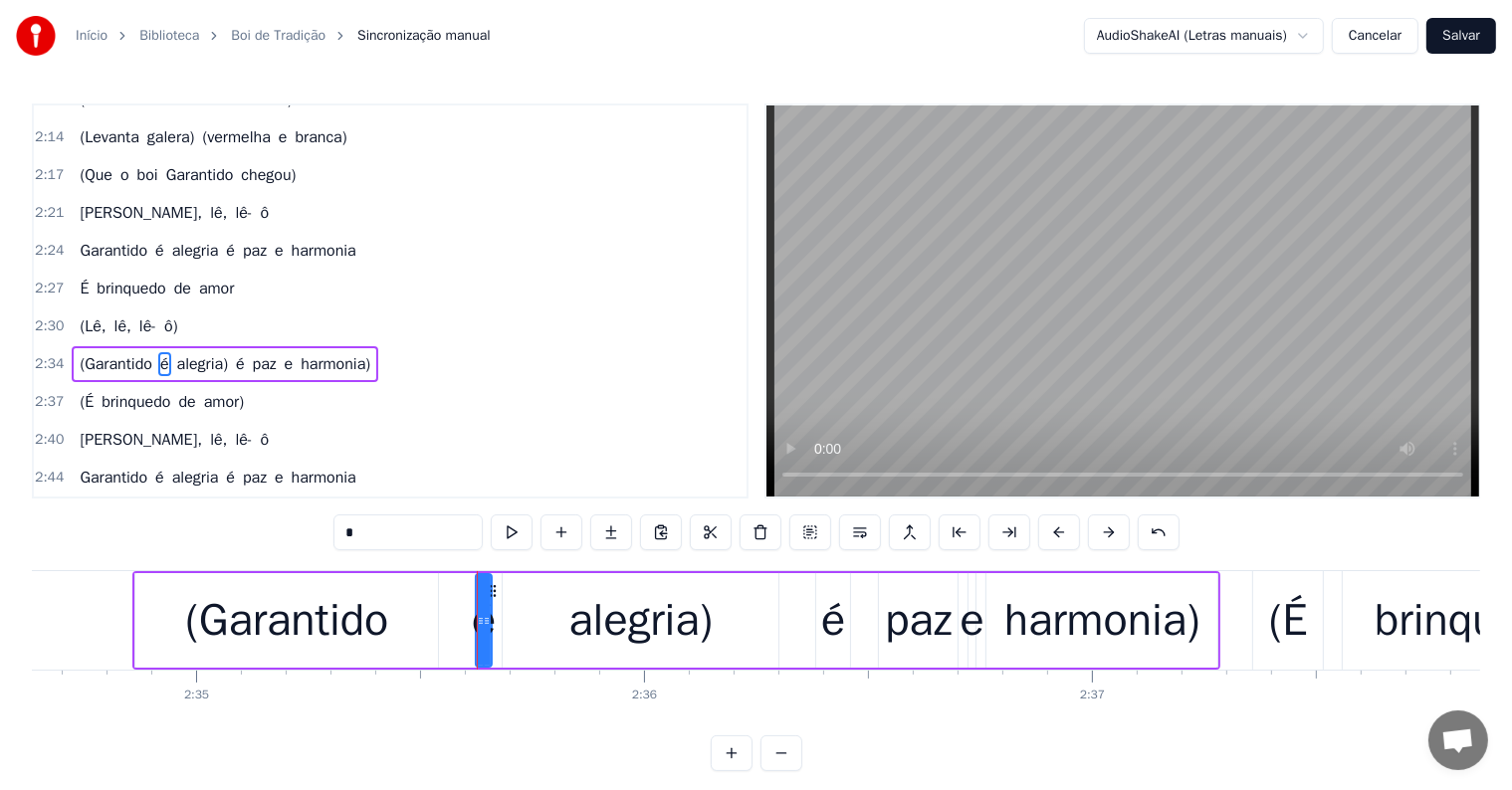 click on "é" at bounding box center [833, 620] 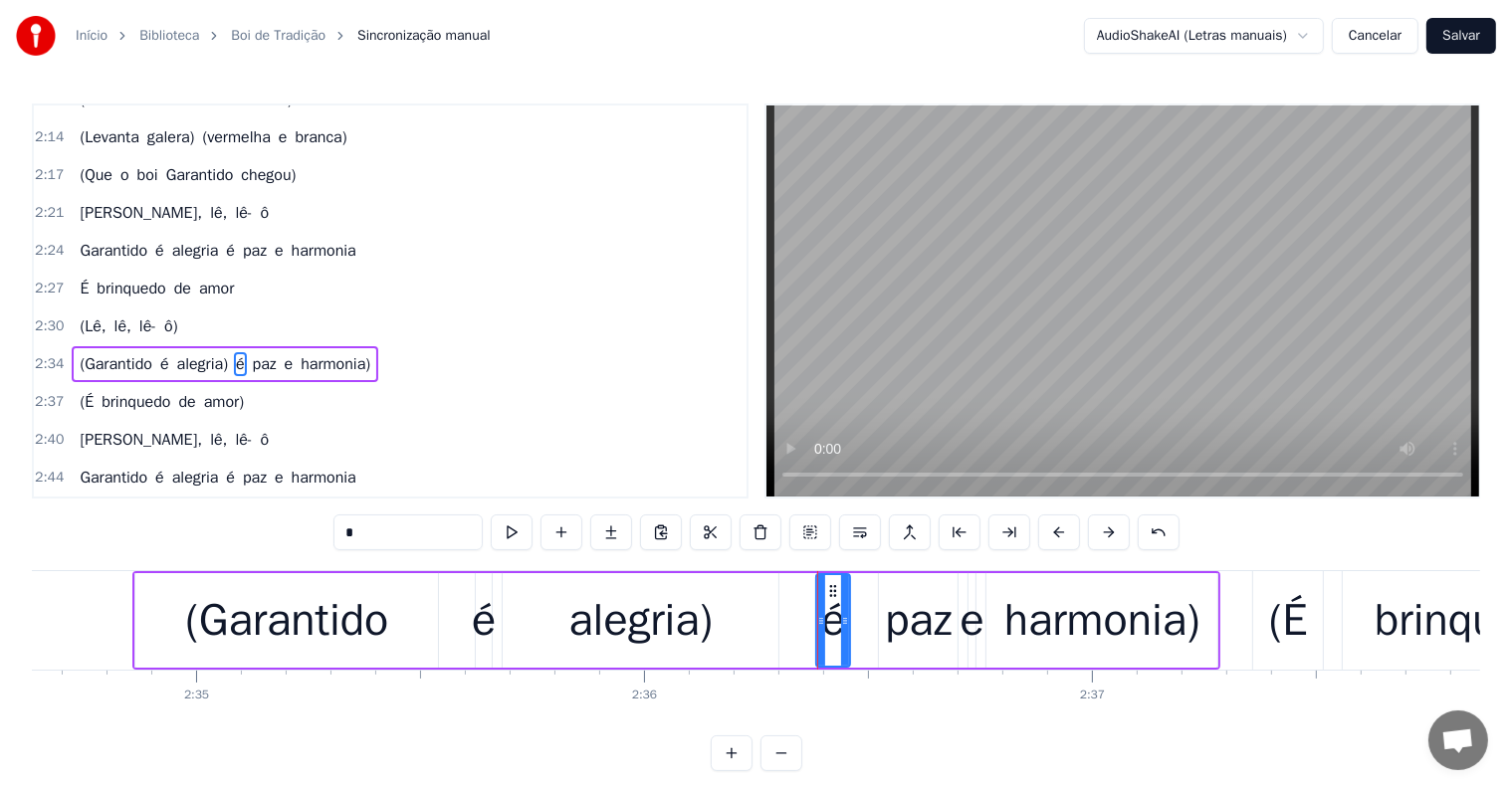 click on "*" at bounding box center (408, 532) 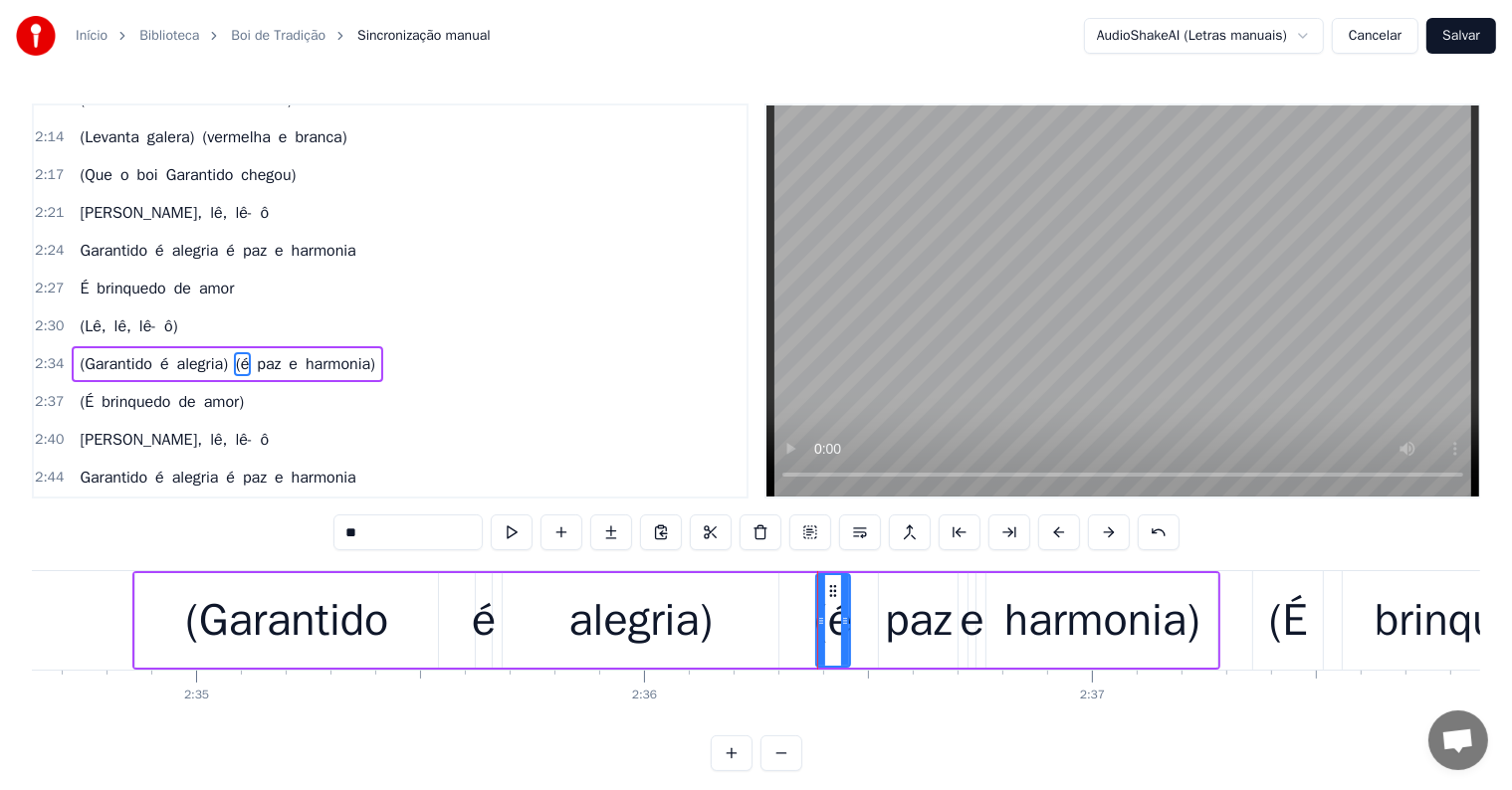 click on "é" at bounding box center (159, 478) 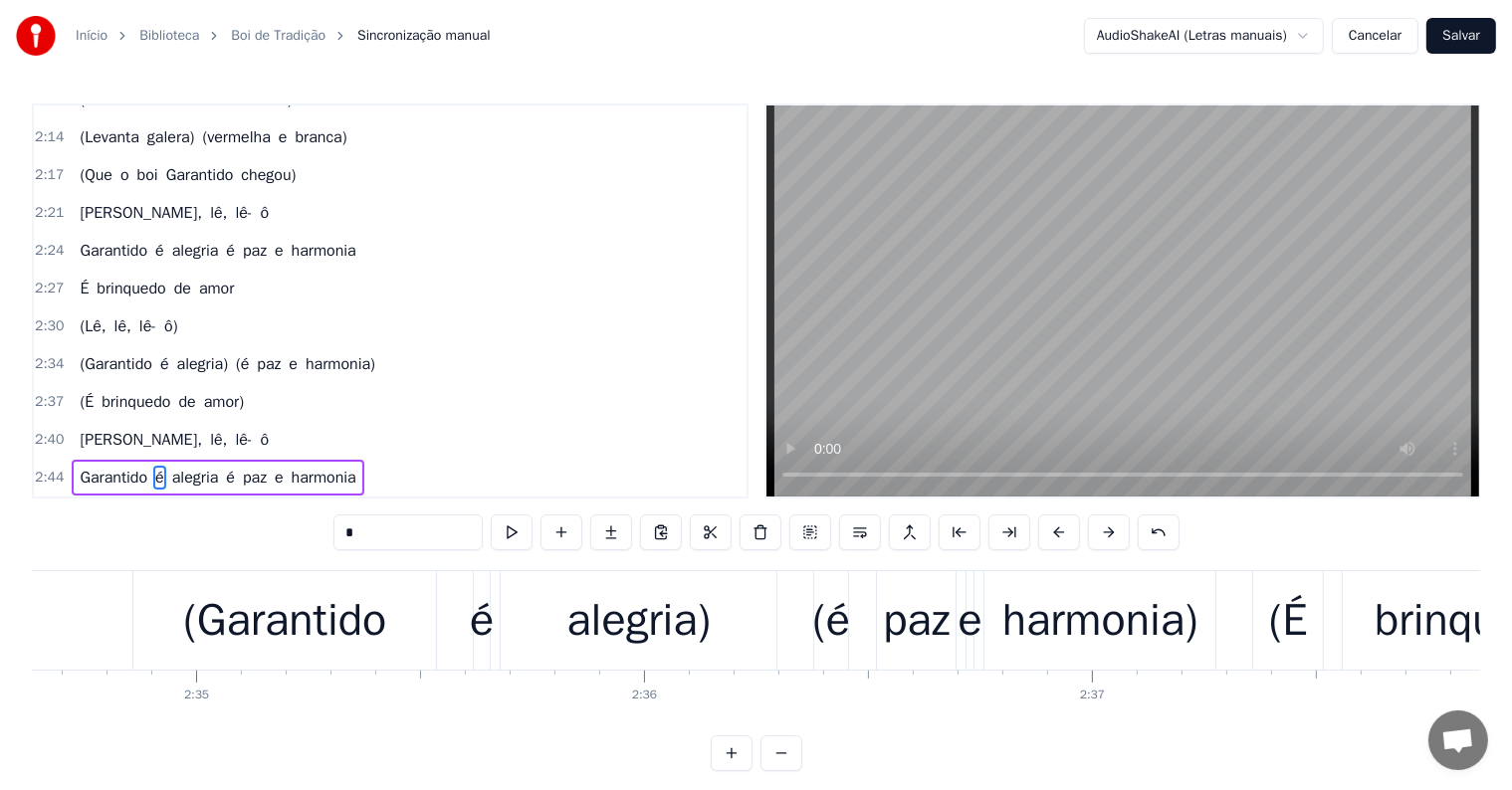 scroll, scrollTop: 1836, scrollLeft: 0, axis: vertical 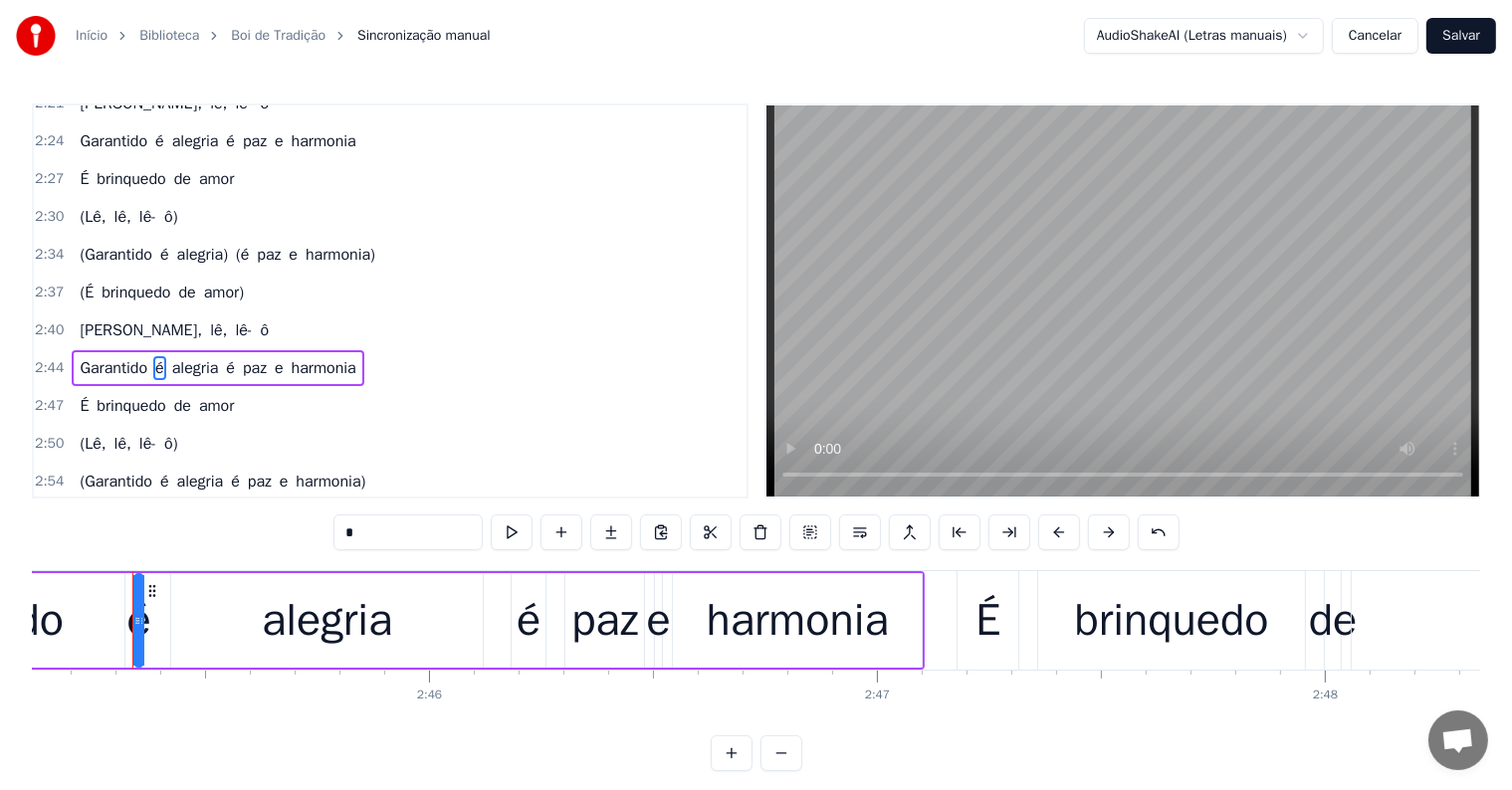 click on "alegria" at bounding box center (200, 482) 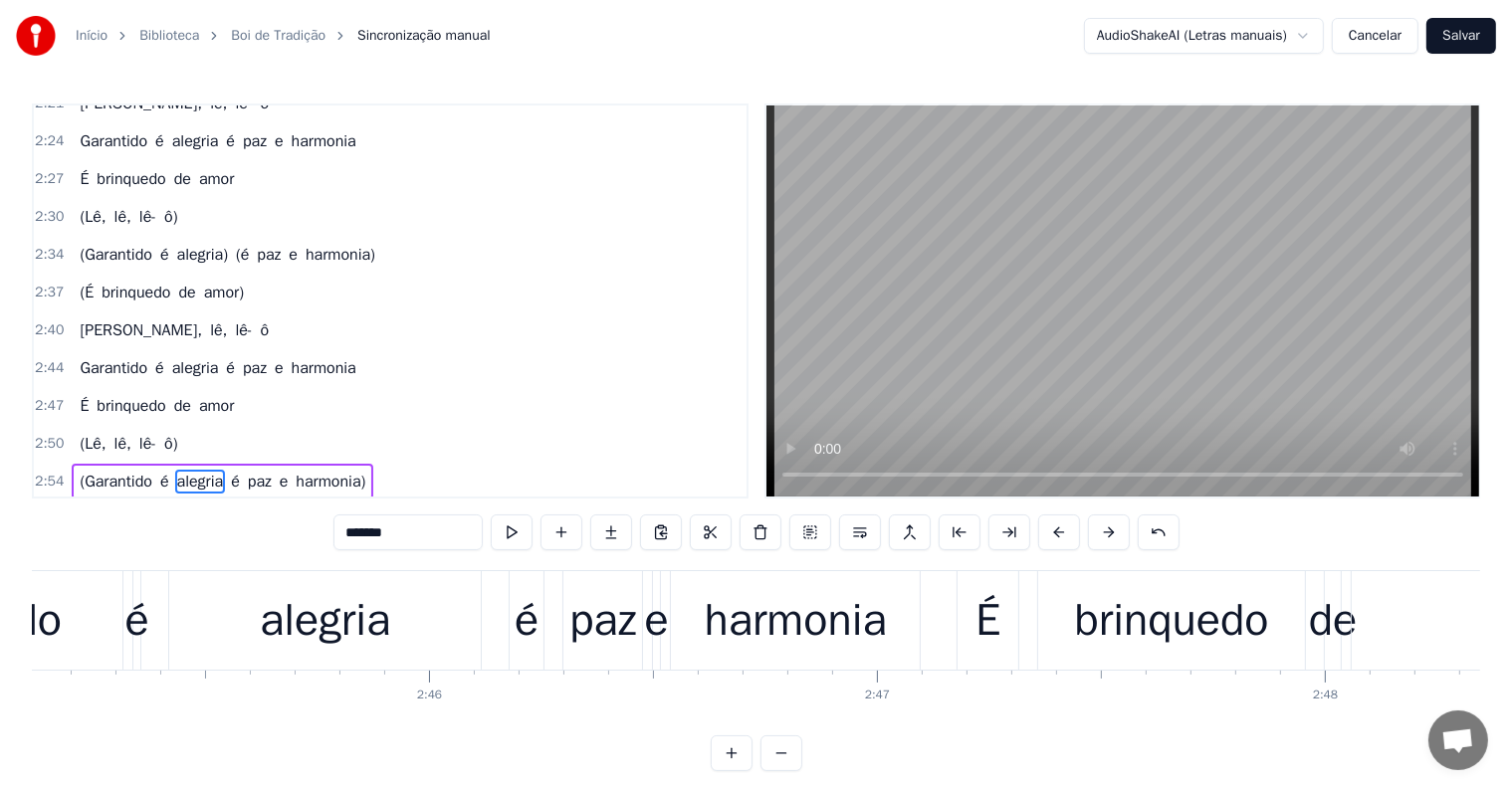 scroll, scrollTop: 1837, scrollLeft: 0, axis: vertical 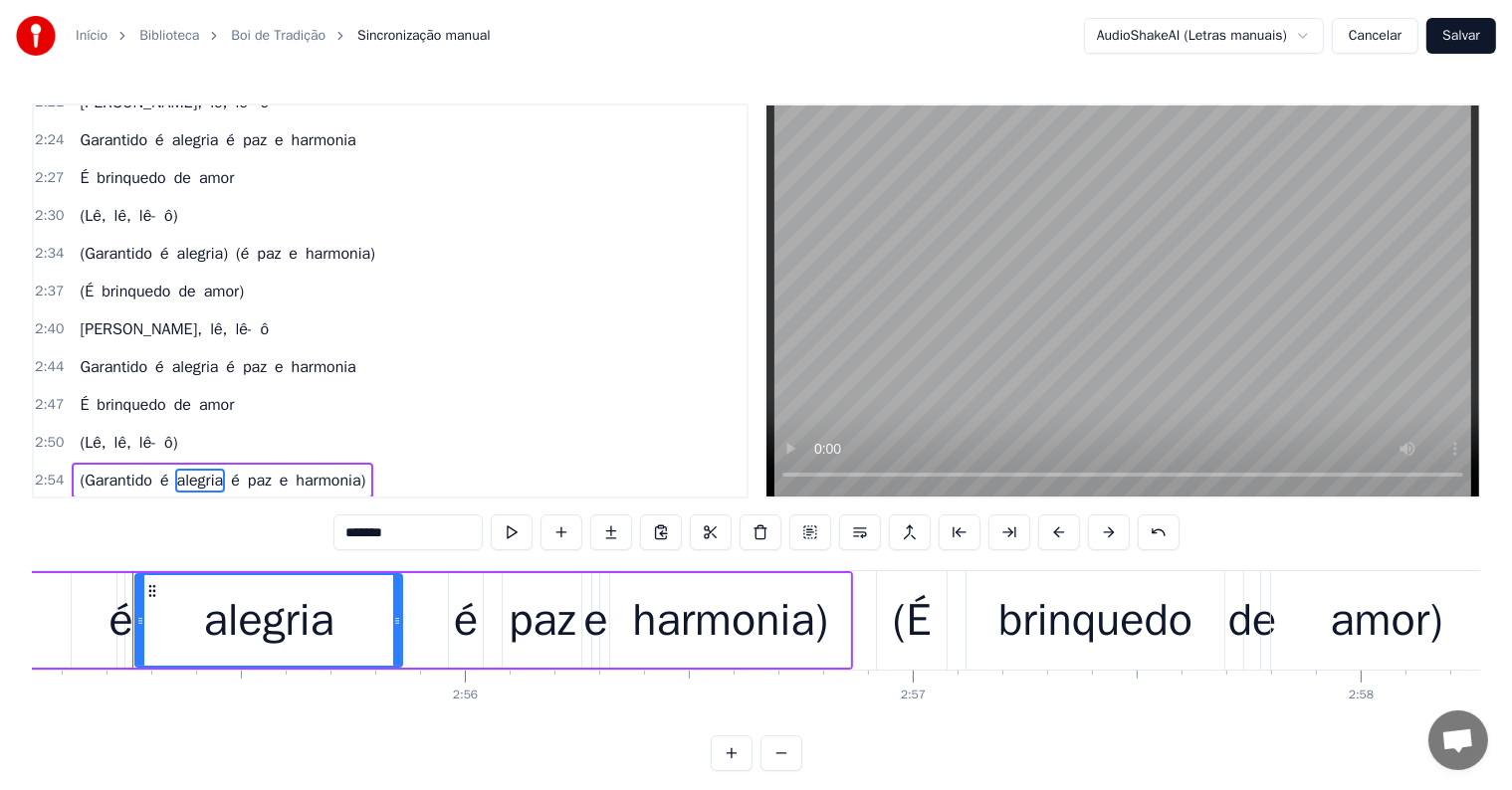 click on "alegria" at bounding box center [269, 620] 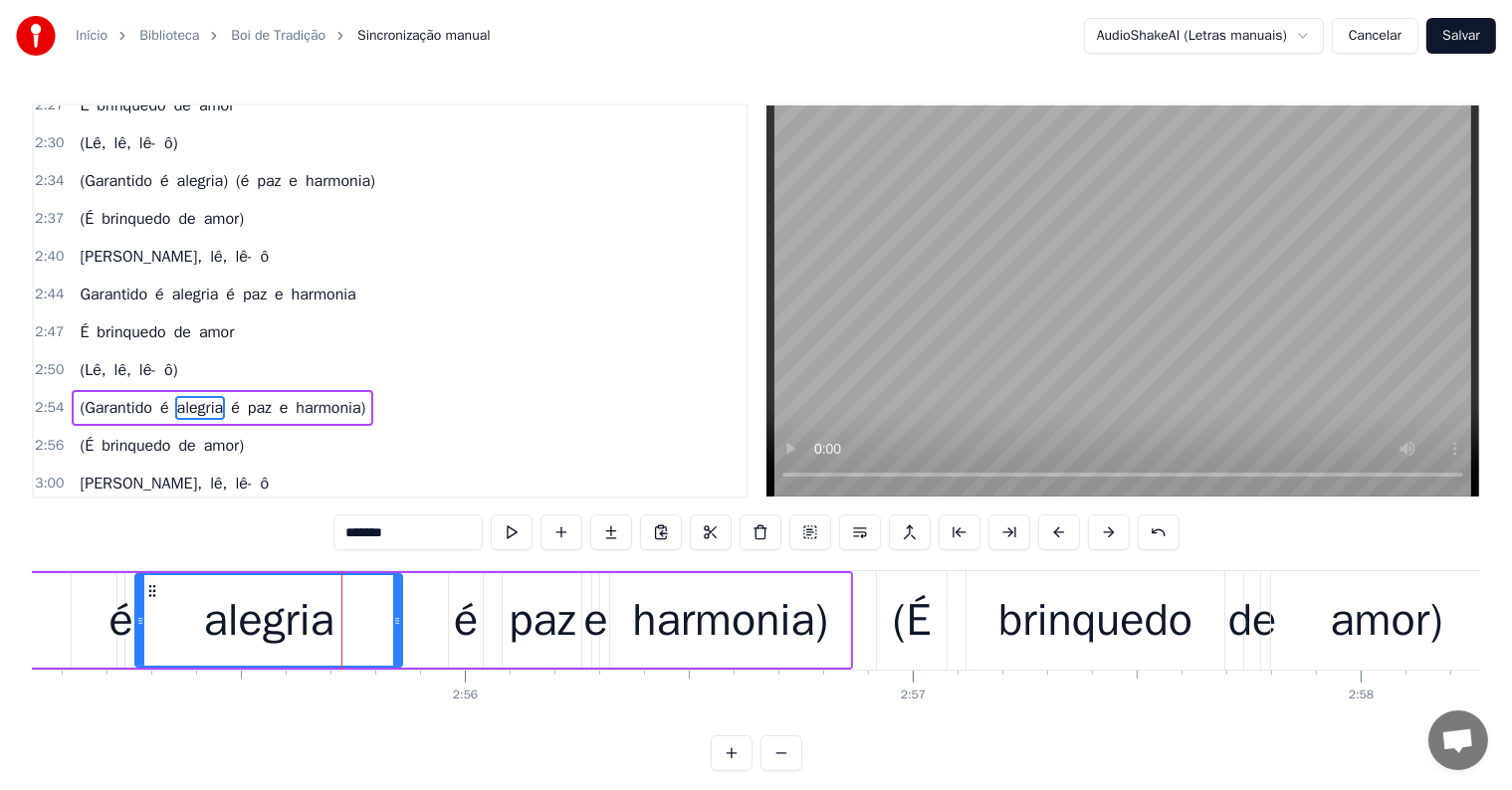 scroll, scrollTop: 1946, scrollLeft: 0, axis: vertical 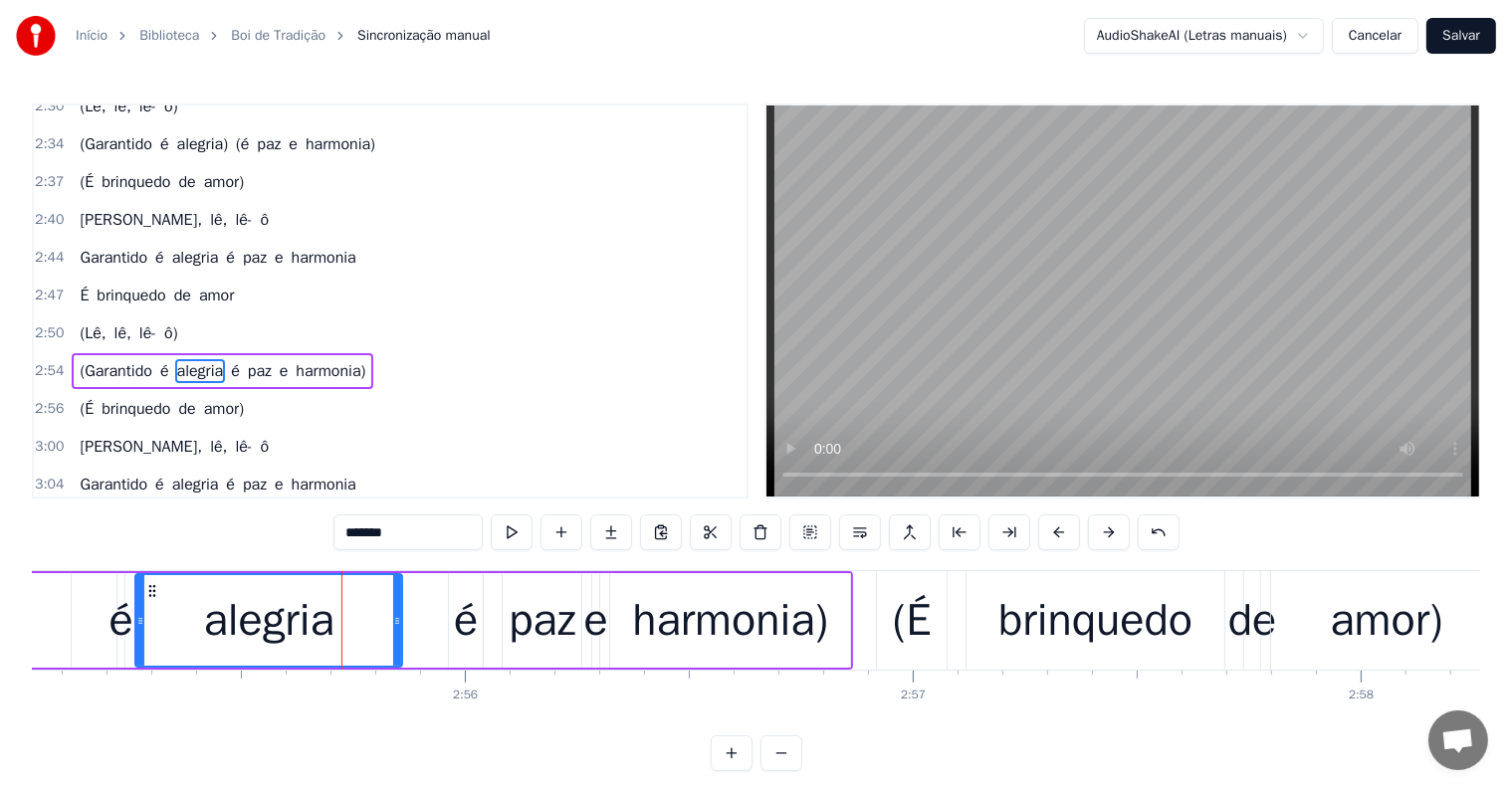 click on "*******" at bounding box center [408, 532] 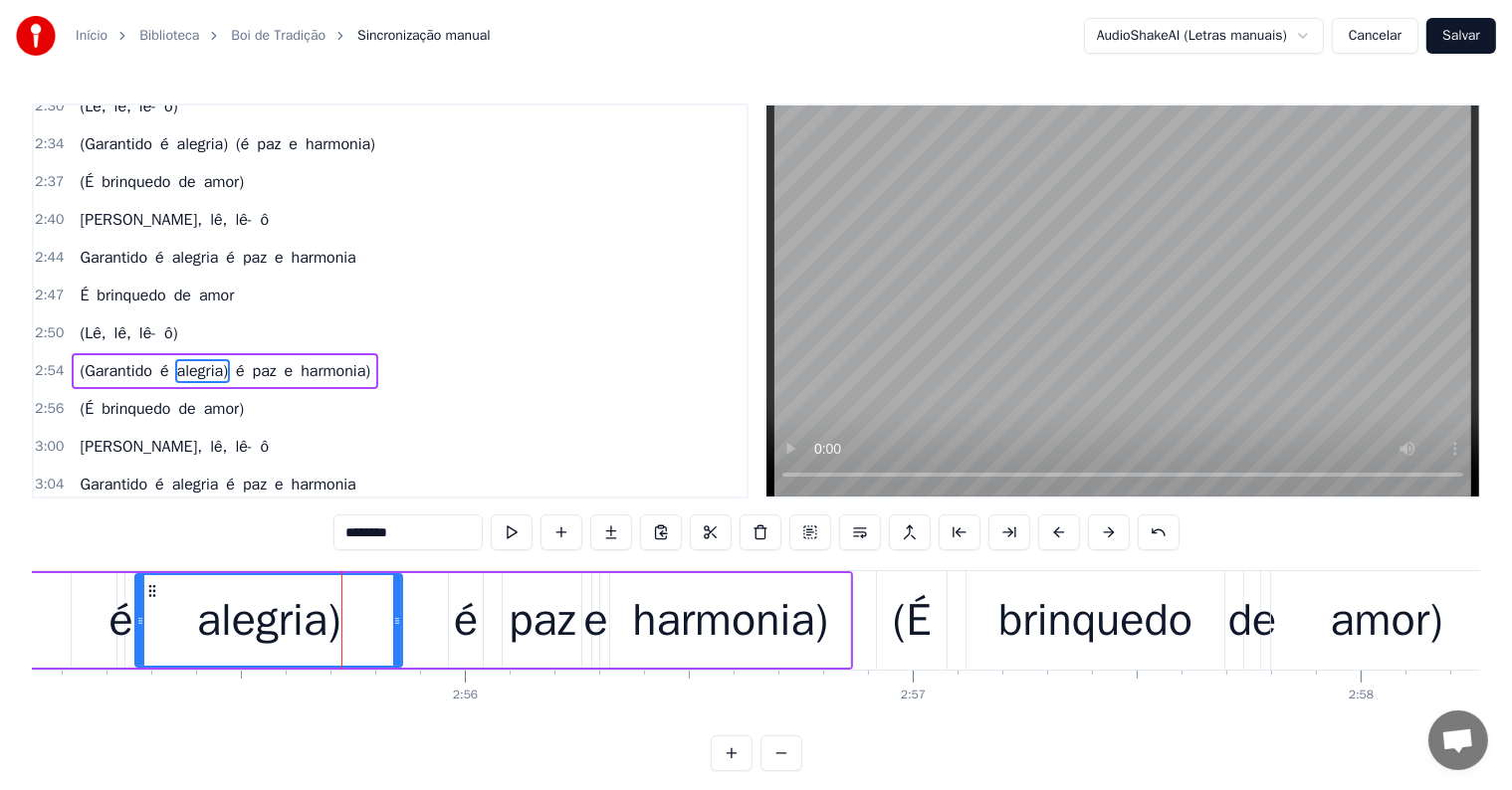 click on "é" at bounding box center [466, 621] 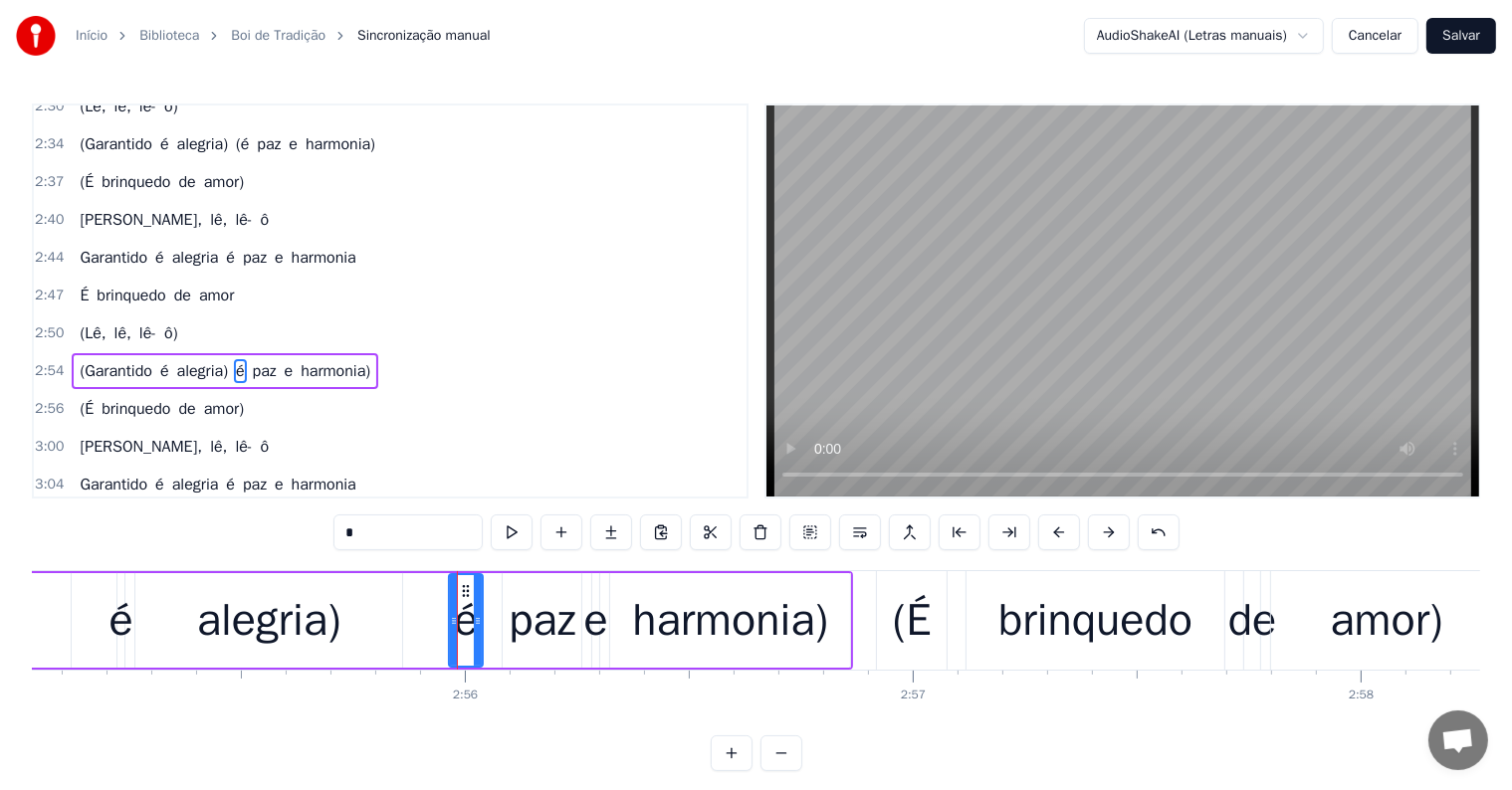 click on "*" at bounding box center [408, 532] 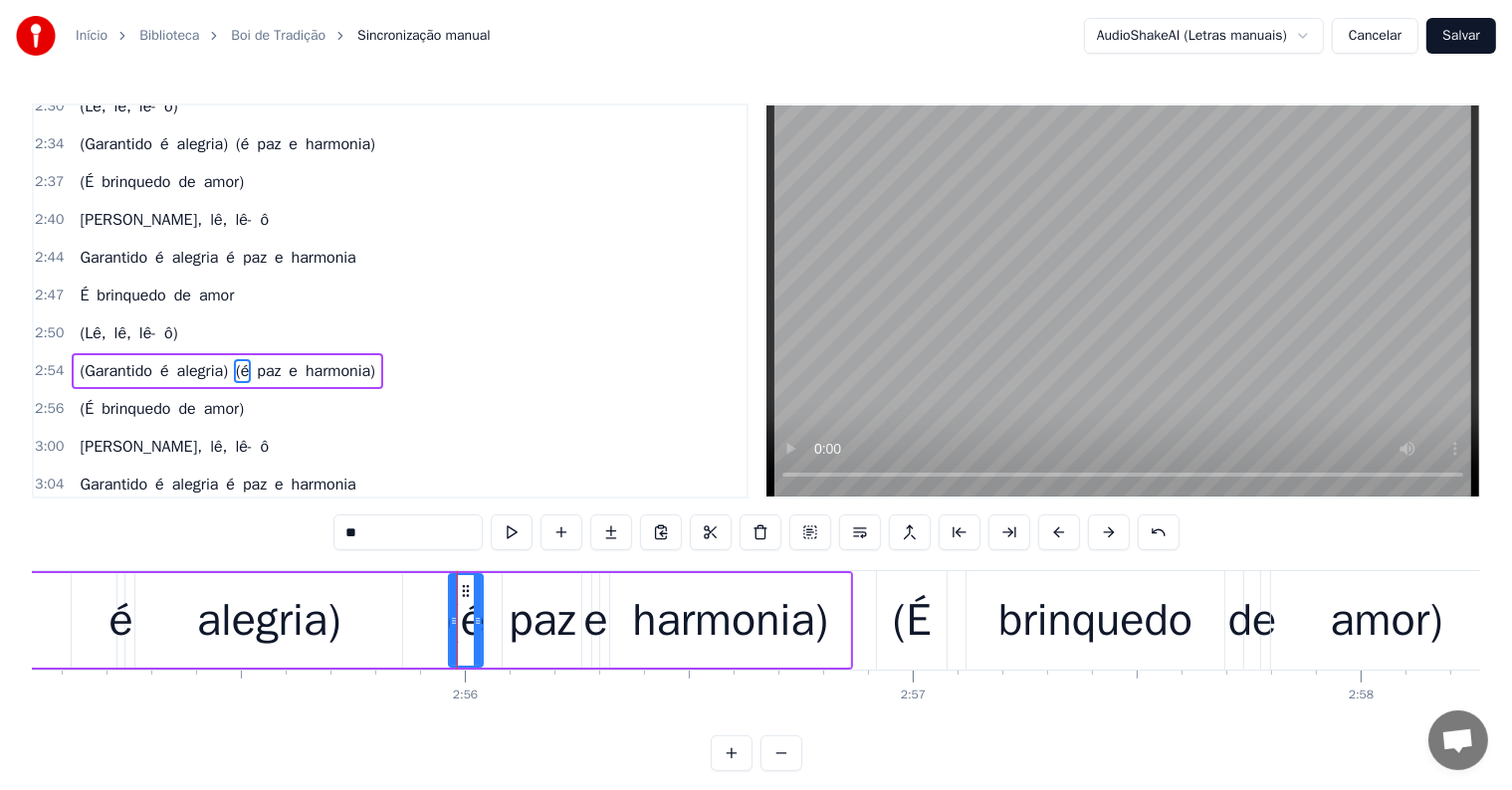scroll, scrollTop: 1951, scrollLeft: 0, axis: vertical 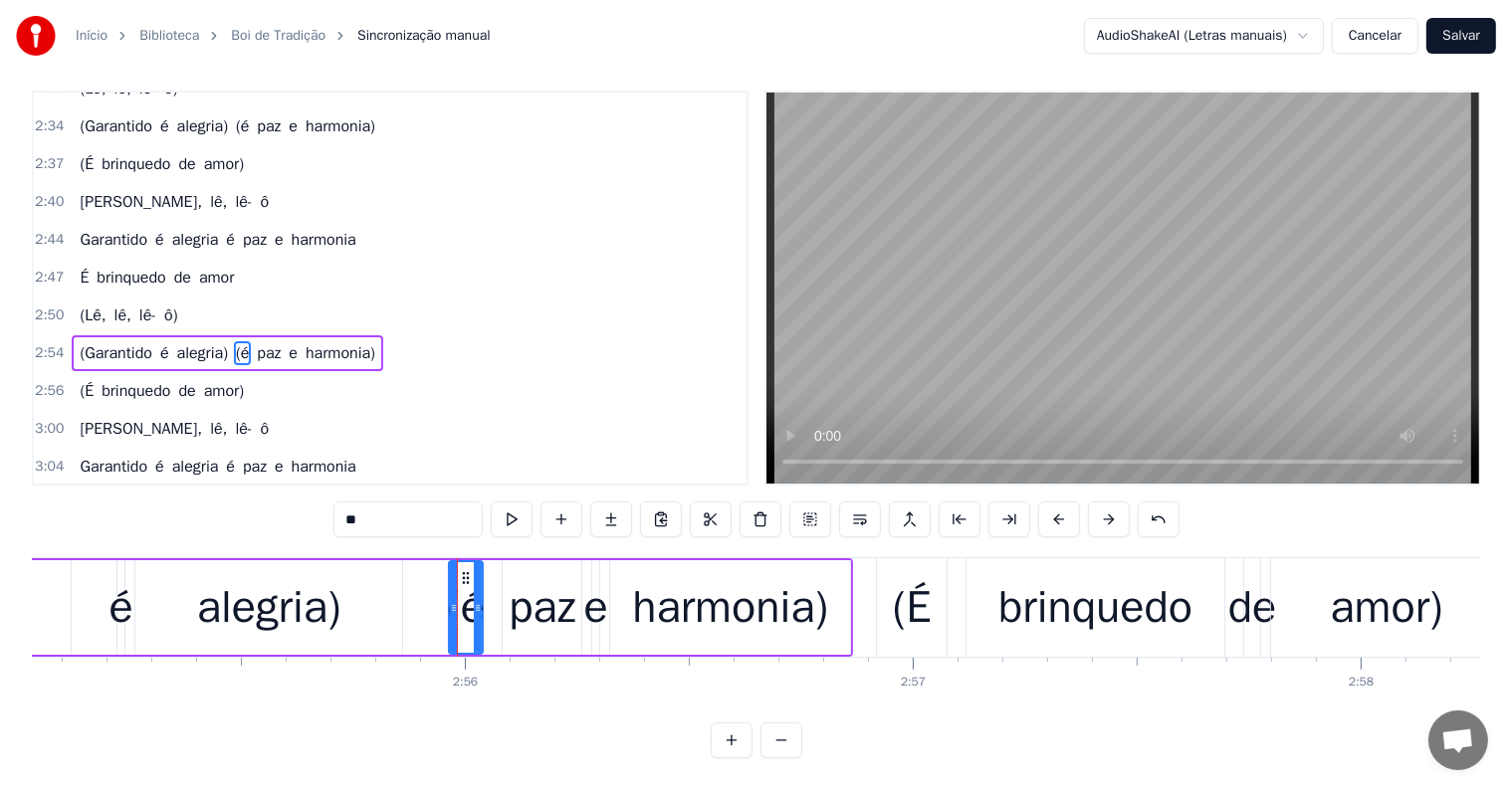click on "(Lê," at bounding box center [93, 542] 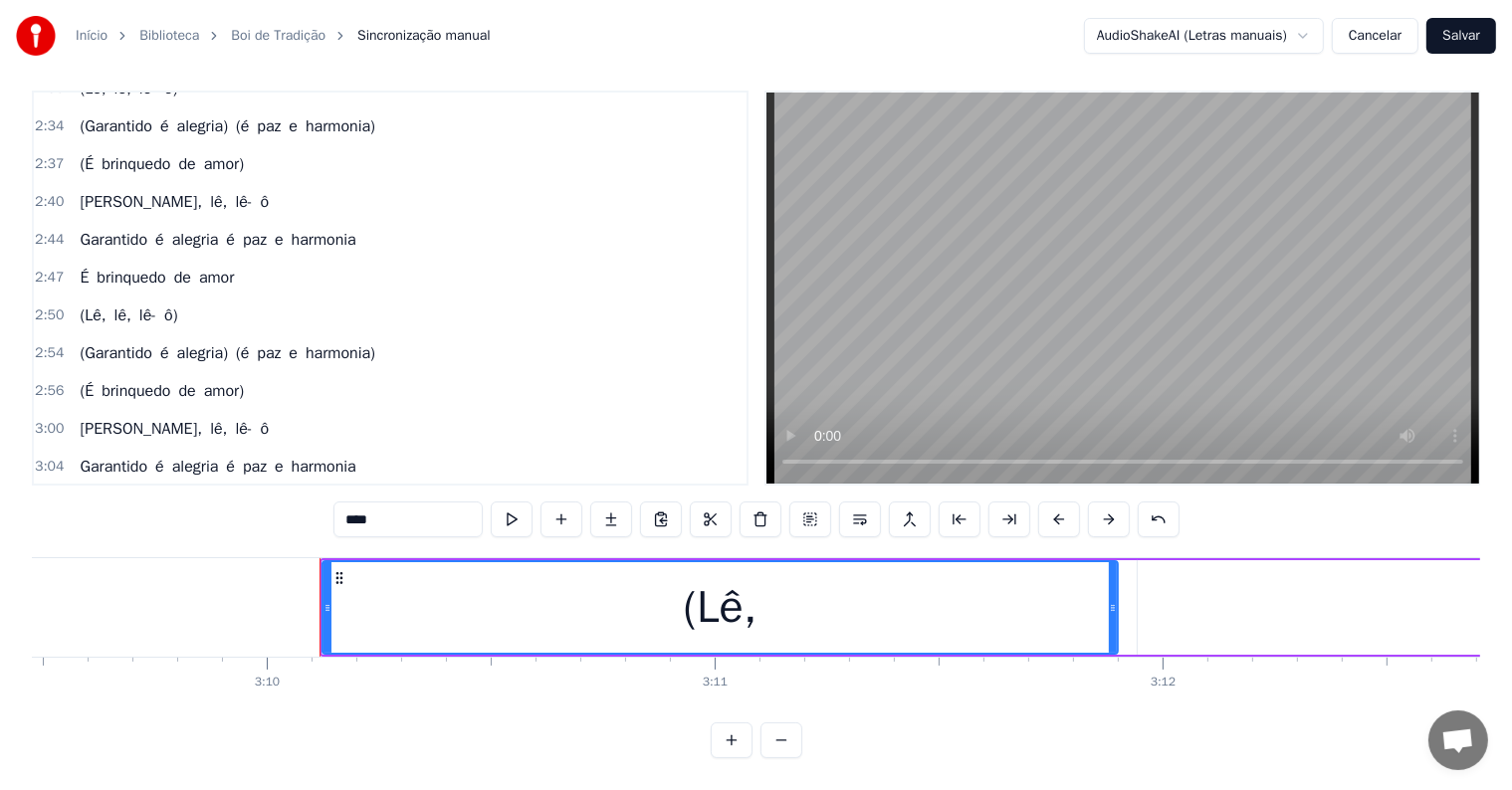 scroll, scrollTop: 0, scrollLeft: 85058, axis: horizontal 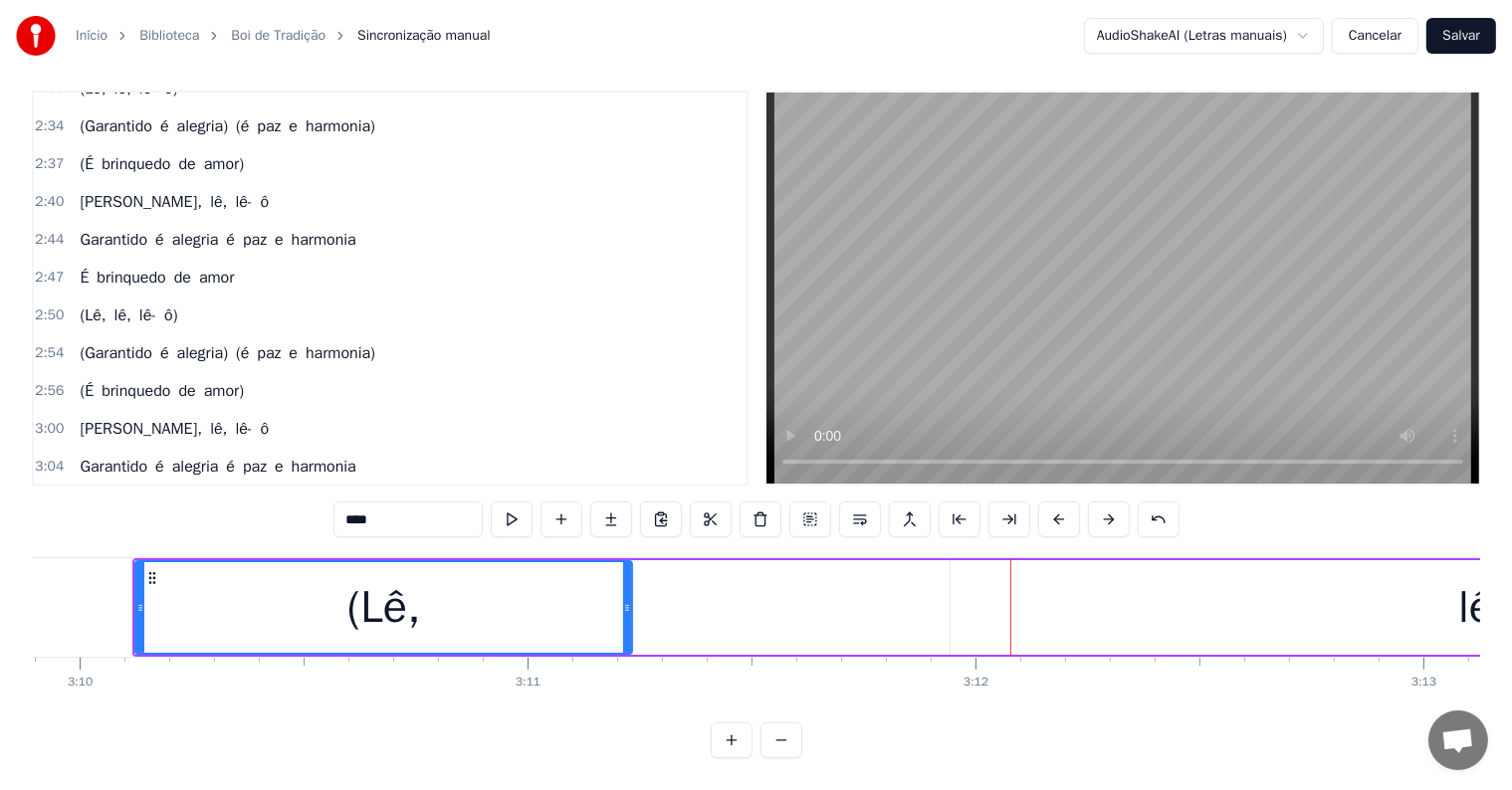 drag, startPoint x: 927, startPoint y: 590, endPoint x: 628, endPoint y: 577, distance: 299.28248 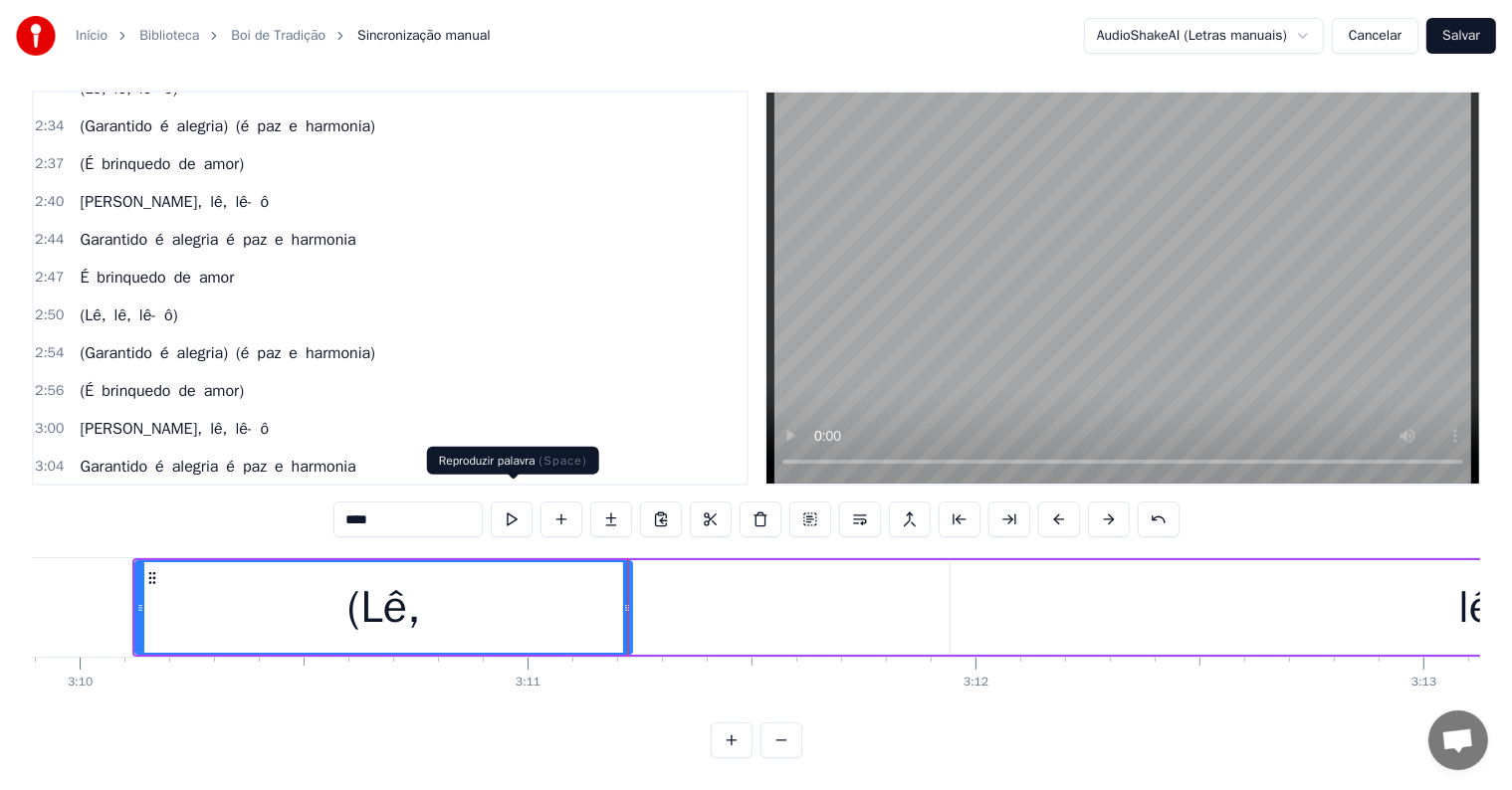 click at bounding box center (512, 519) 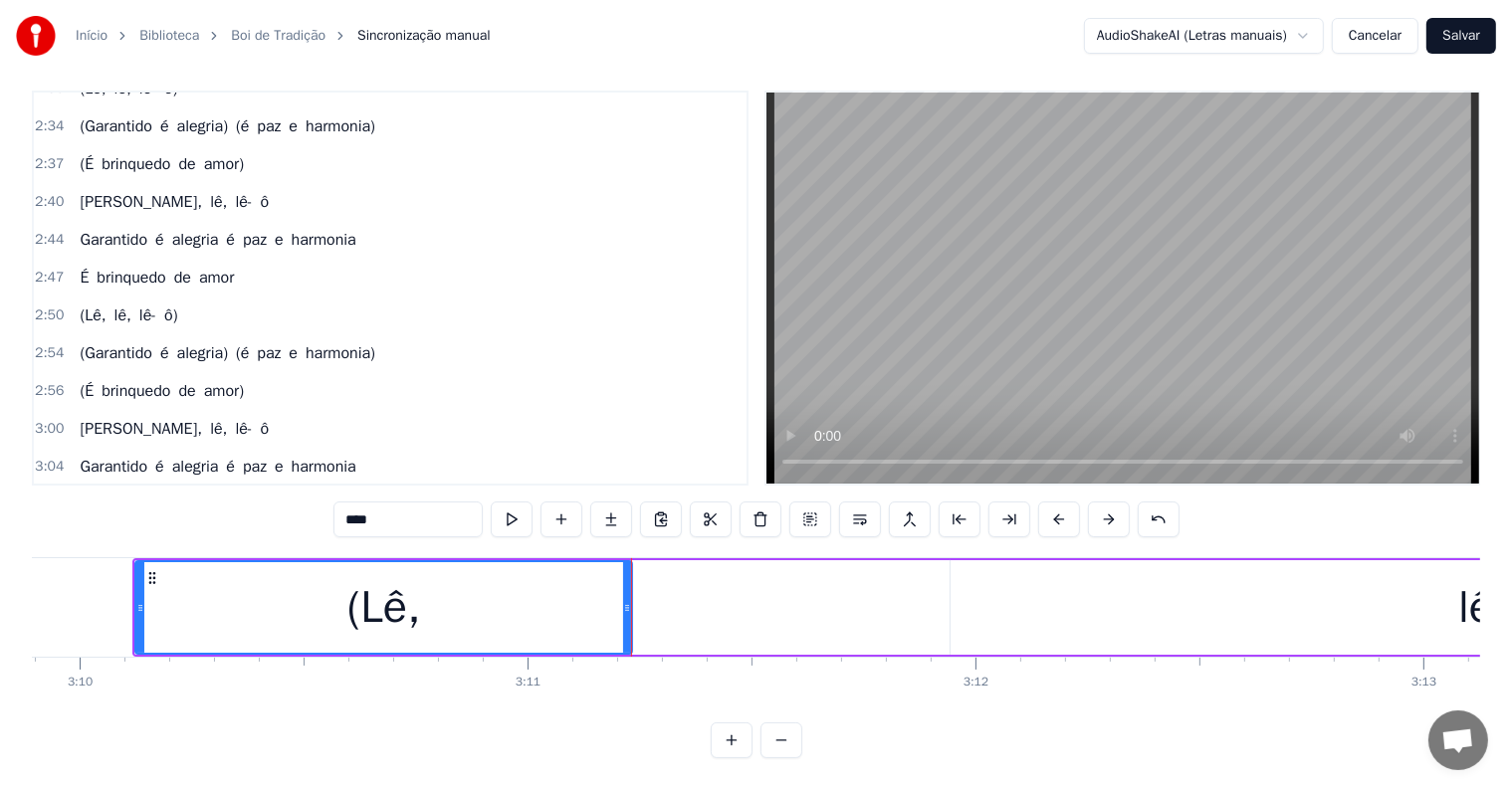 click on "lê," at bounding box center [1482, 607] 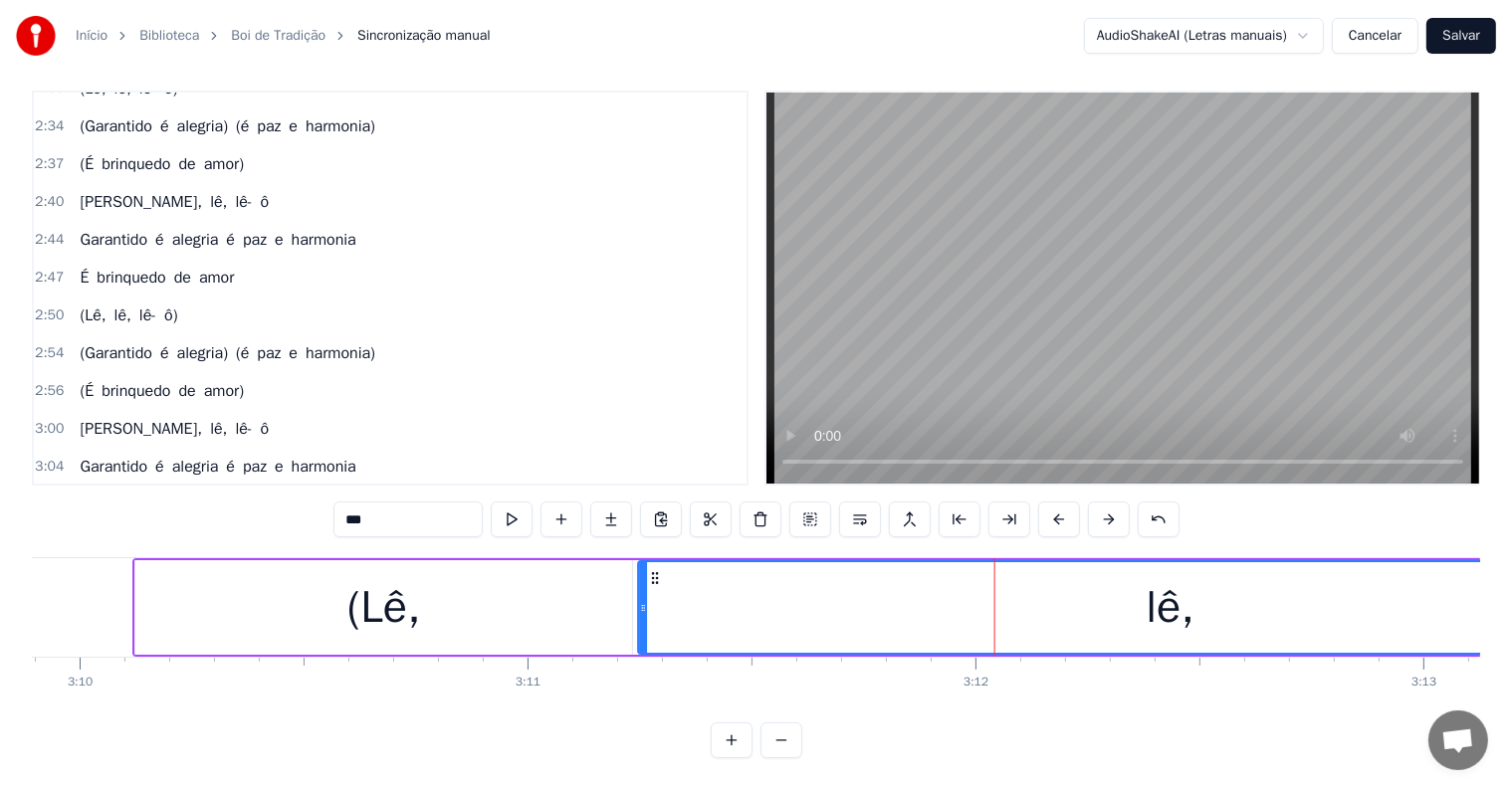 drag, startPoint x: 965, startPoint y: 559, endPoint x: 653, endPoint y: 573, distance: 312.31394 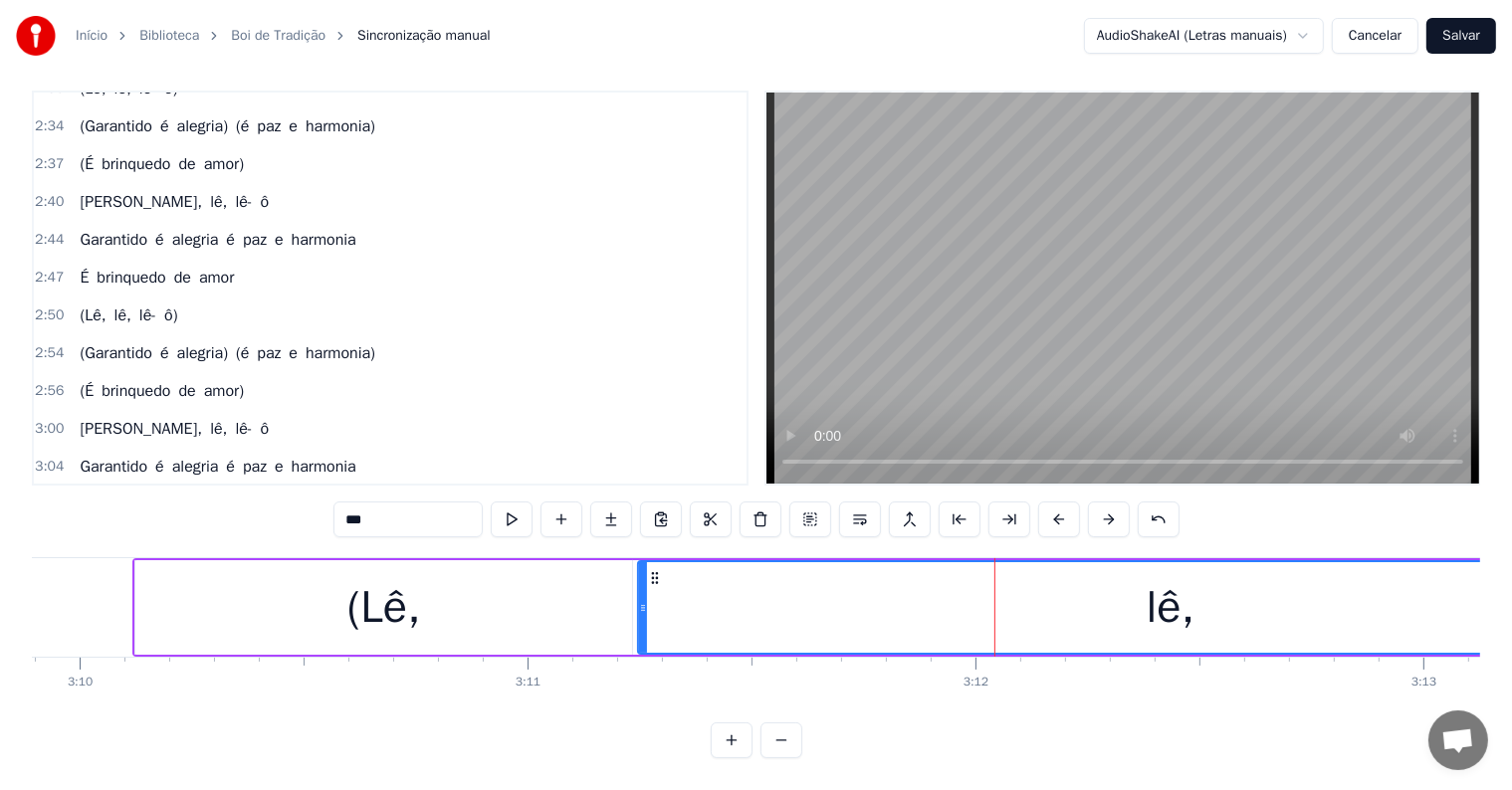 click on "(Lê," at bounding box center (383, 607) 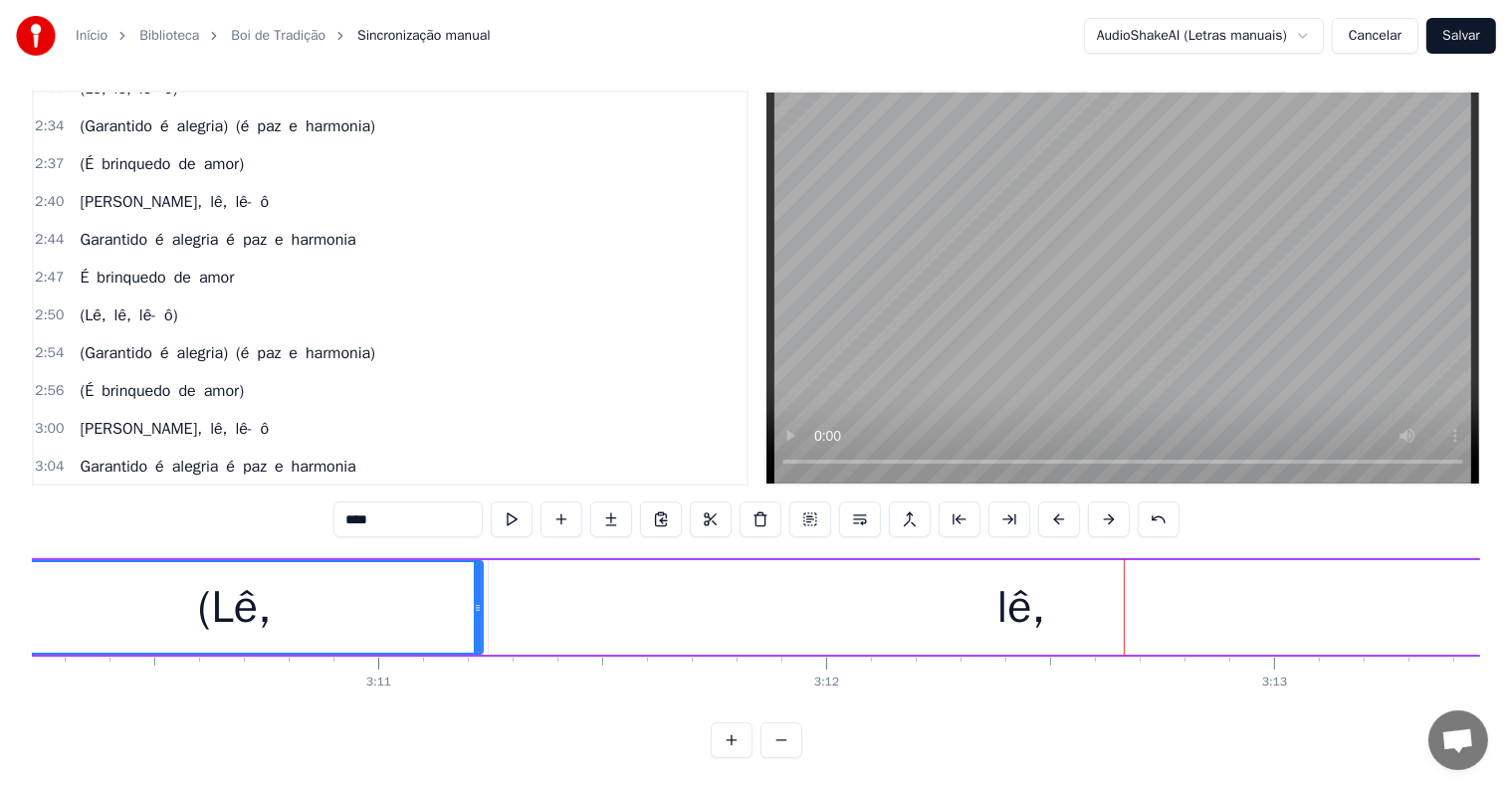 scroll, scrollTop: 0, scrollLeft: 85337, axis: horizontal 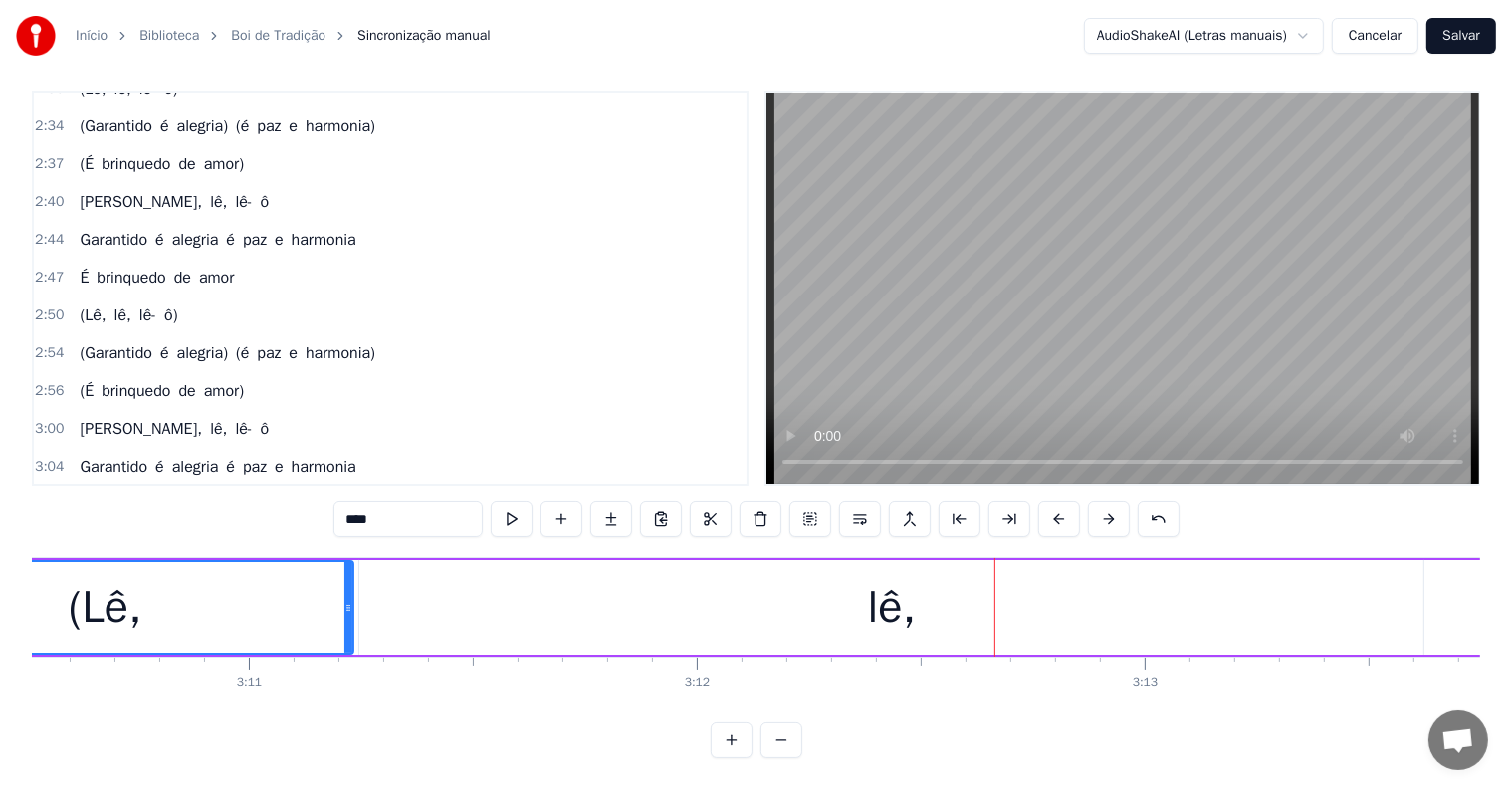 click on "lê," at bounding box center [891, 607] 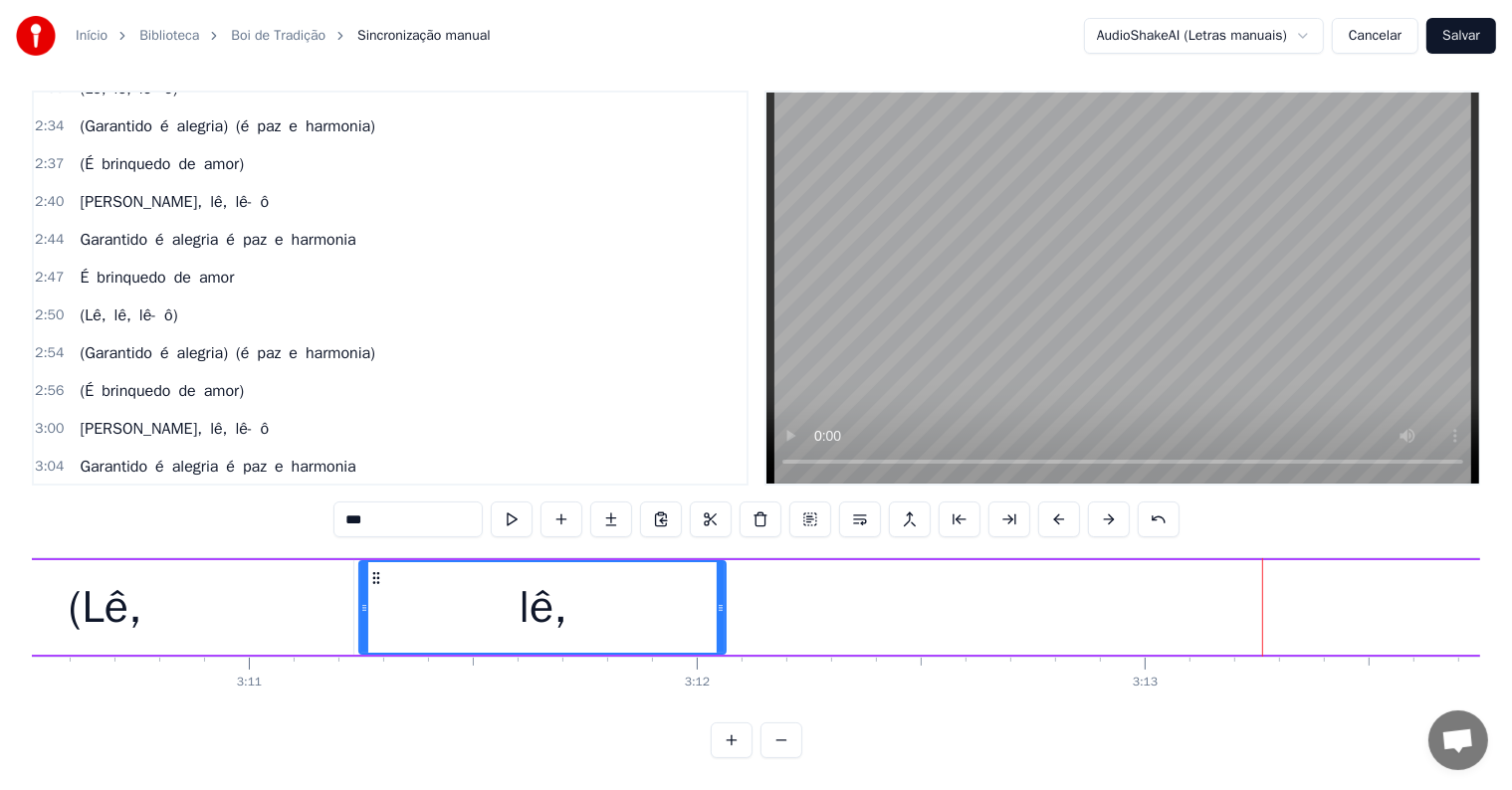 drag, startPoint x: 1415, startPoint y: 587, endPoint x: 718, endPoint y: 529, distance: 699.409 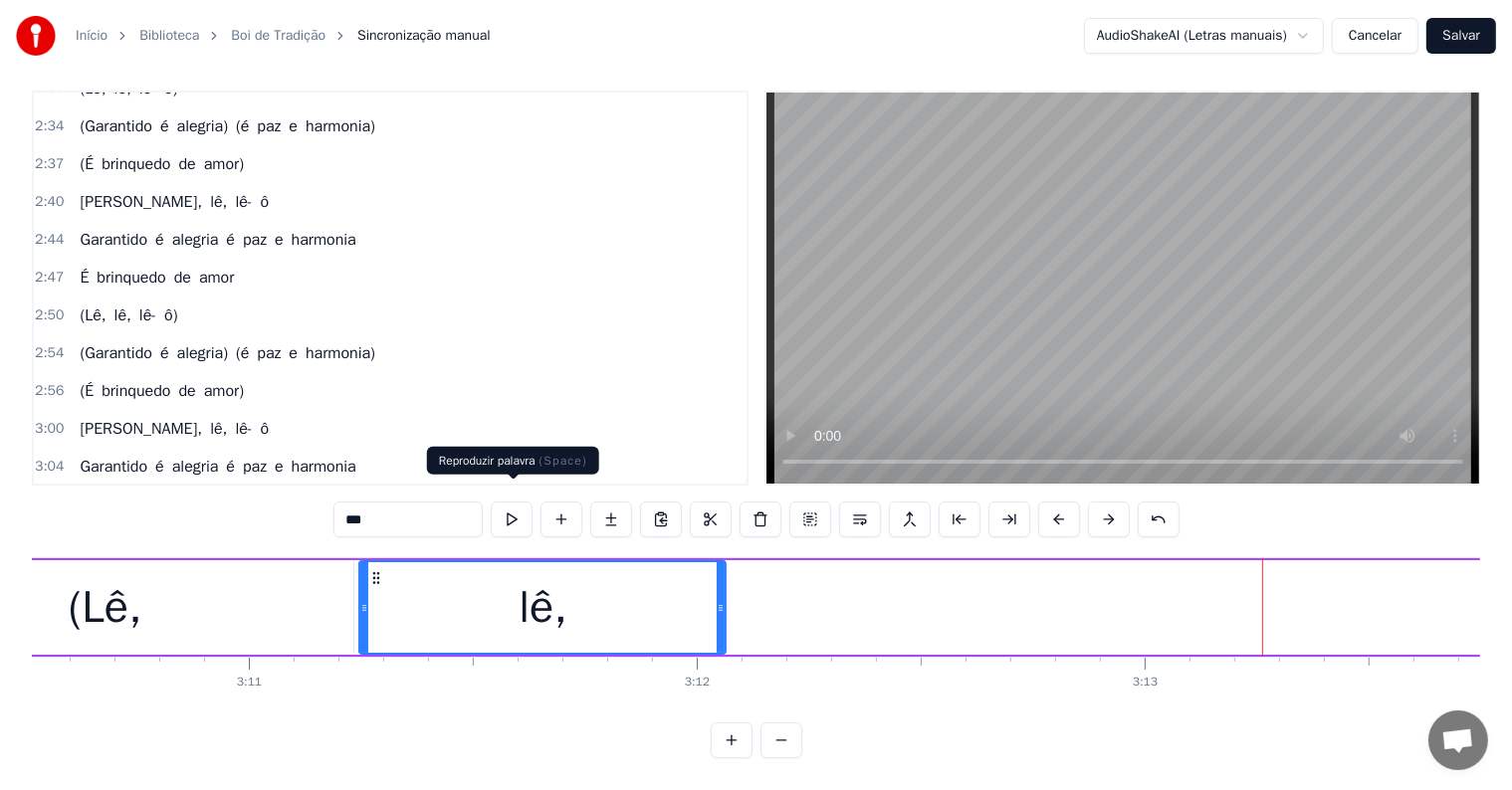 click at bounding box center (512, 519) 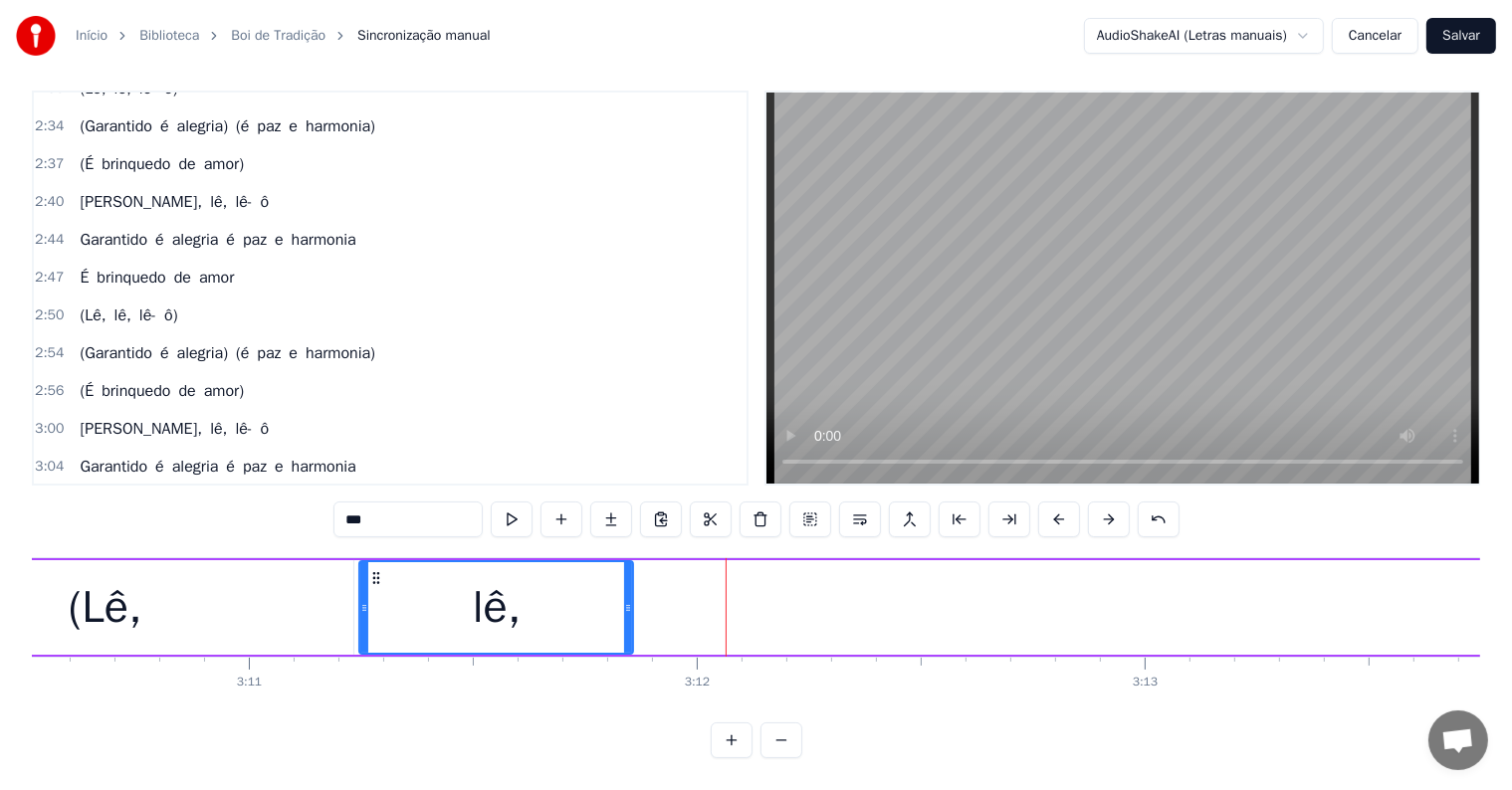 drag, startPoint x: 721, startPoint y: 591, endPoint x: 628, endPoint y: 591, distance: 93 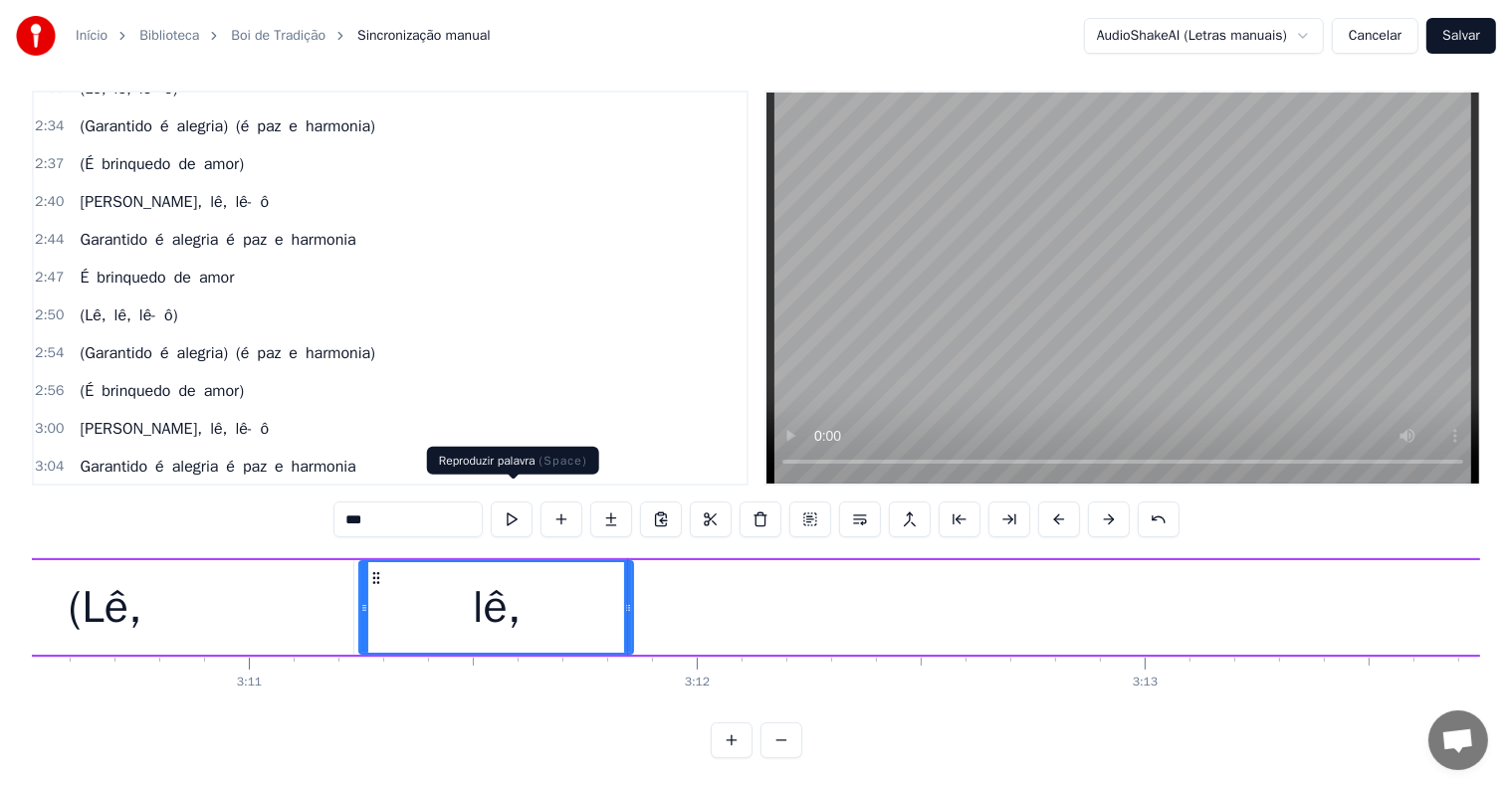 click at bounding box center [512, 519] 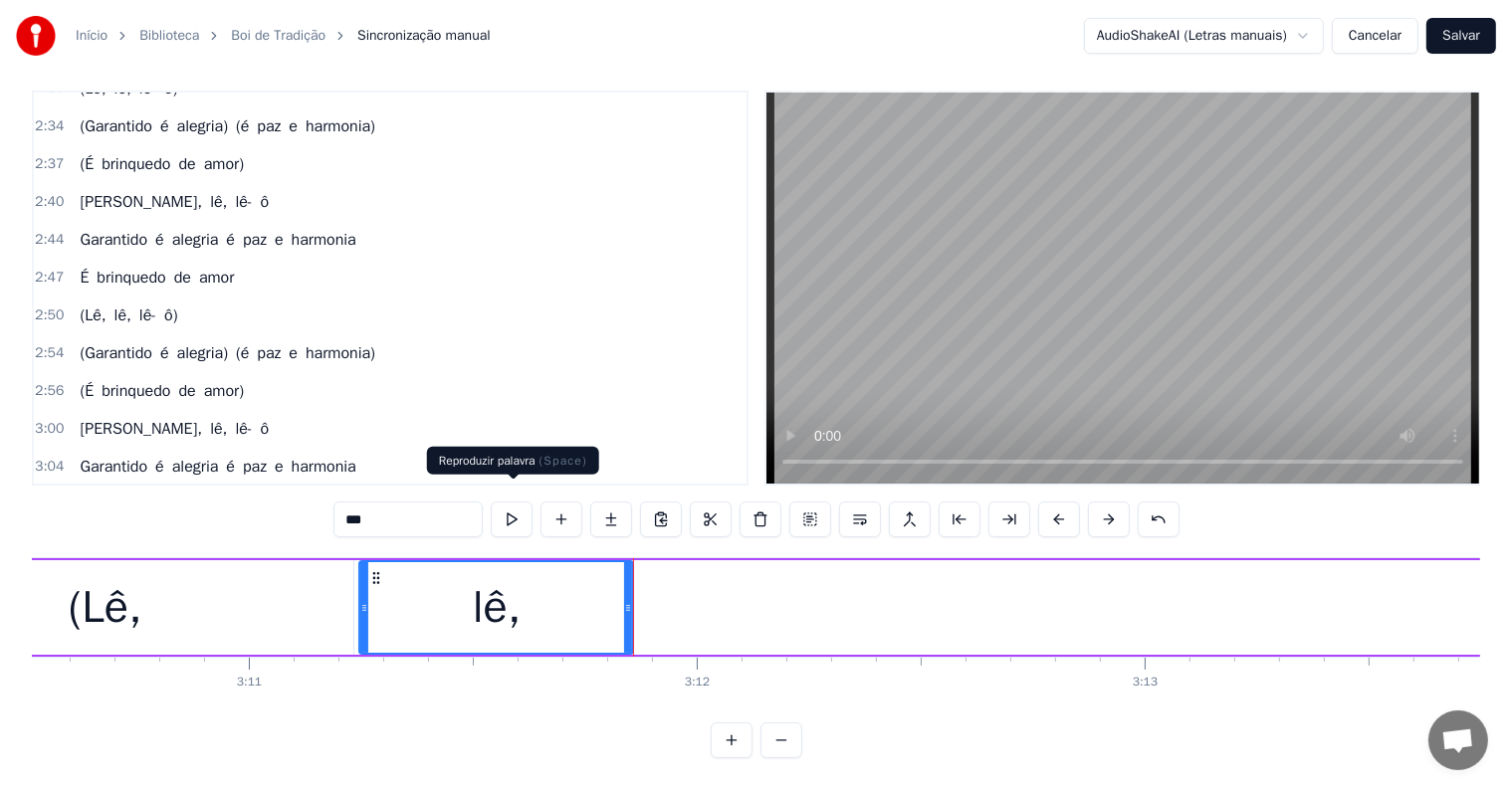 click at bounding box center [512, 519] 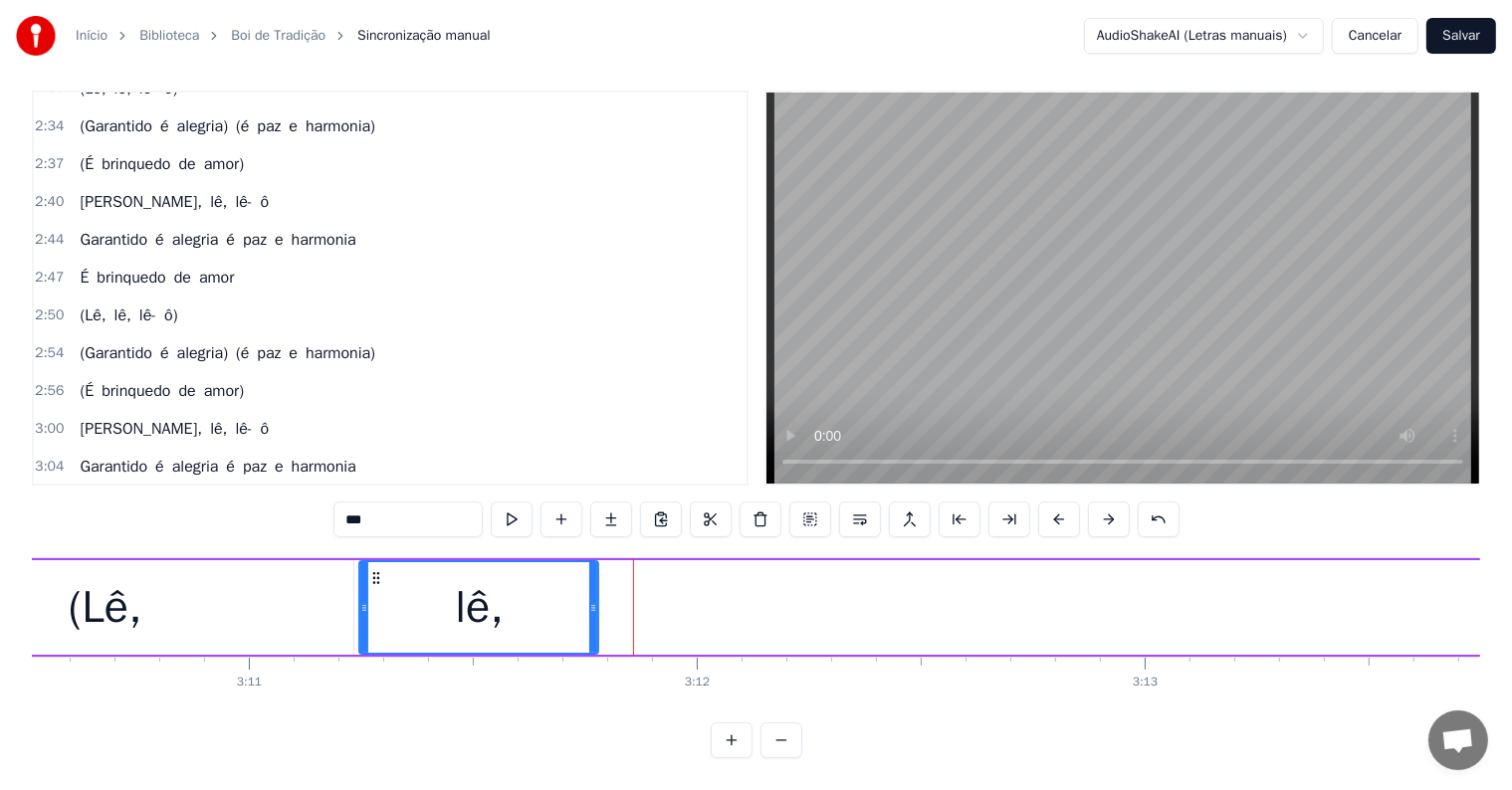 drag, startPoint x: 628, startPoint y: 591, endPoint x: 591, endPoint y: 591, distance: 37 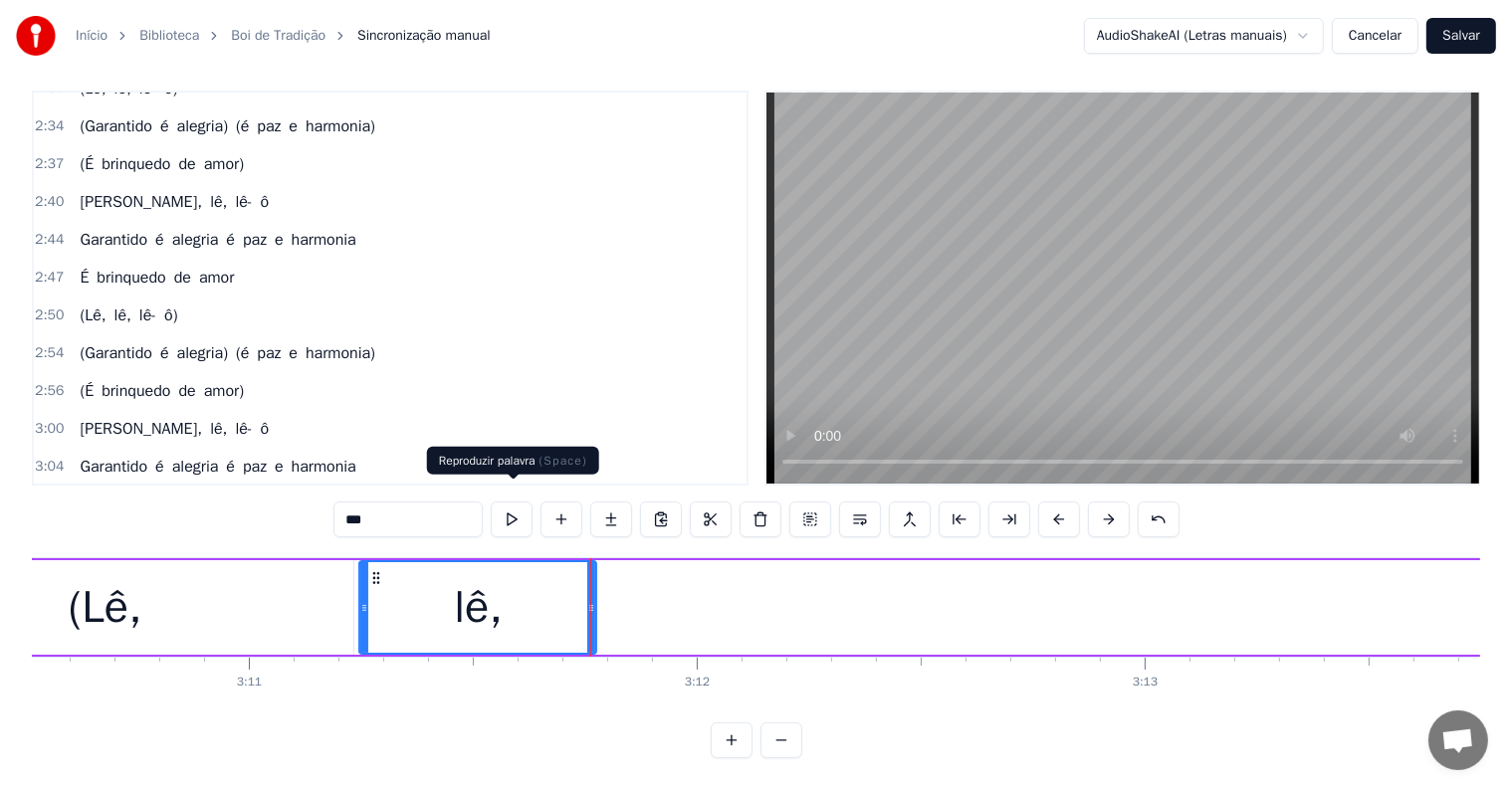 click at bounding box center [512, 519] 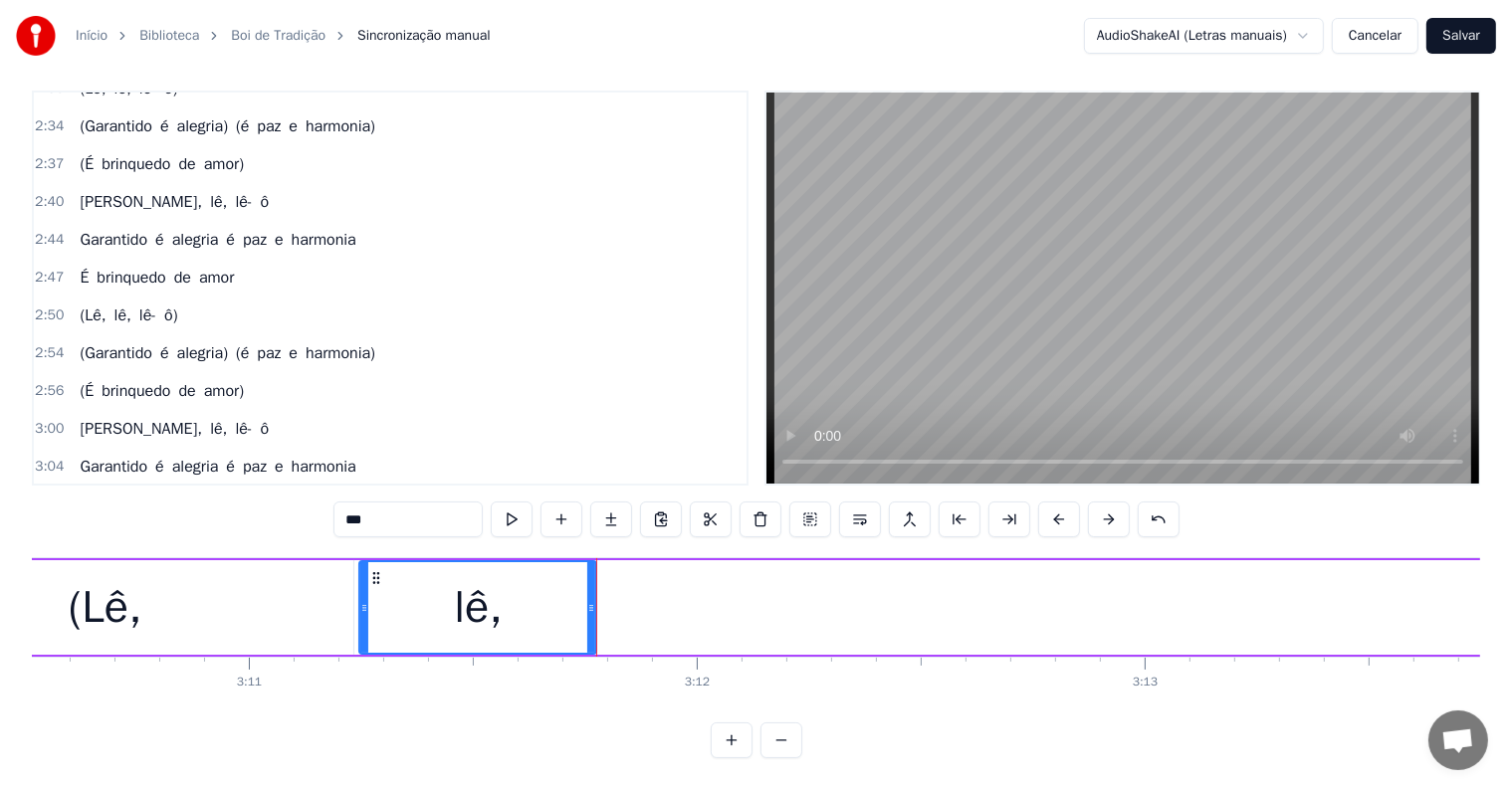 click on "([PERSON_NAME], [PERSON_NAME])." at bounding box center [1168, 607] 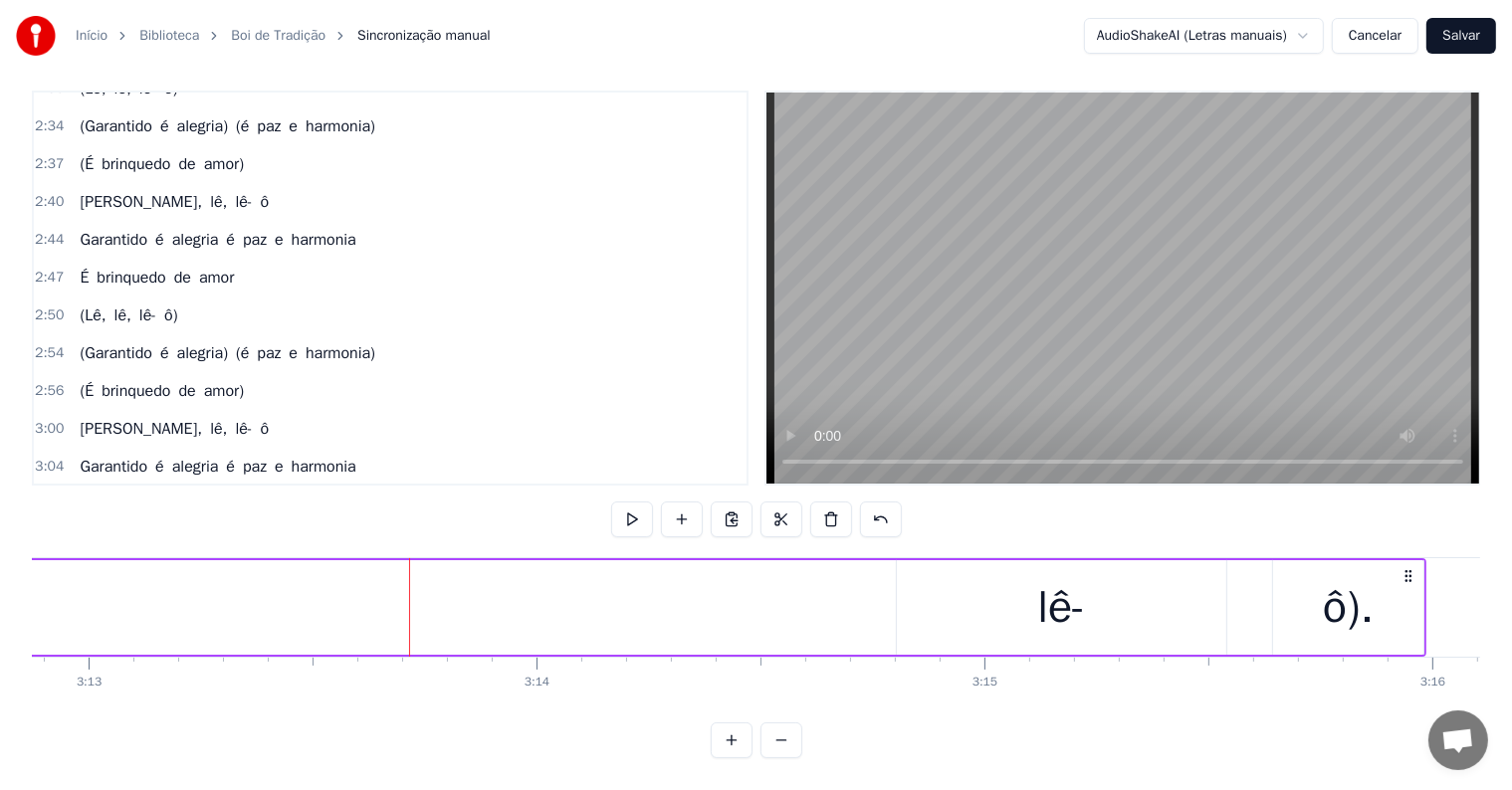 scroll, scrollTop: 0, scrollLeft: 86670, axis: horizontal 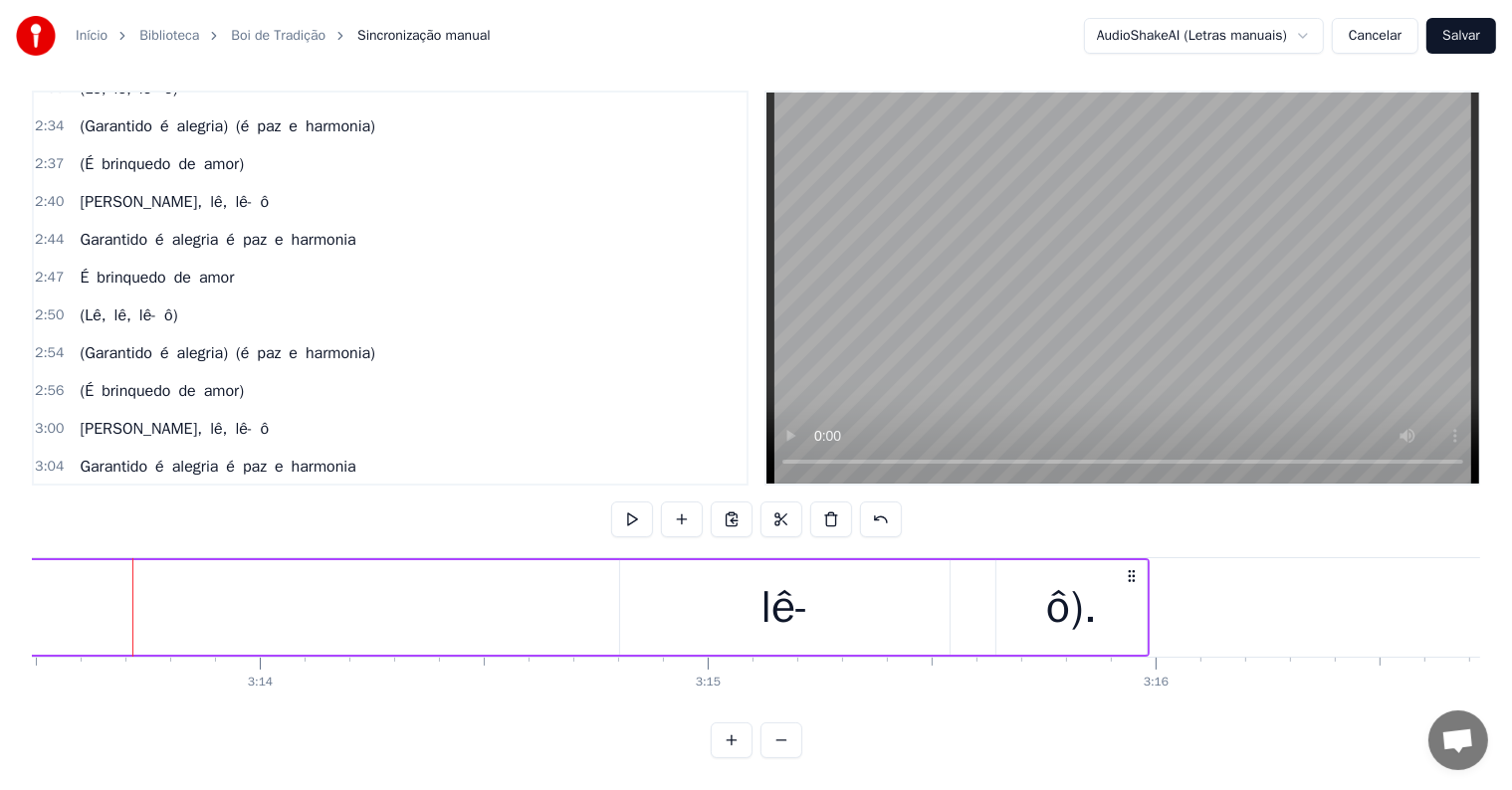 click on "lê-" at bounding box center (784, 607) 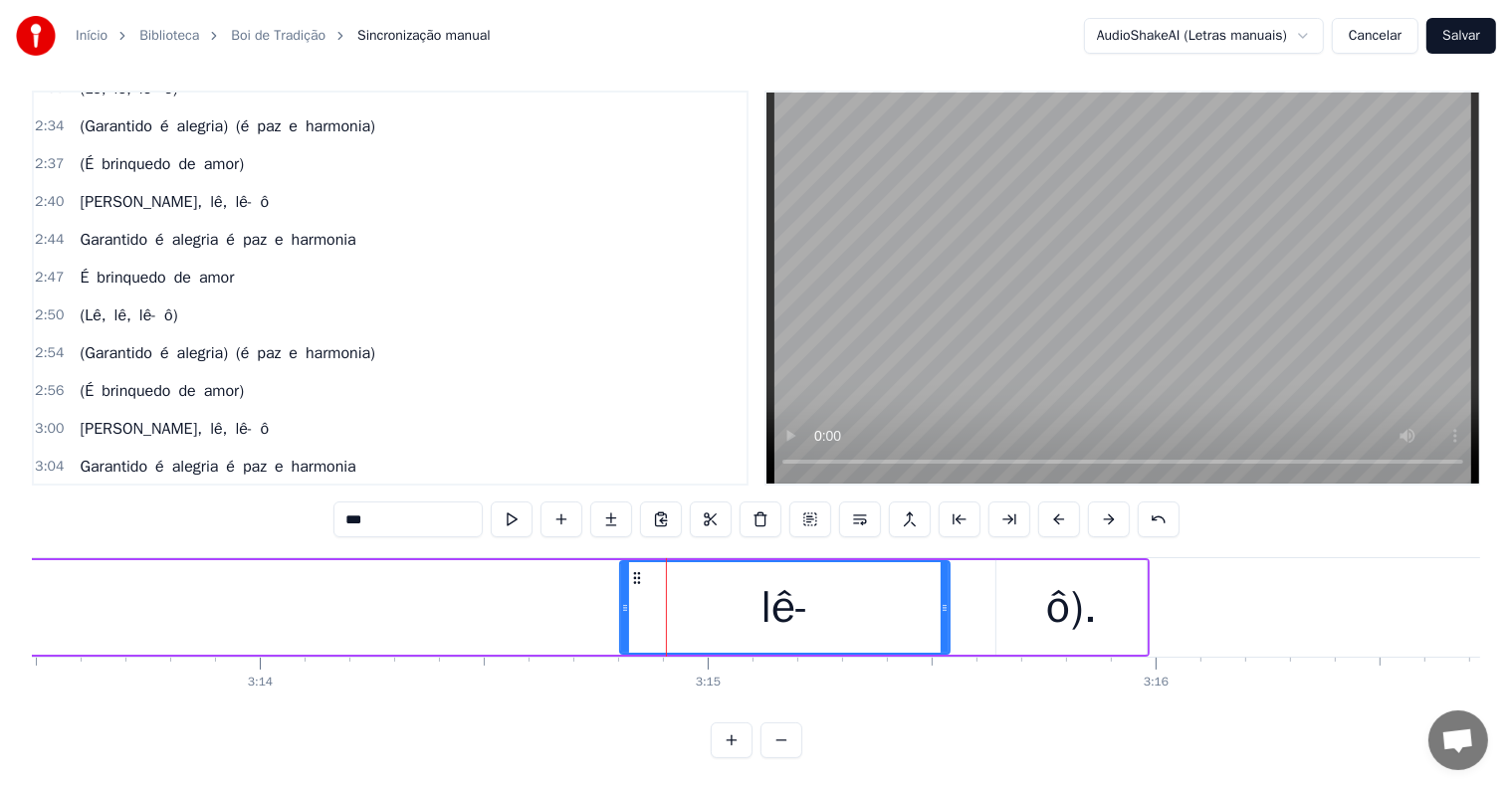 click on "([PERSON_NAME], [PERSON_NAME])." at bounding box center [-165, 607] 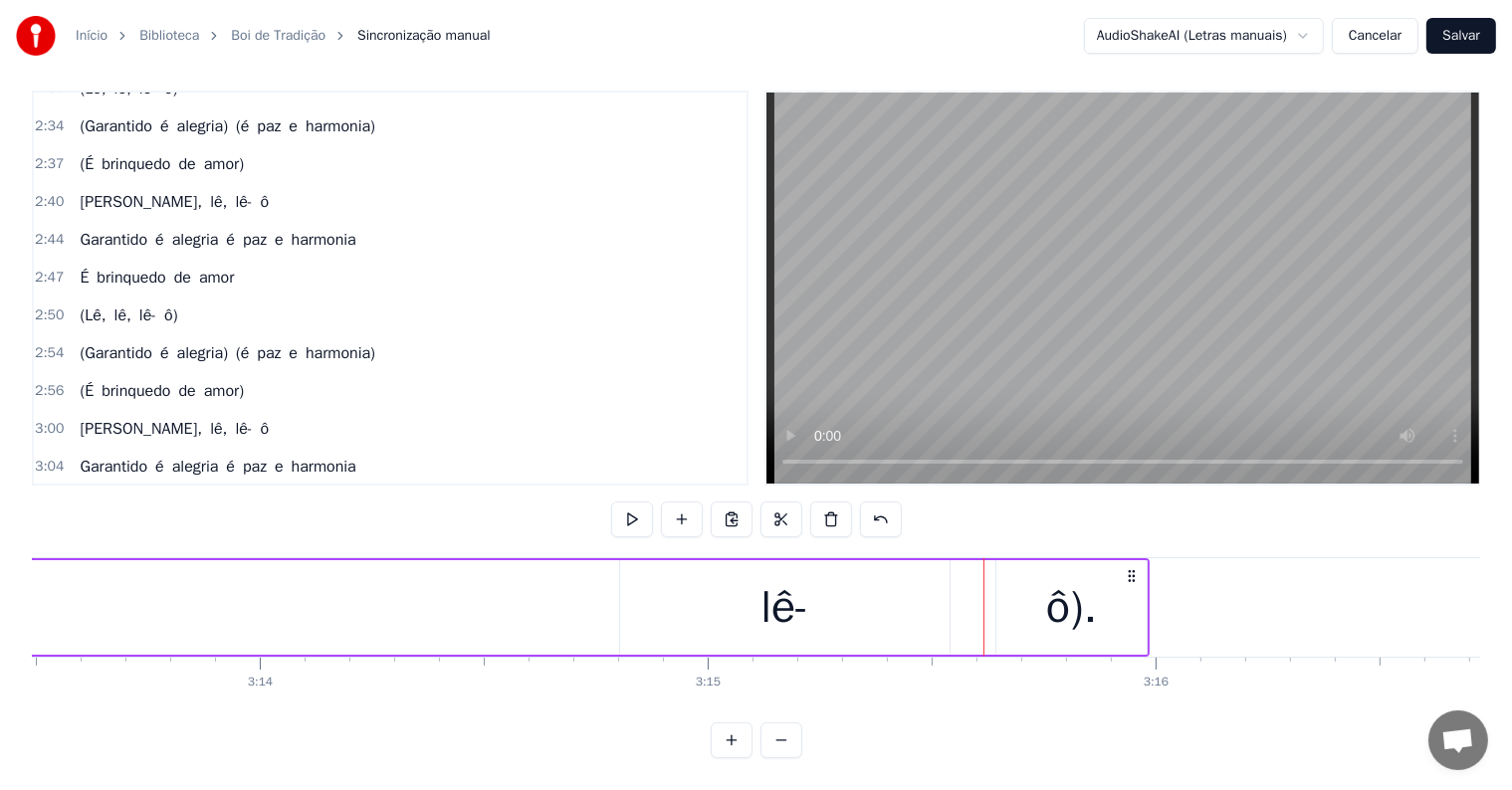 click on "lê-" at bounding box center [784, 607] 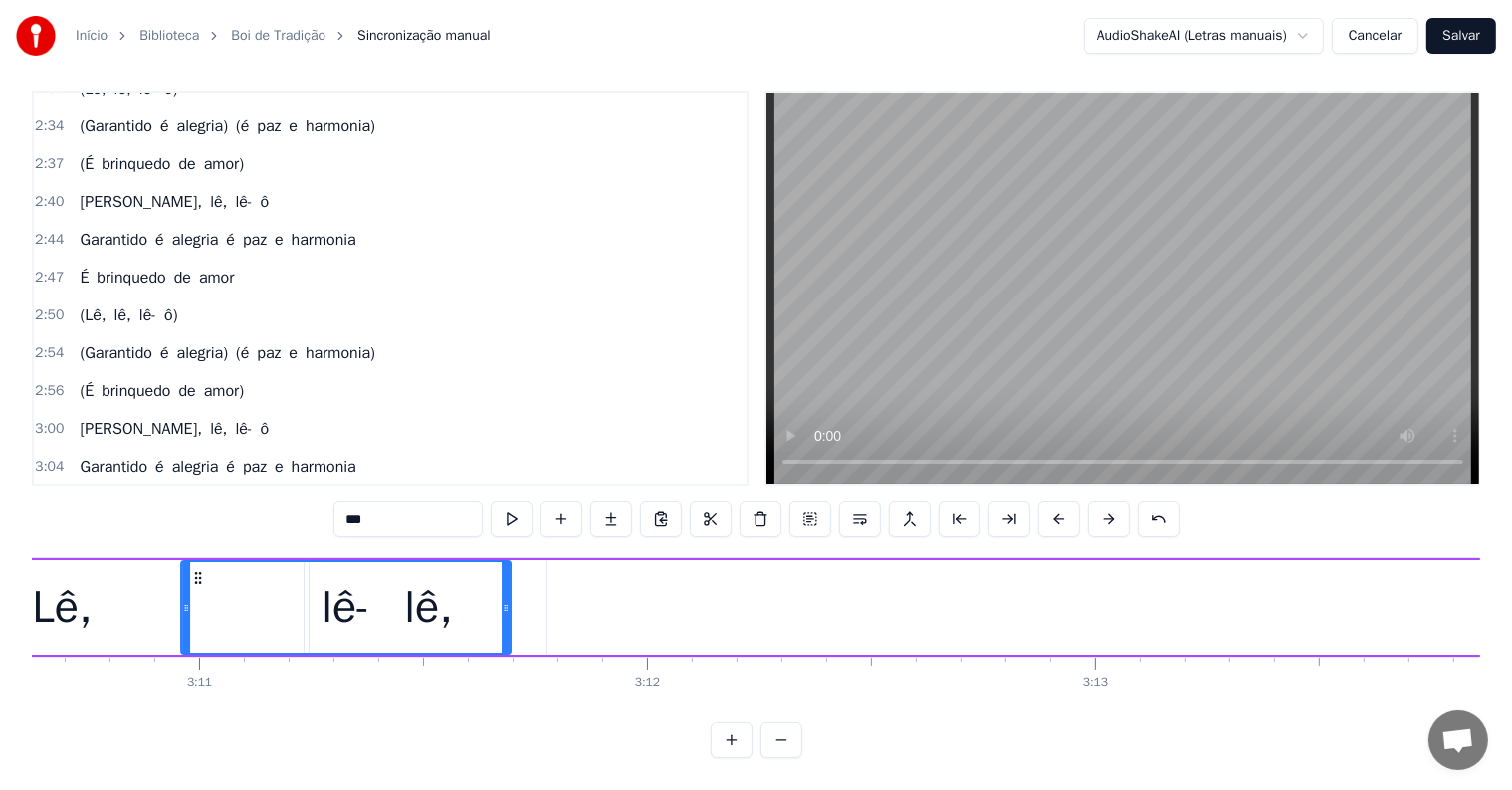 scroll, scrollTop: 0, scrollLeft: 85385, axis: horizontal 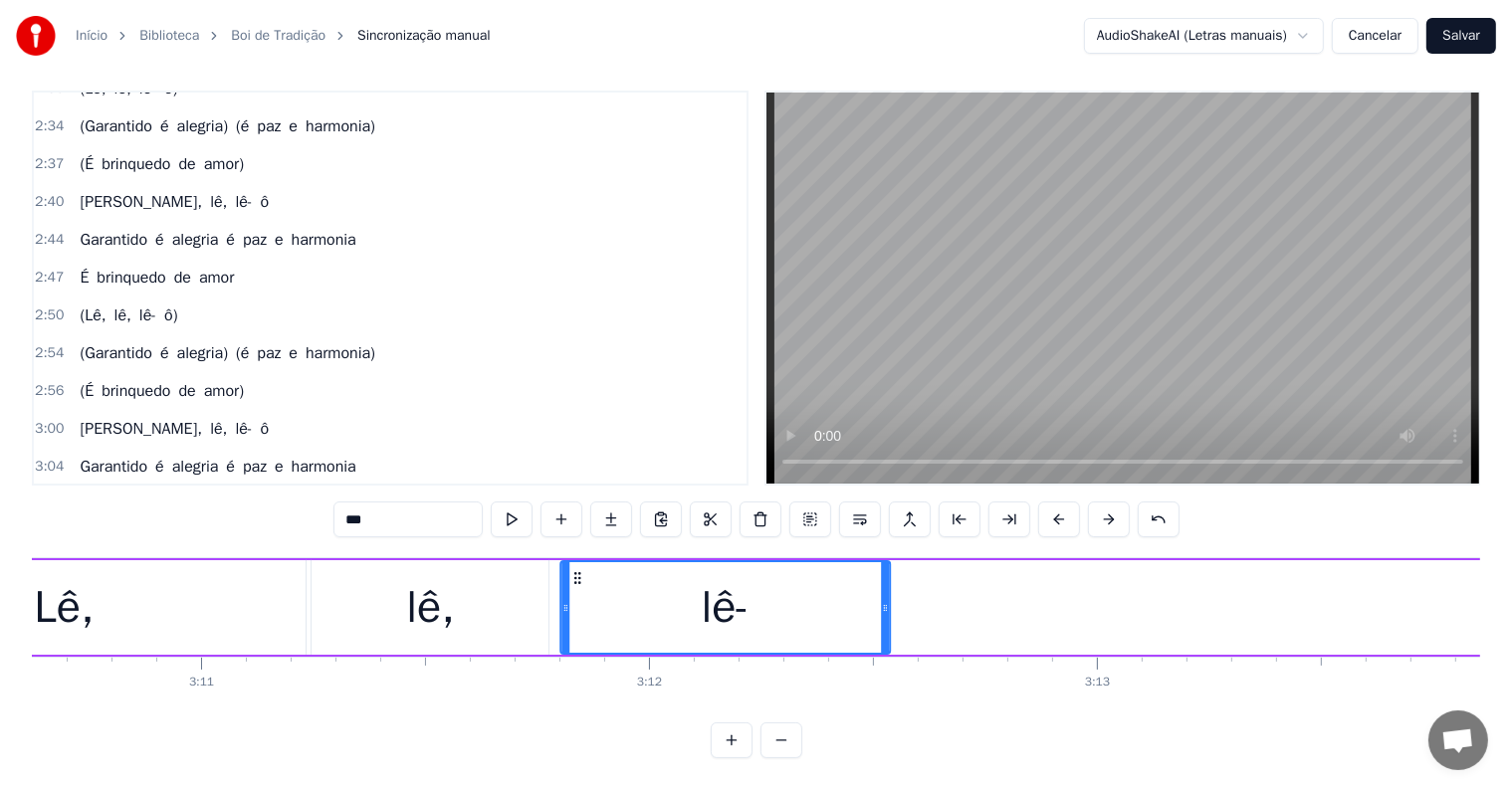 drag, startPoint x: 636, startPoint y: 562, endPoint x: 576, endPoint y: 589, distance: 65.795137 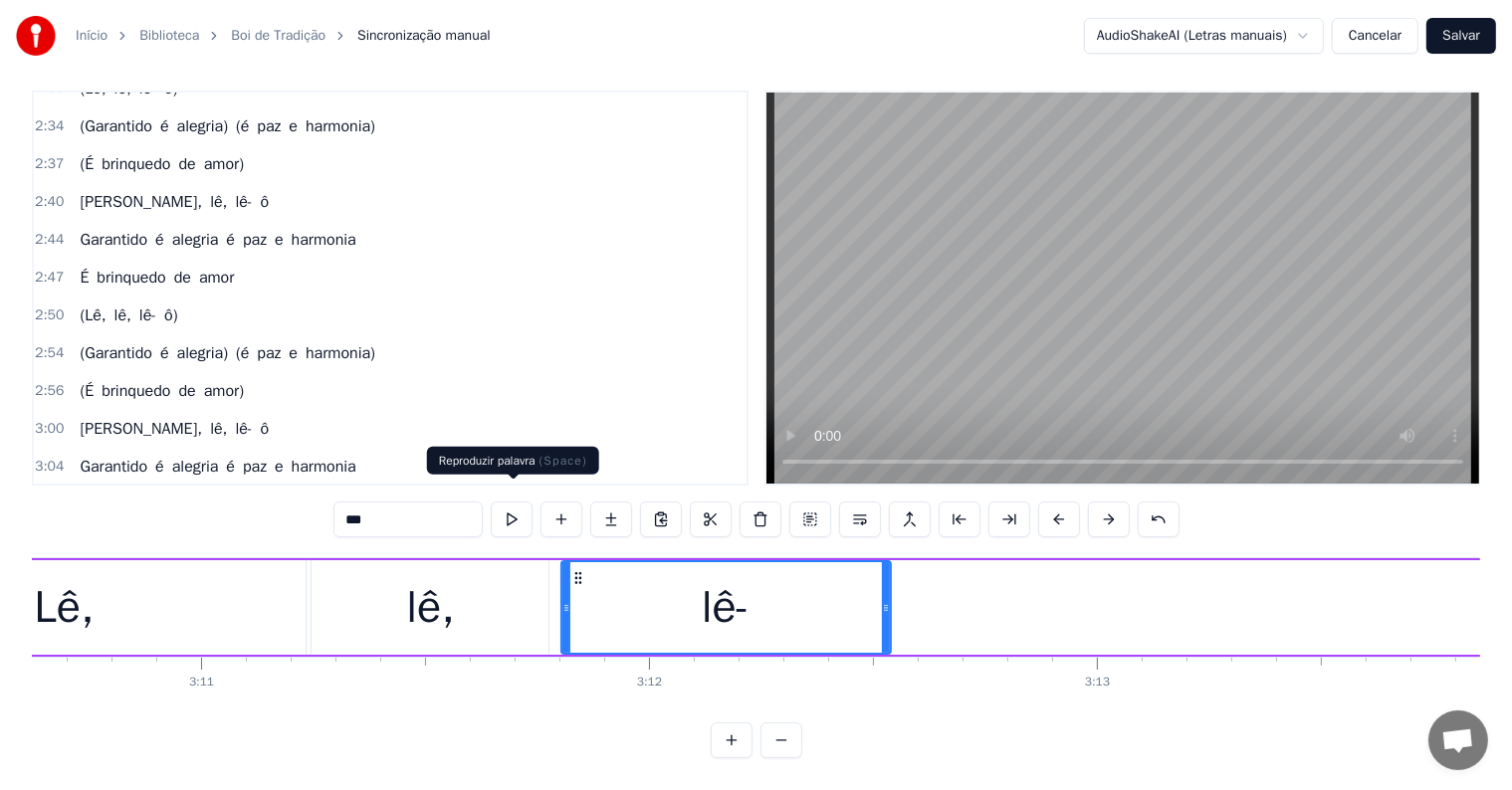 click at bounding box center [512, 519] 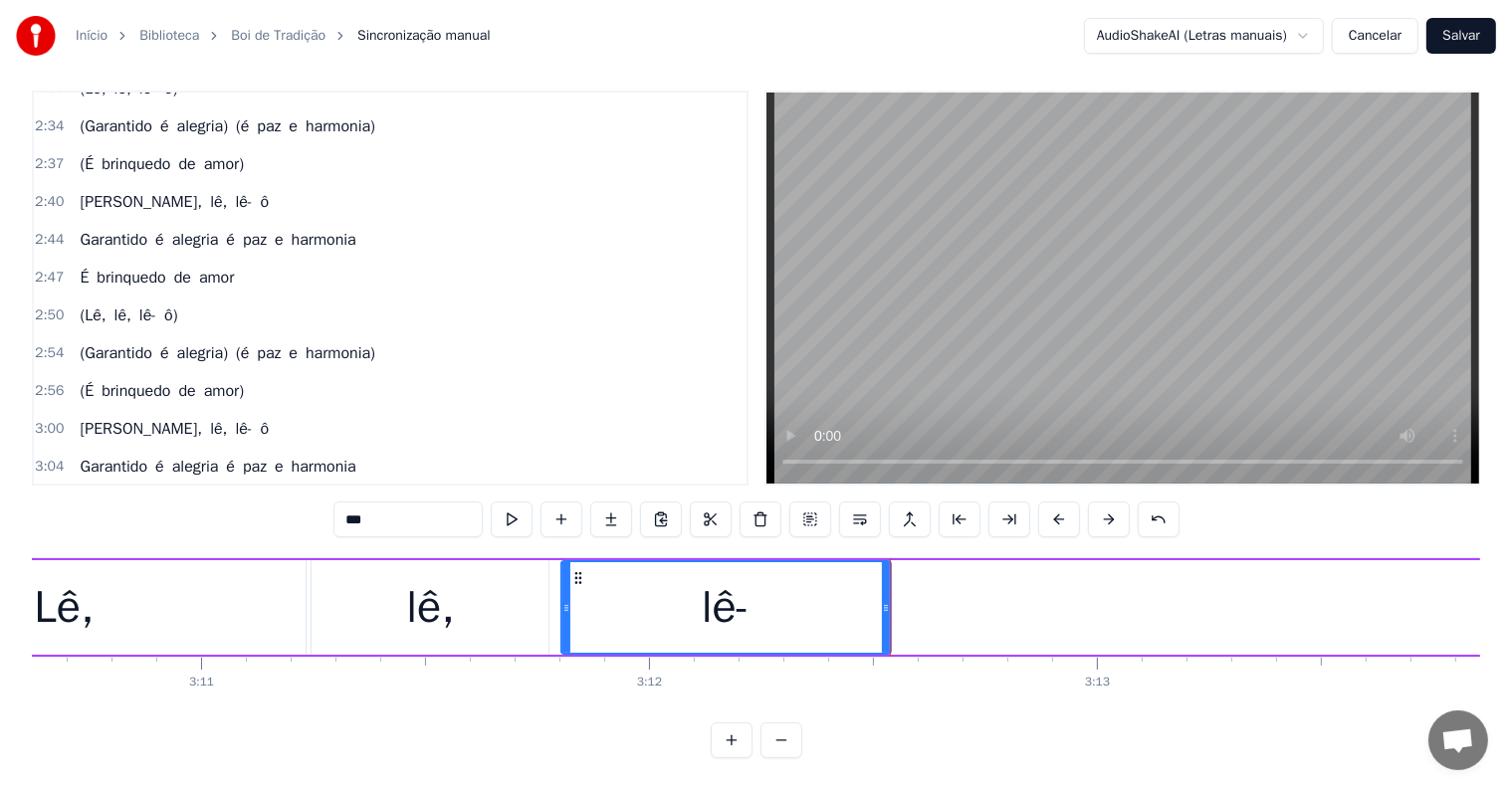 click on "***" at bounding box center [408, 519] 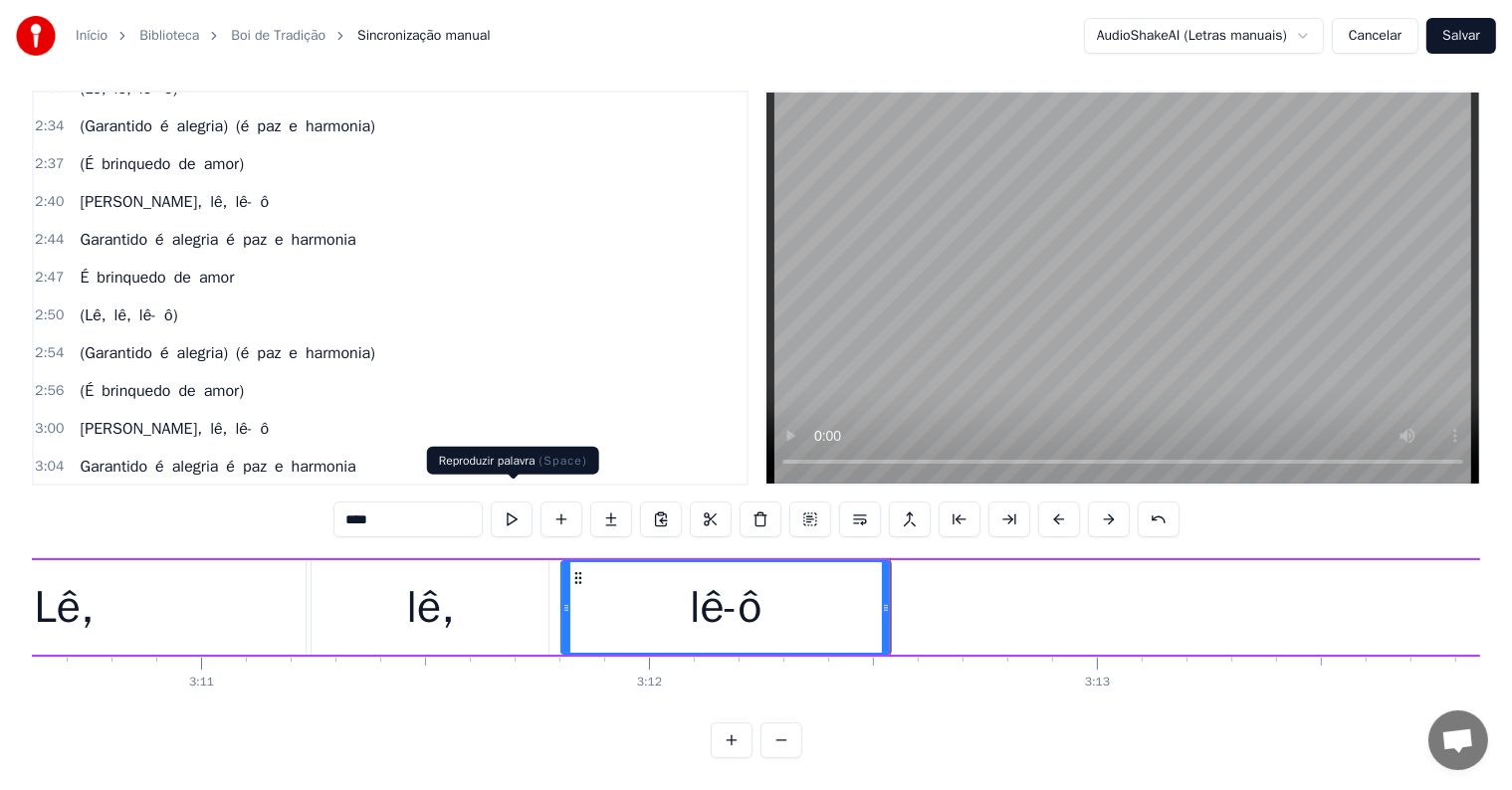click at bounding box center (512, 519) 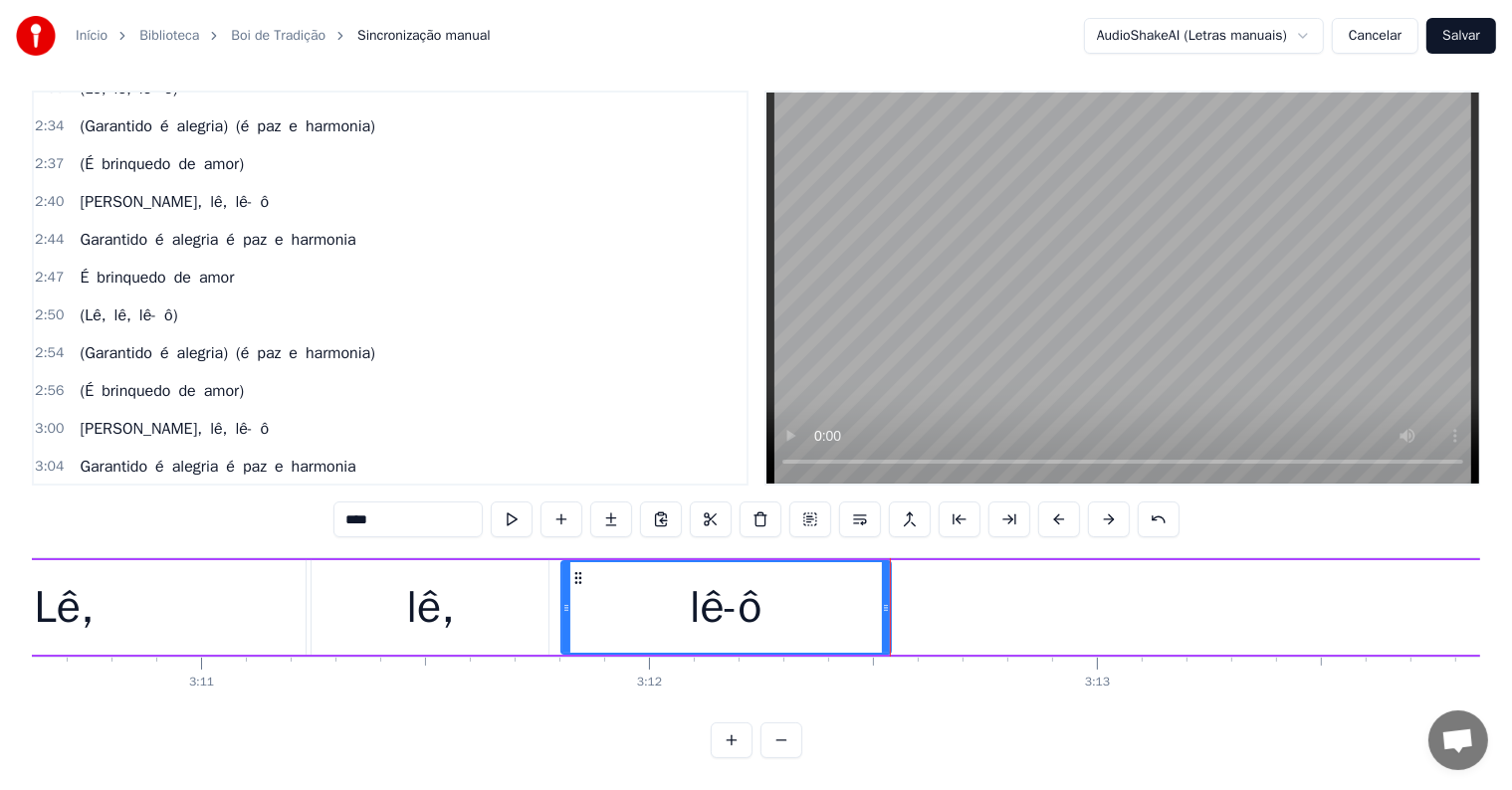 click at bounding box center [512, 519] 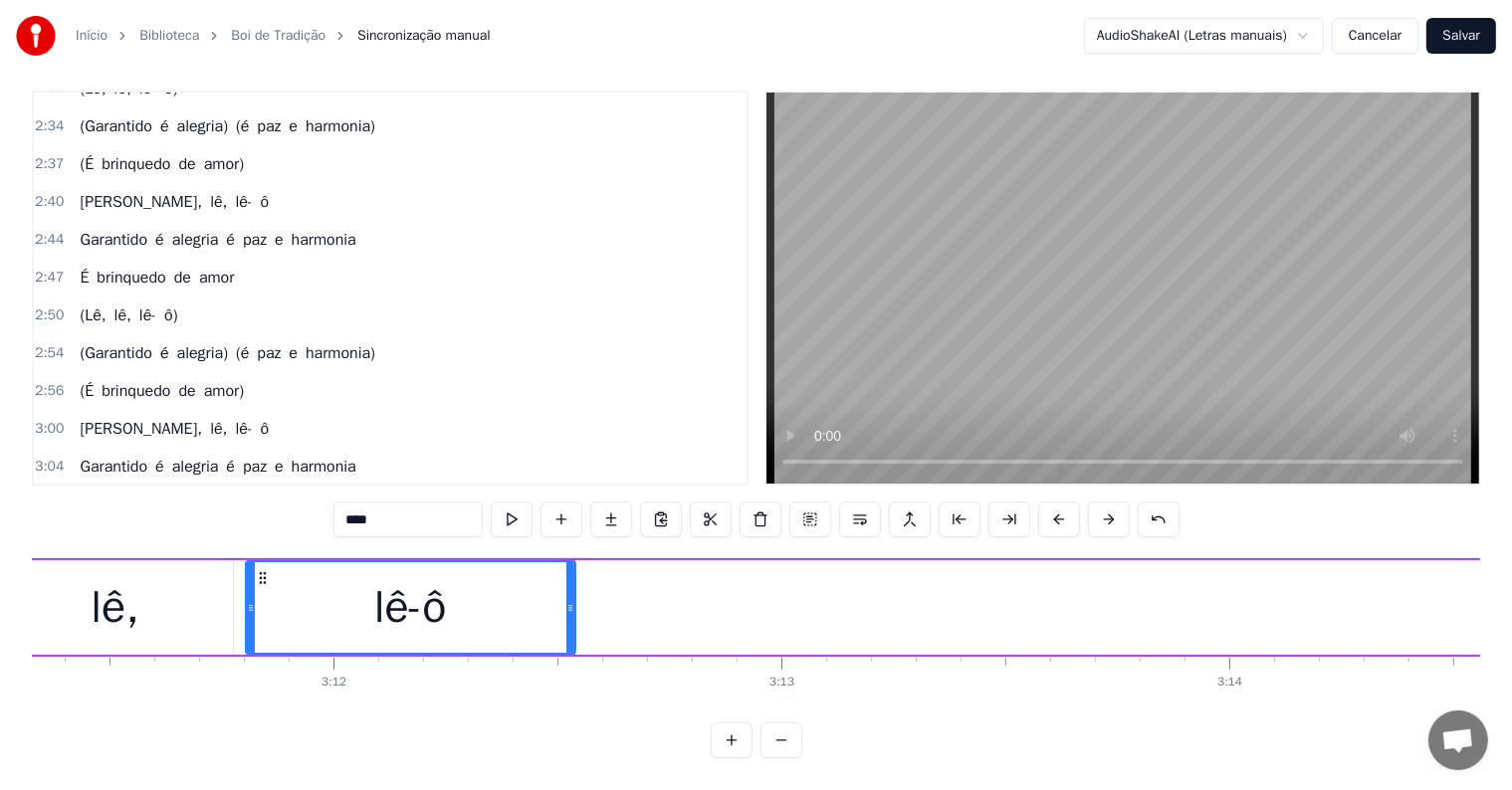 scroll, scrollTop: 0, scrollLeft: 85703, axis: horizontal 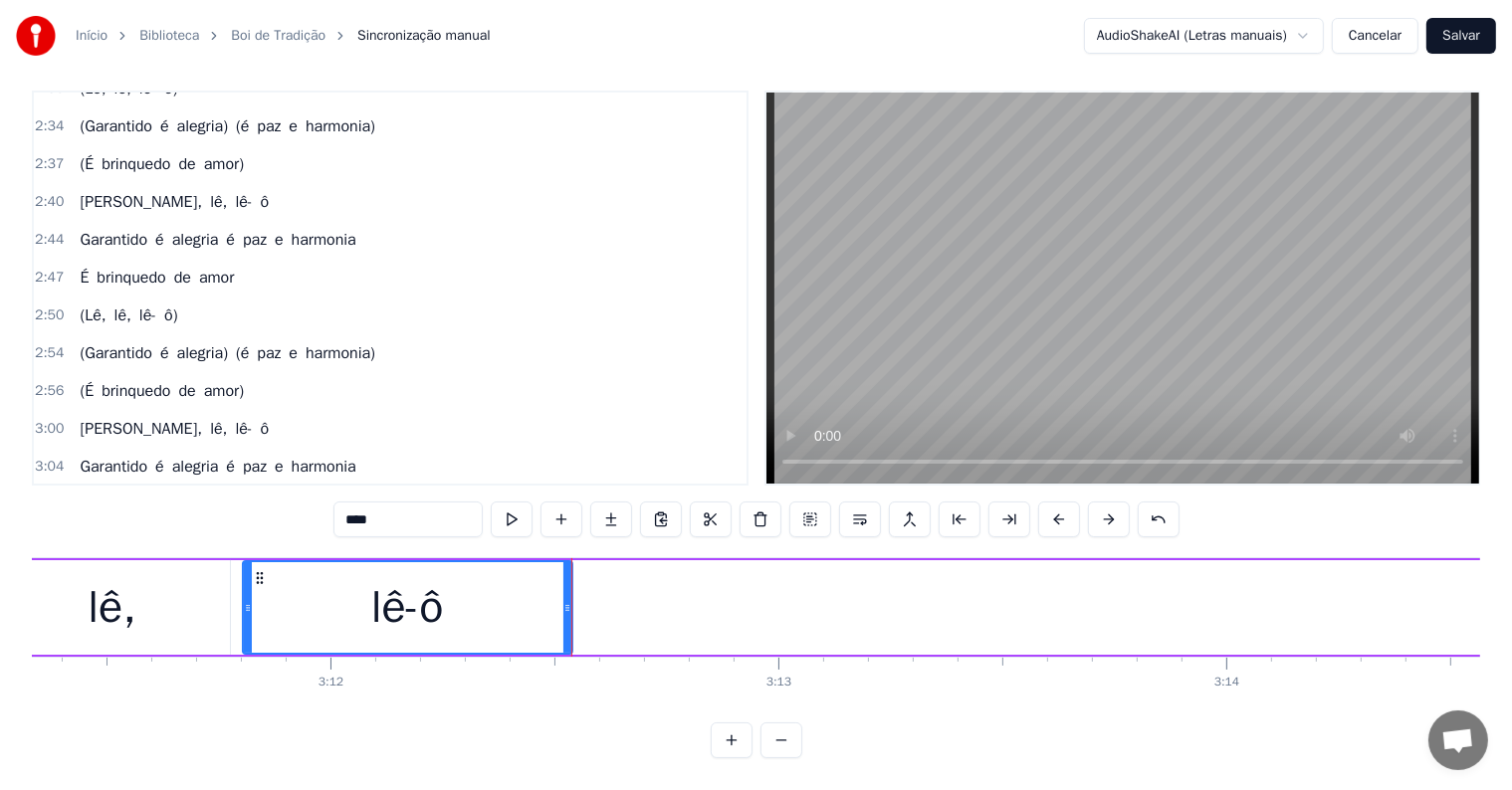 click on "lê," at bounding box center [111, 607] 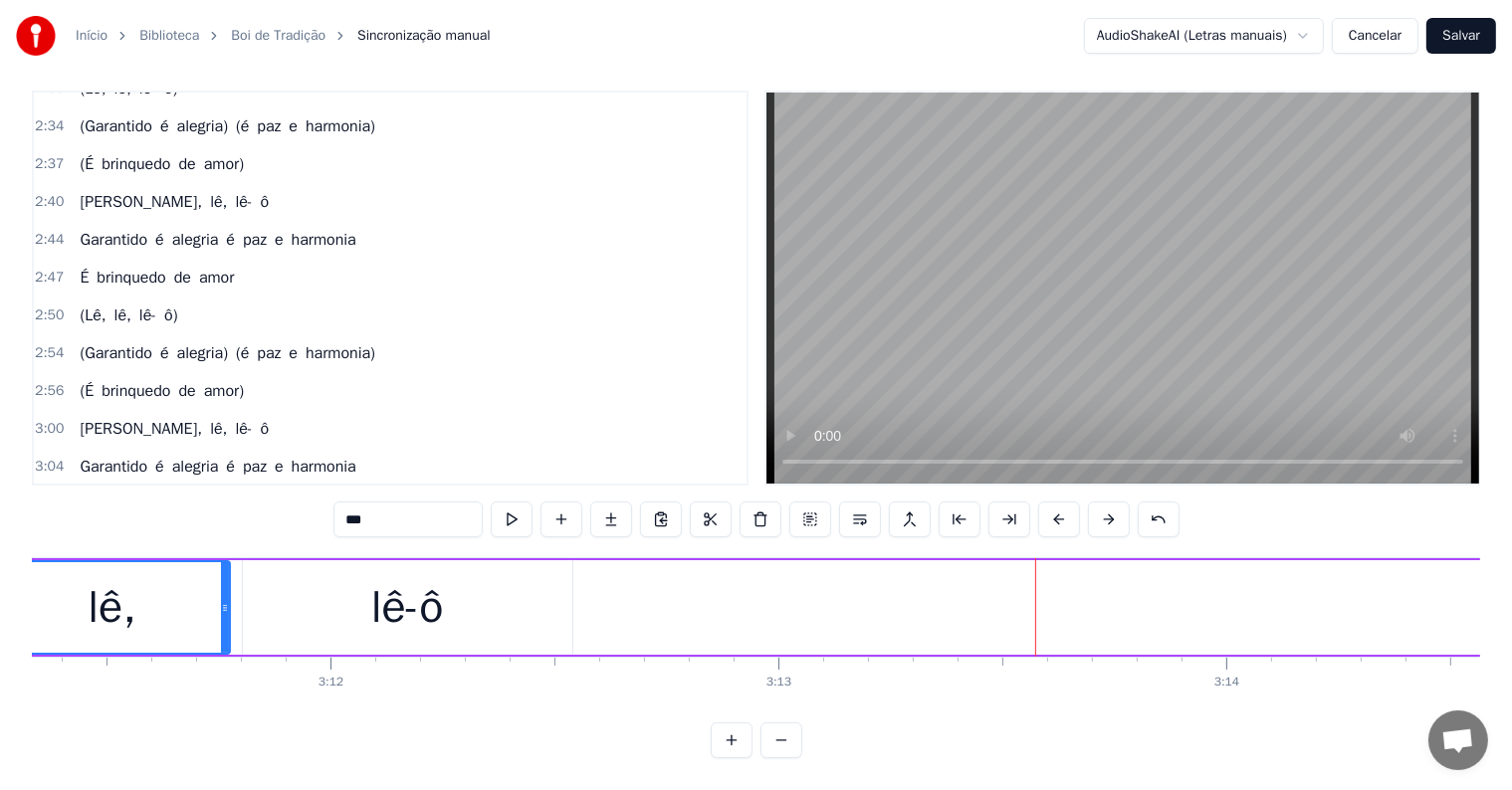 click on "([PERSON_NAME], [PERSON_NAME])." at bounding box center [801, 607] 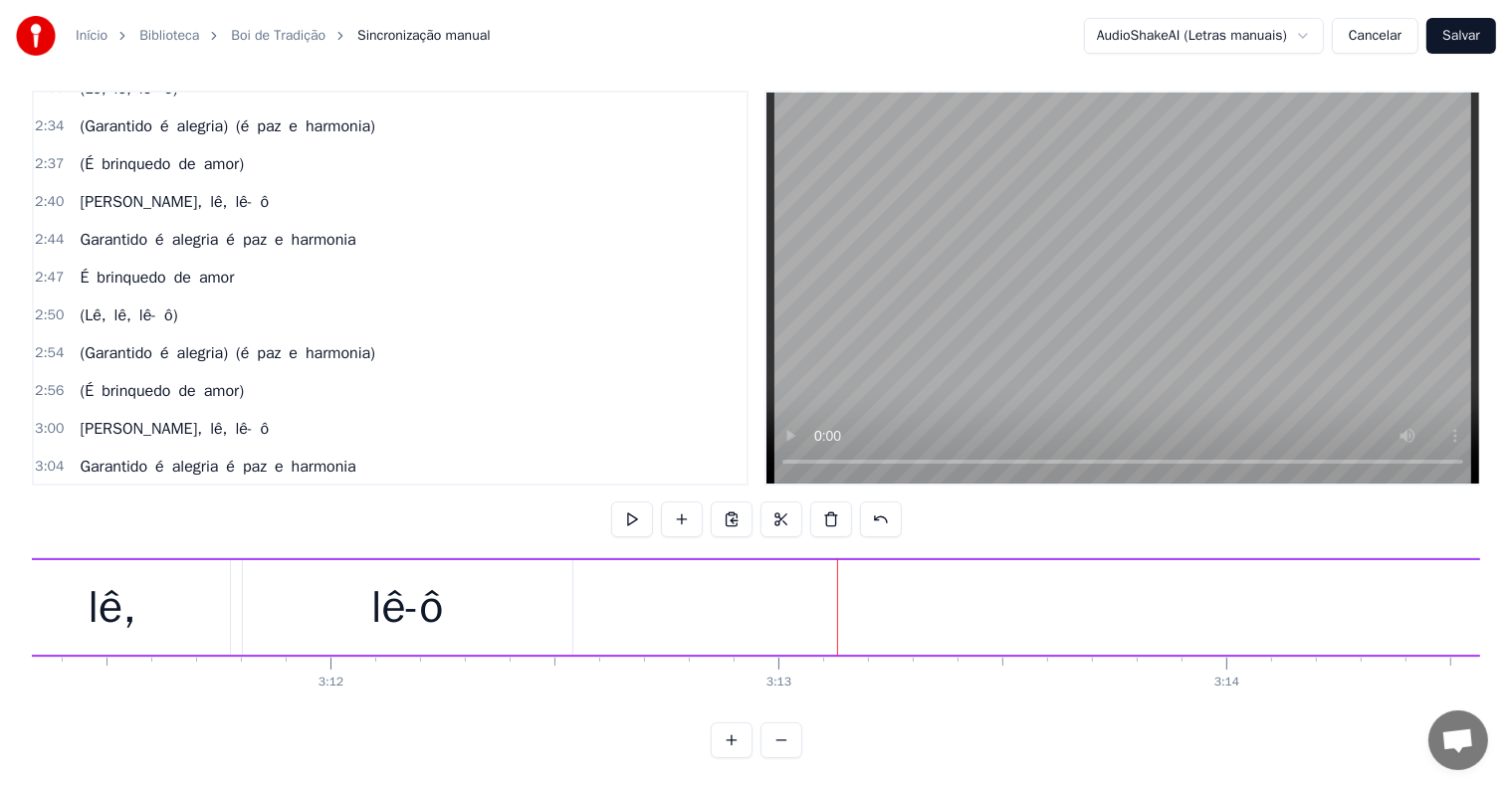 click on "lê-ô" at bounding box center [407, 607] 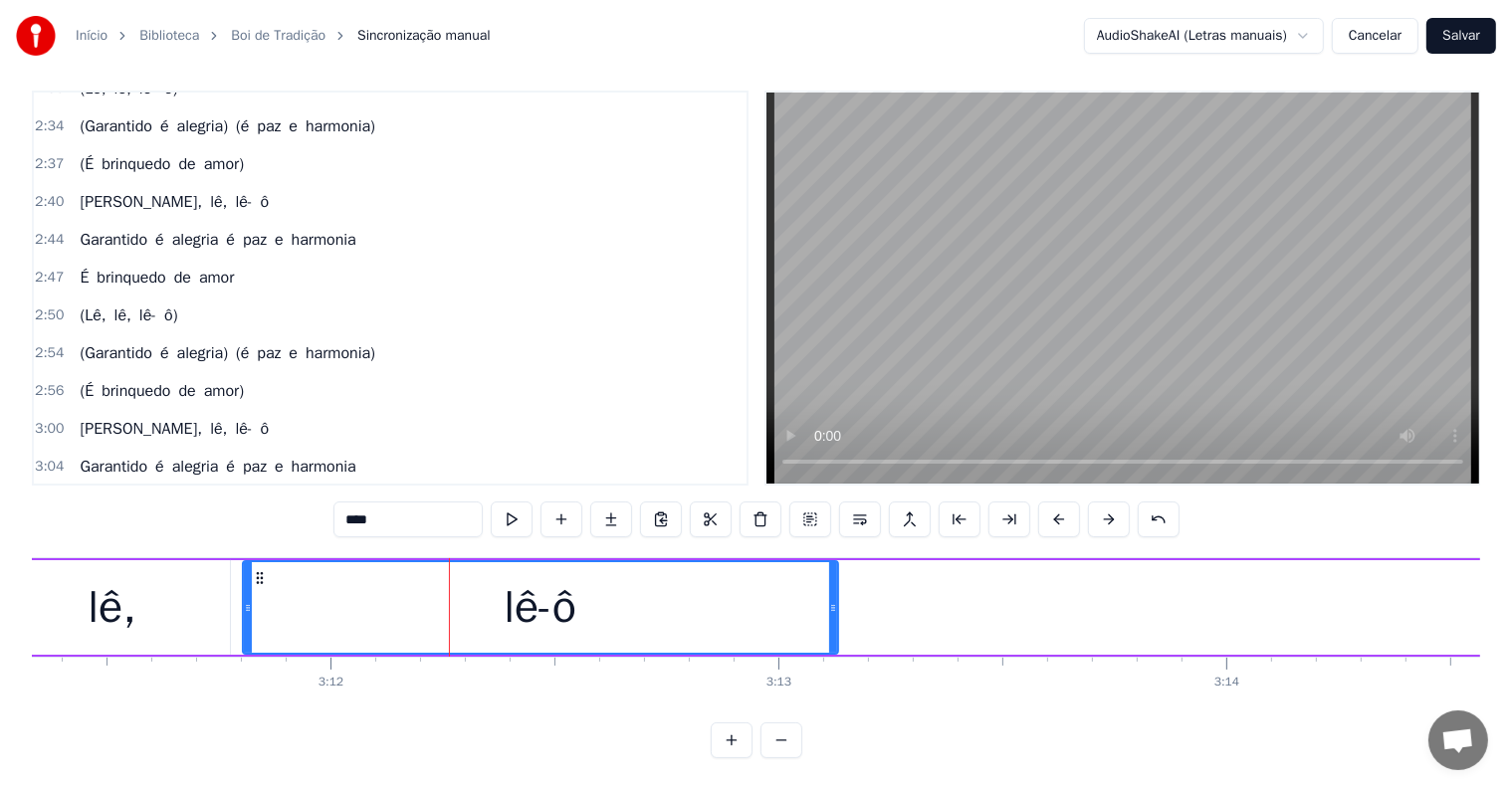 drag, startPoint x: 564, startPoint y: 595, endPoint x: 830, endPoint y: 589, distance: 266.0677 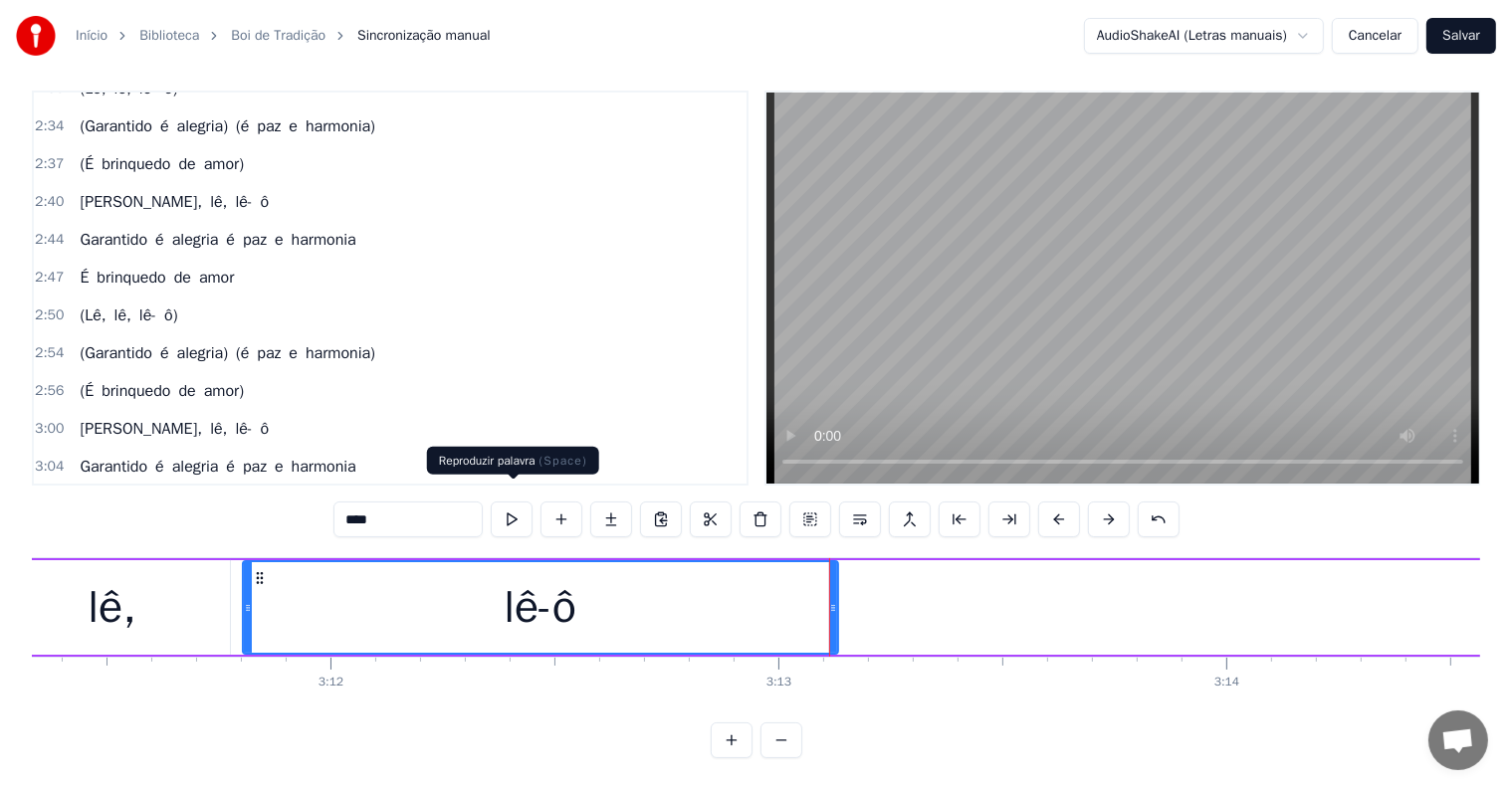 click at bounding box center (512, 519) 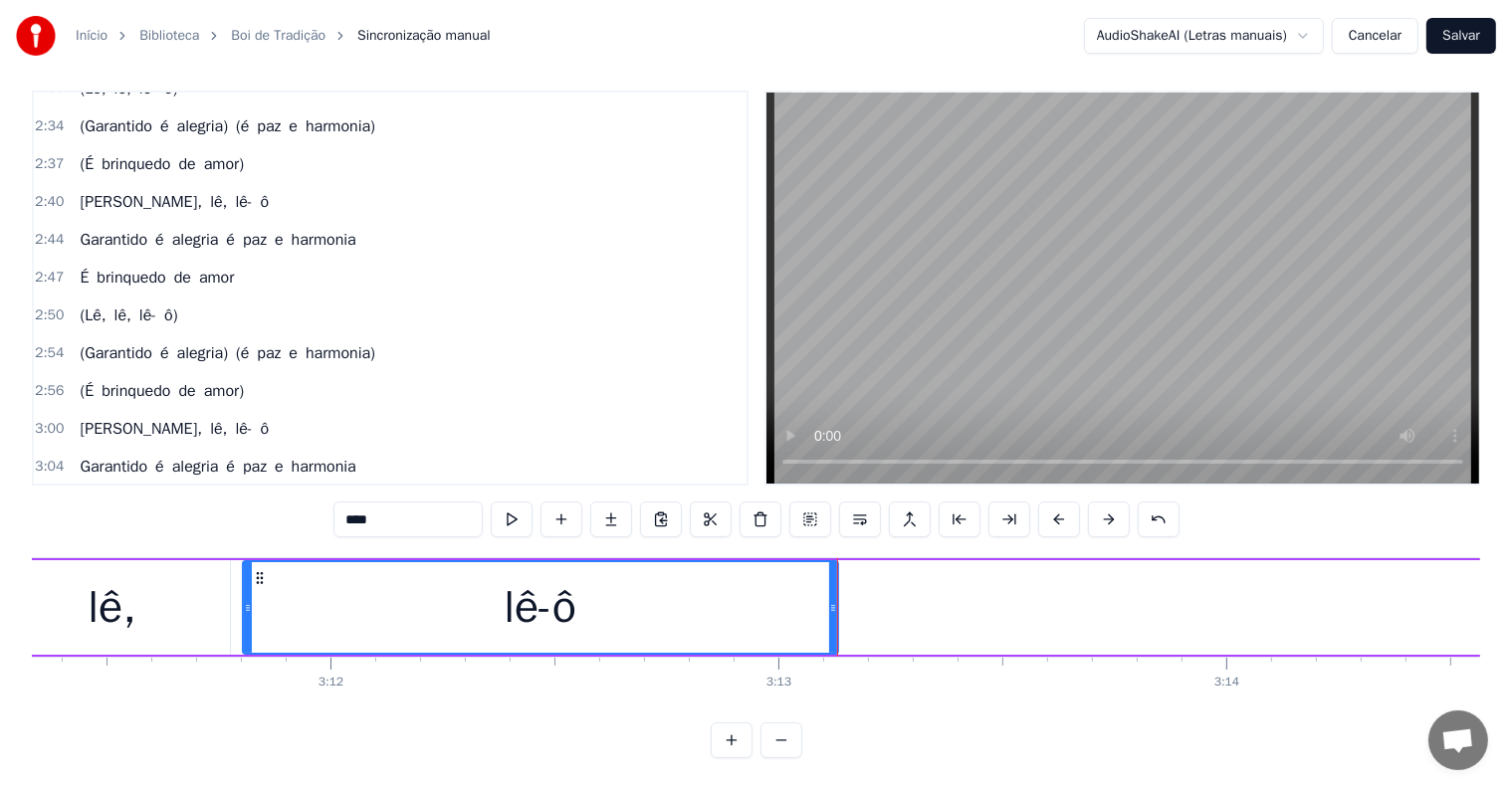 click on "****" at bounding box center [408, 519] 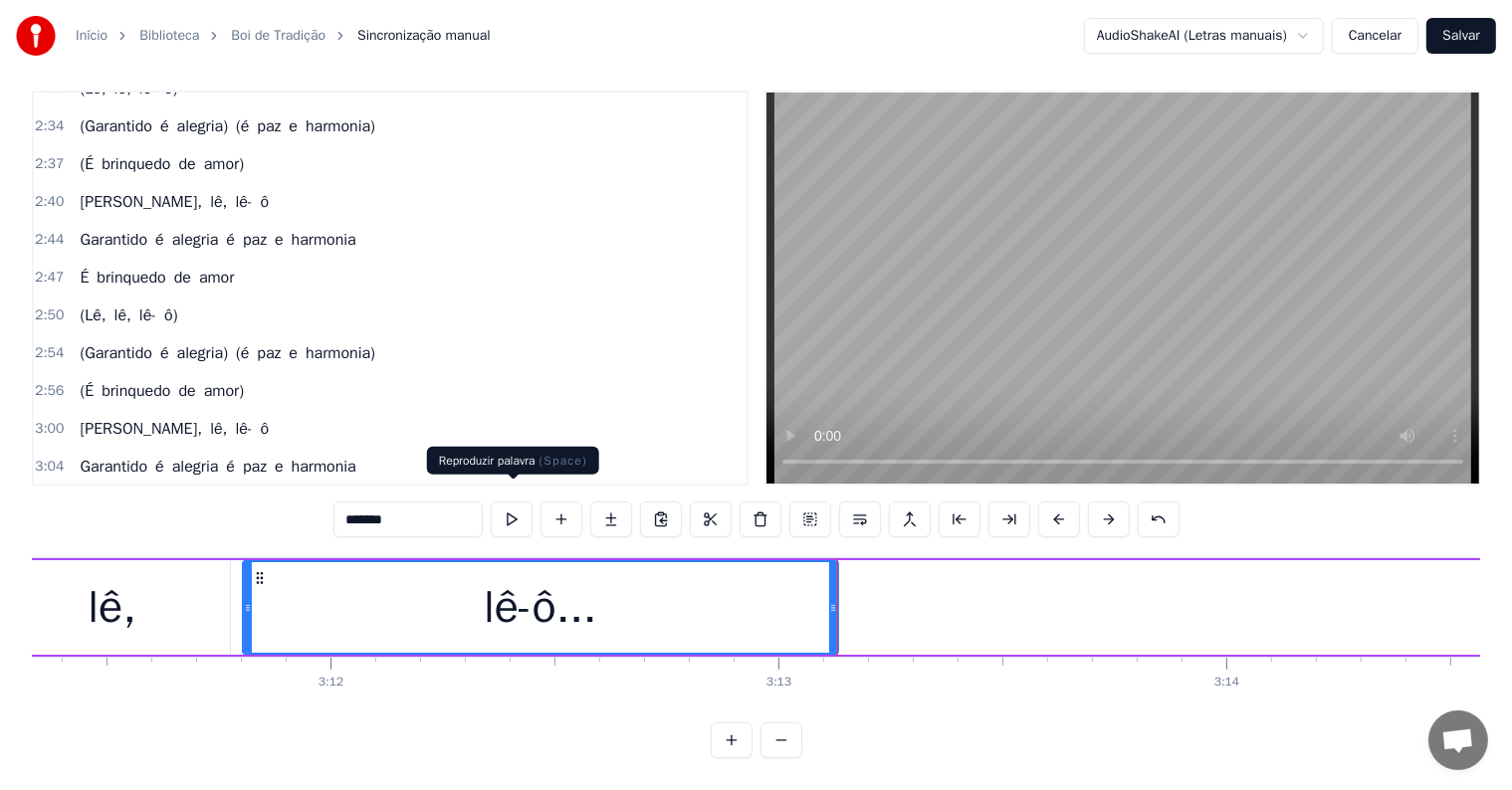 type on "*******" 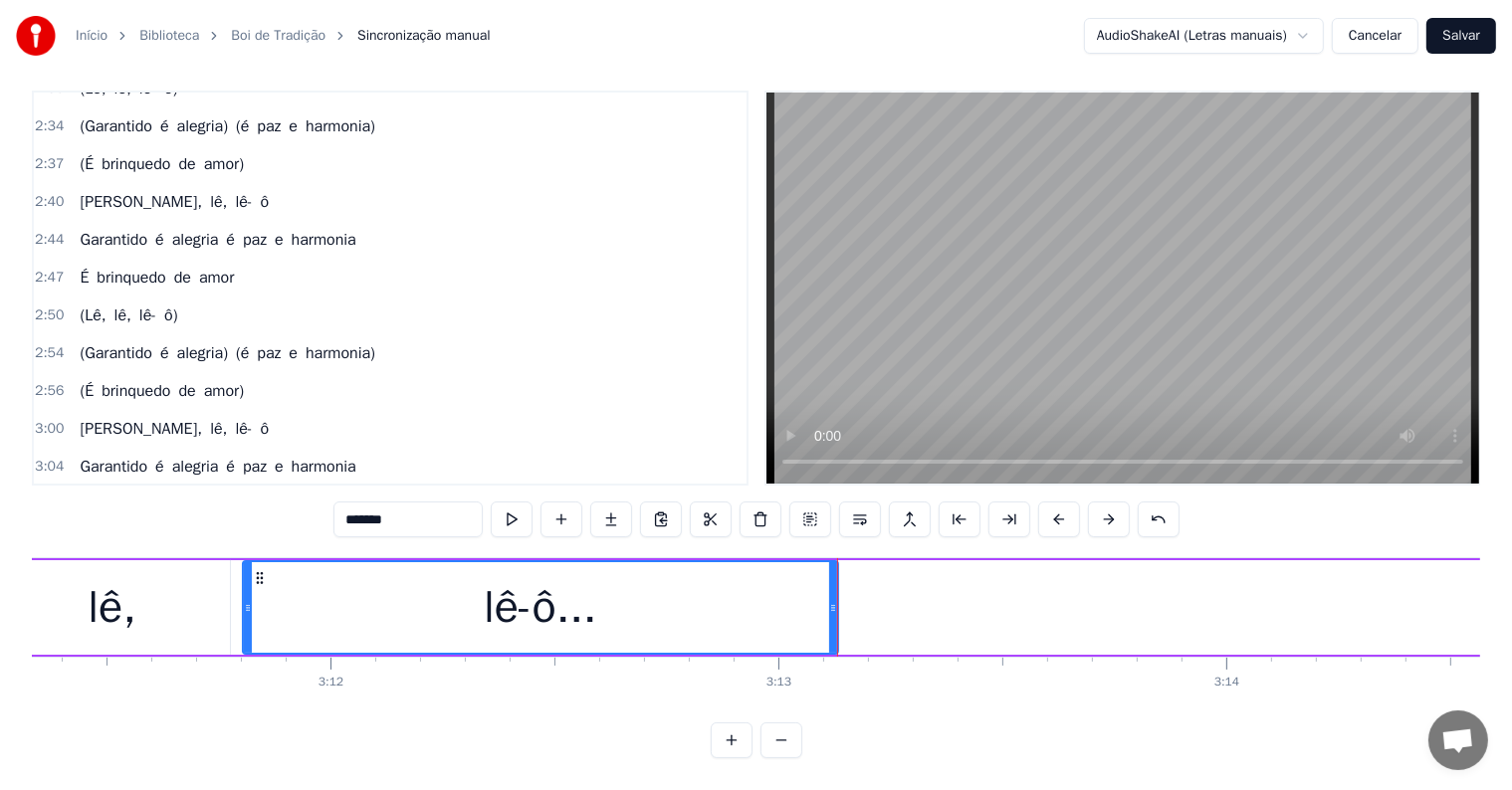 click on "([PERSON_NAME], [PERSON_NAME]... ô)." at bounding box center [801, 607] 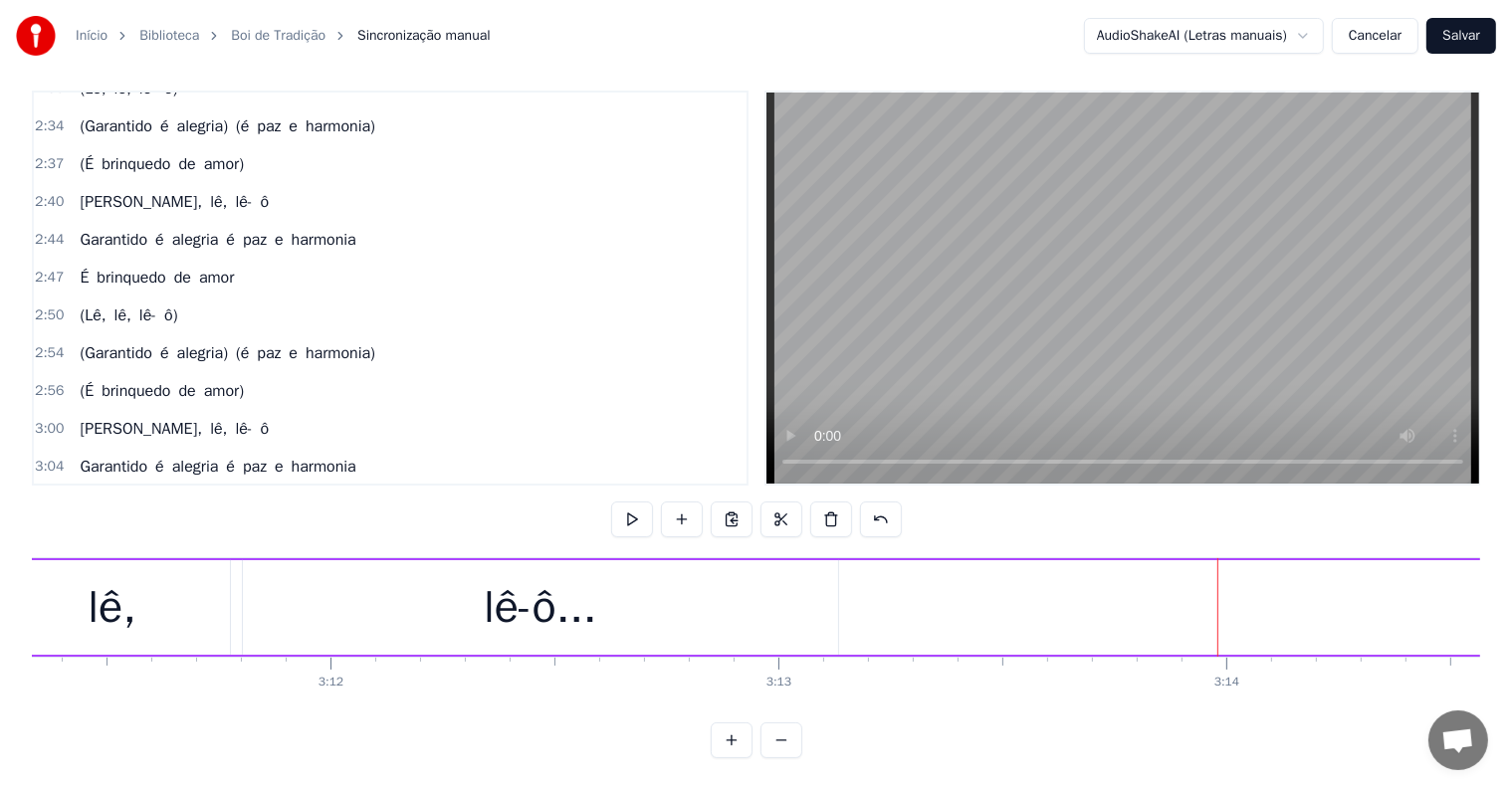 click at bounding box center [1217, 607] 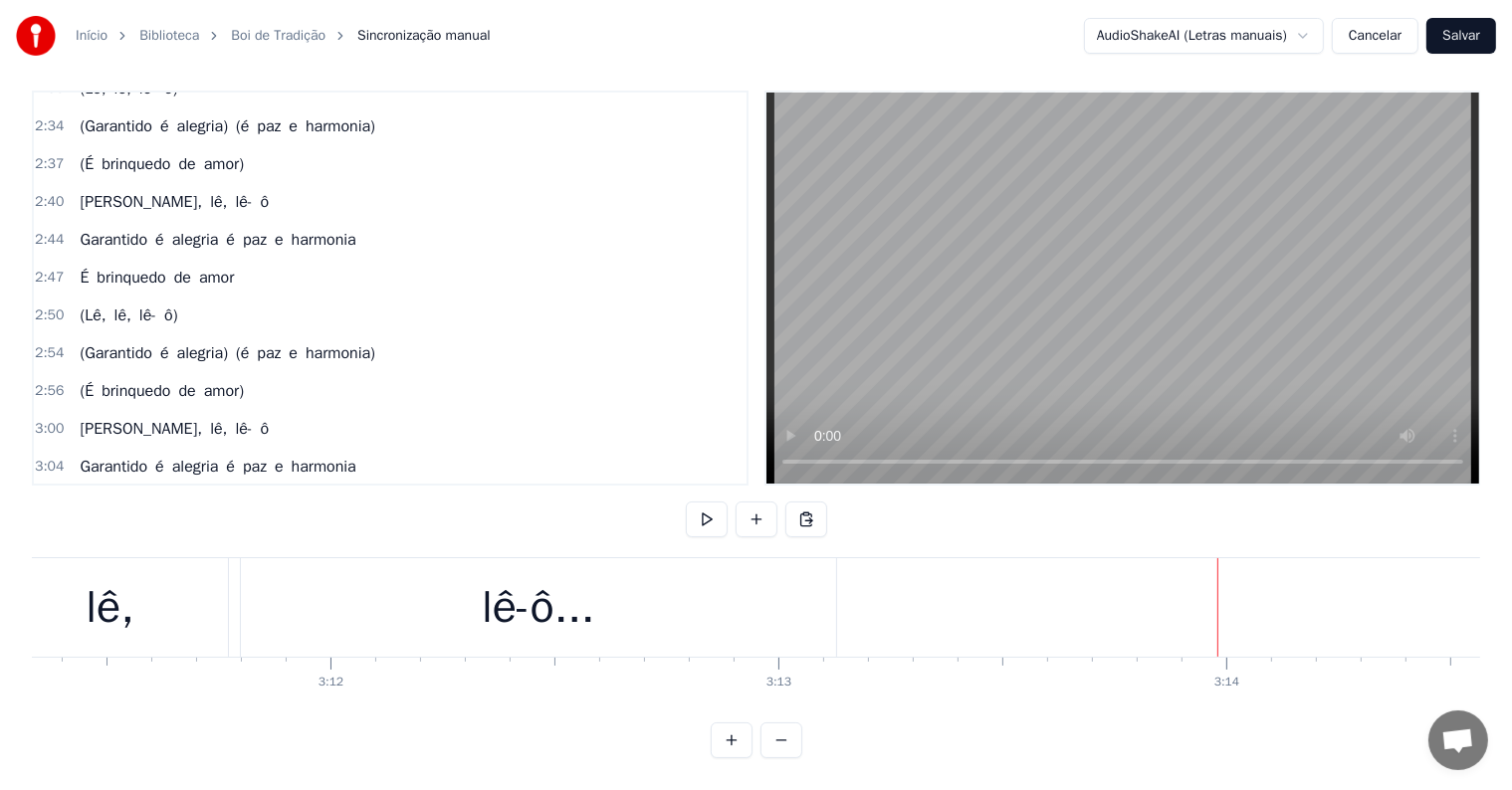 click on "([PERSON_NAME], [PERSON_NAME]... ô)." at bounding box center (801, 607) 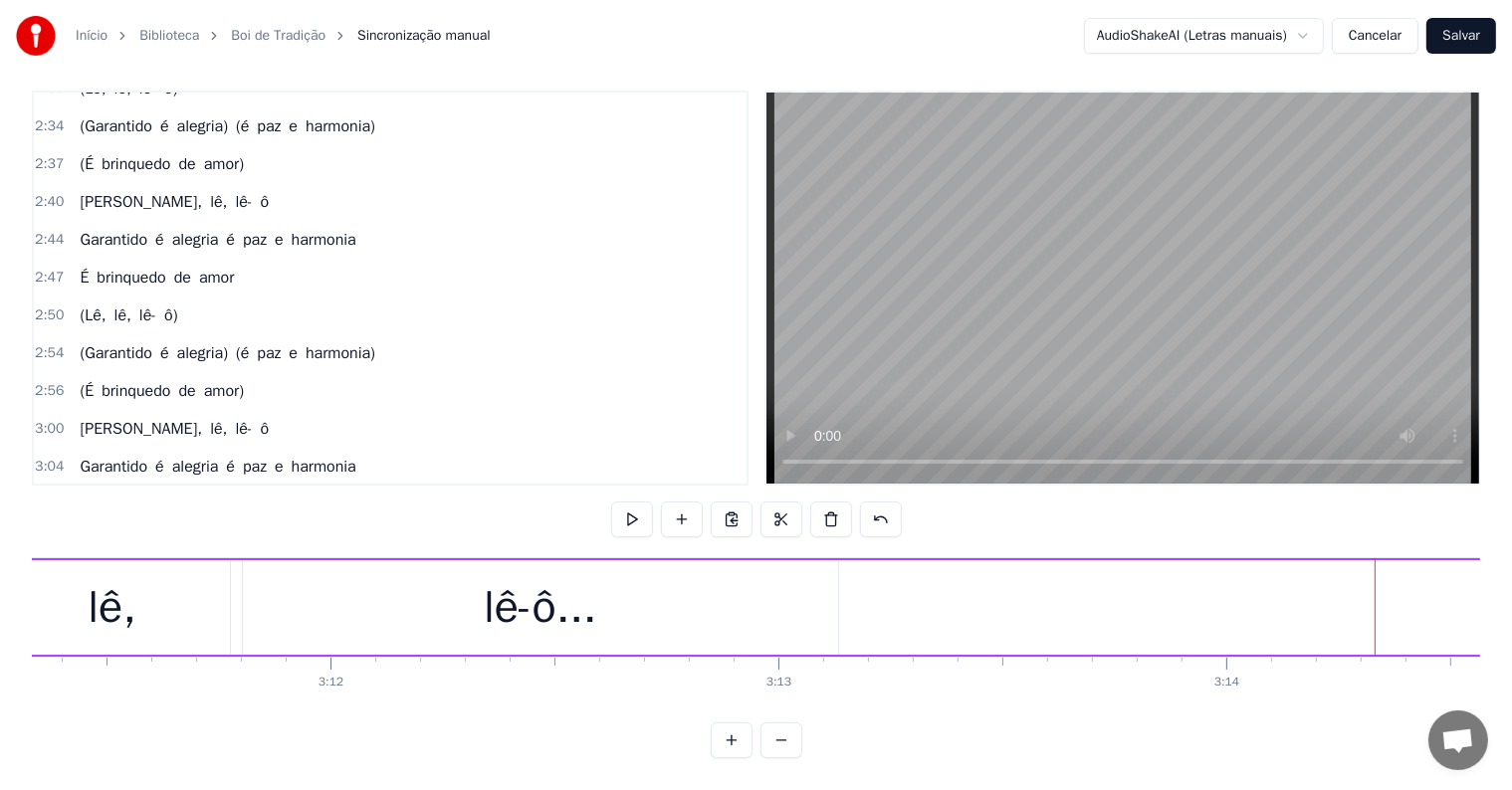 click on "([PERSON_NAME], [PERSON_NAME]... ô)." at bounding box center (801, 607) 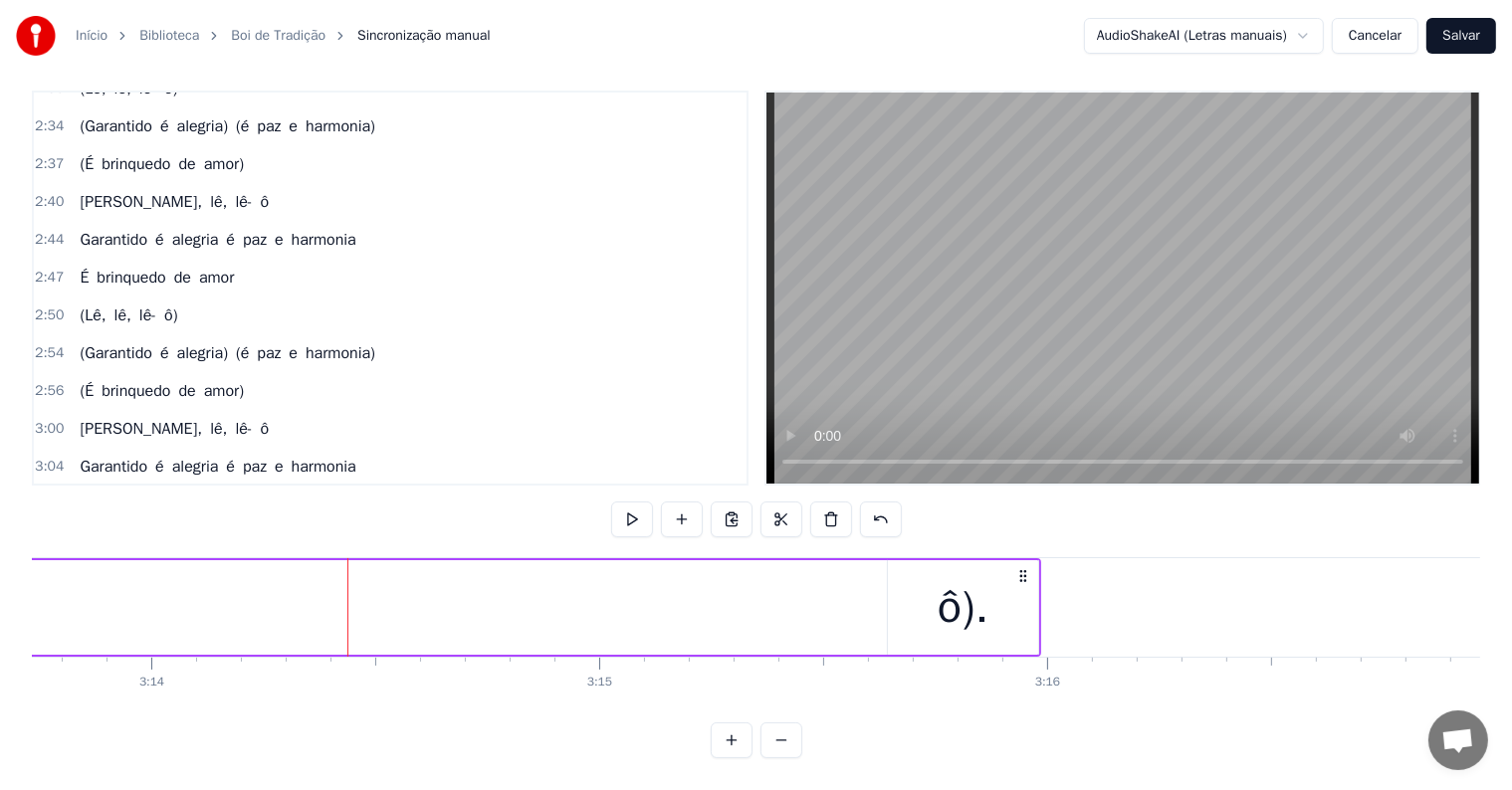 scroll, scrollTop: 0, scrollLeft: 86793, axis: horizontal 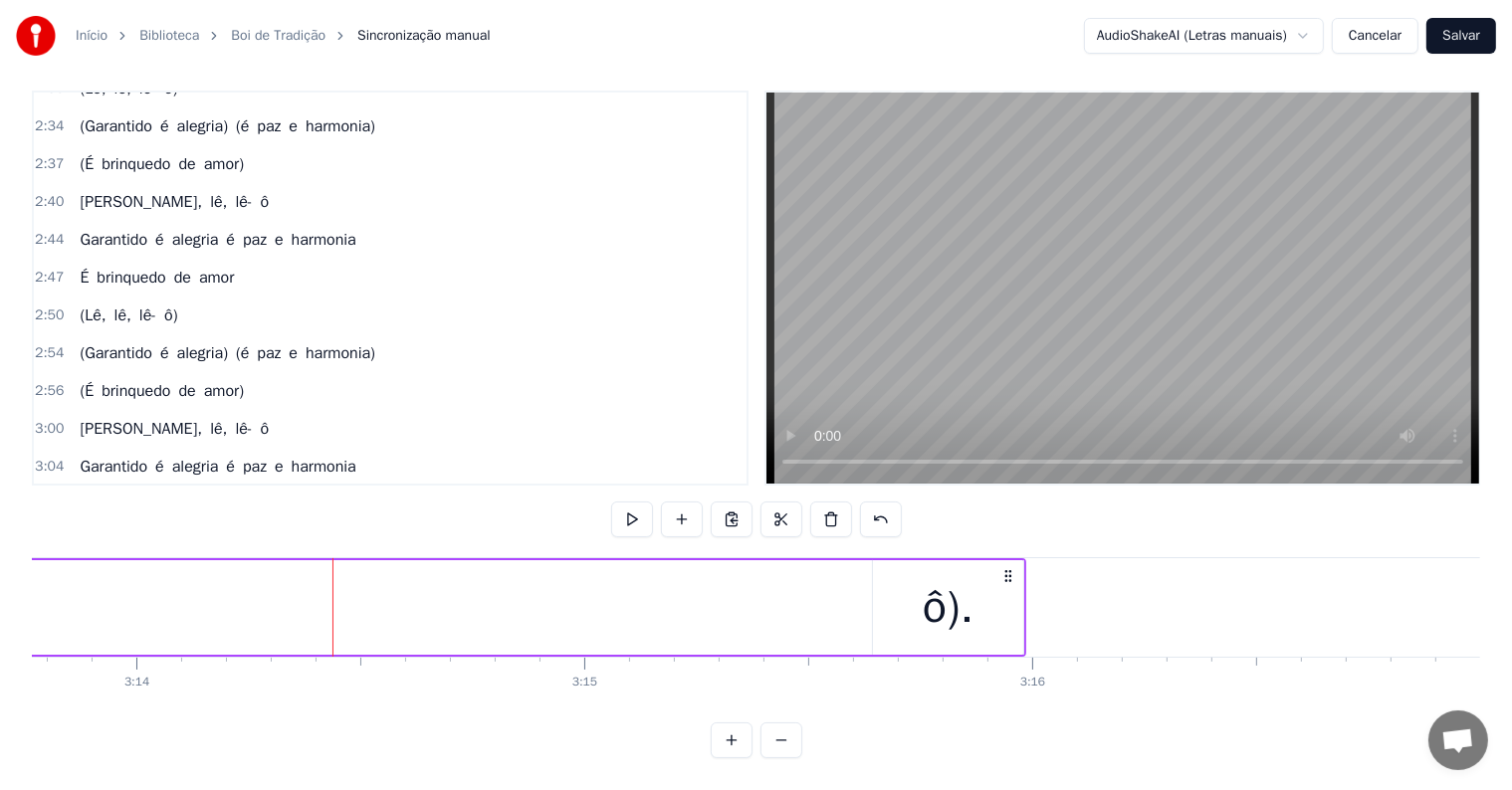click on "ô)." at bounding box center [948, 608] 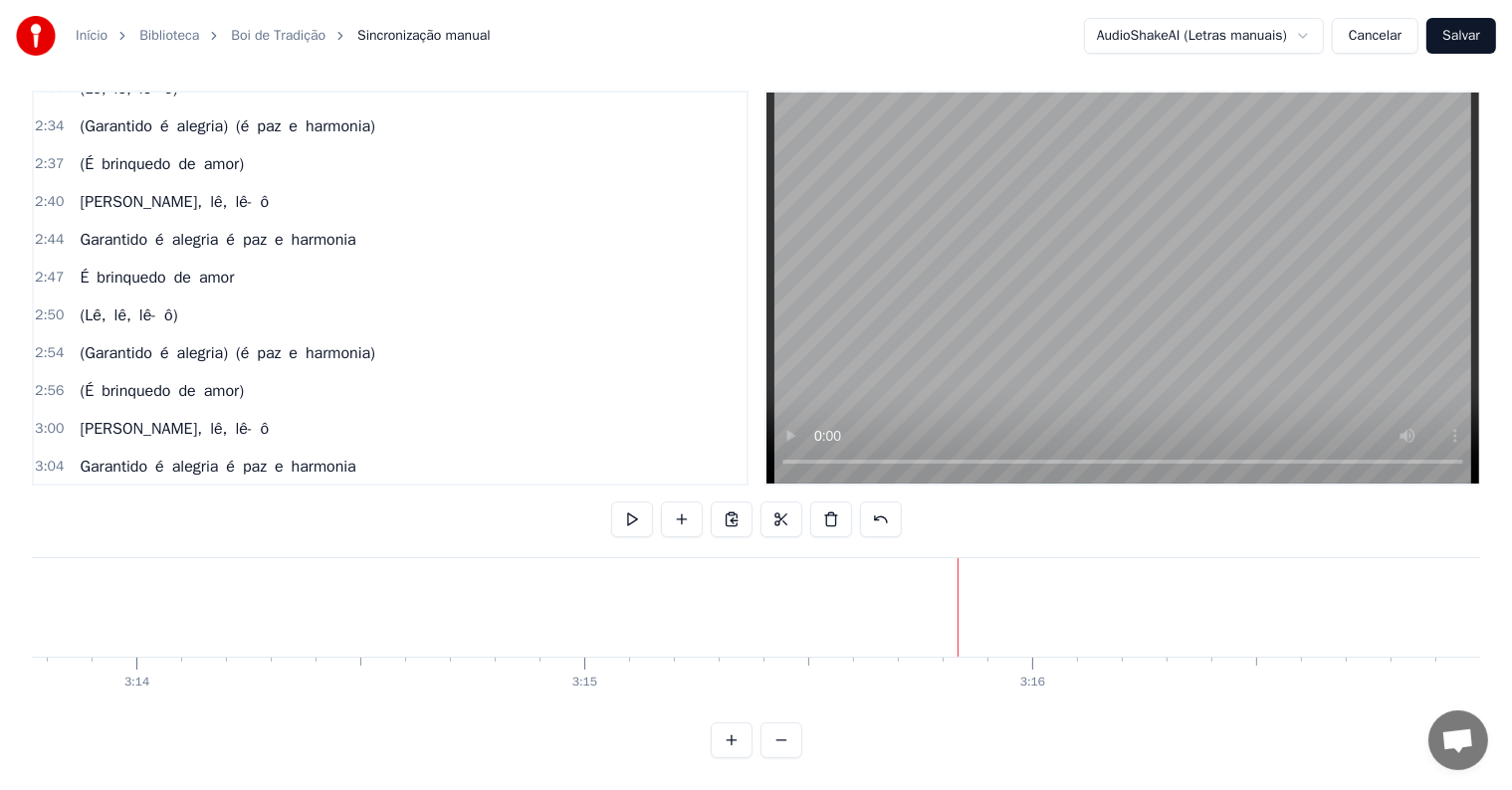 click on "(Lê," at bounding box center [93, 542] 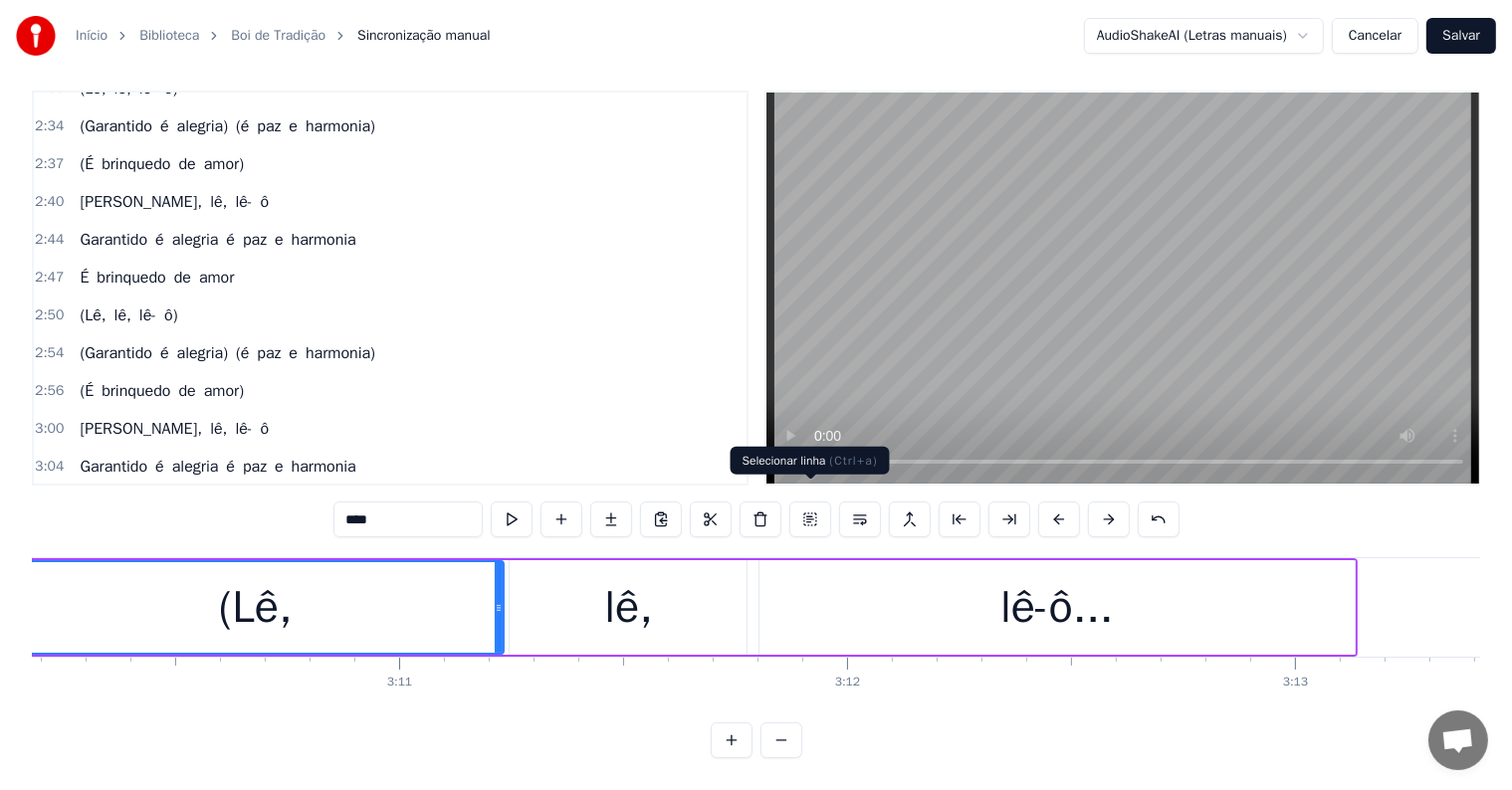 scroll, scrollTop: 0, scrollLeft: 85058, axis: horizontal 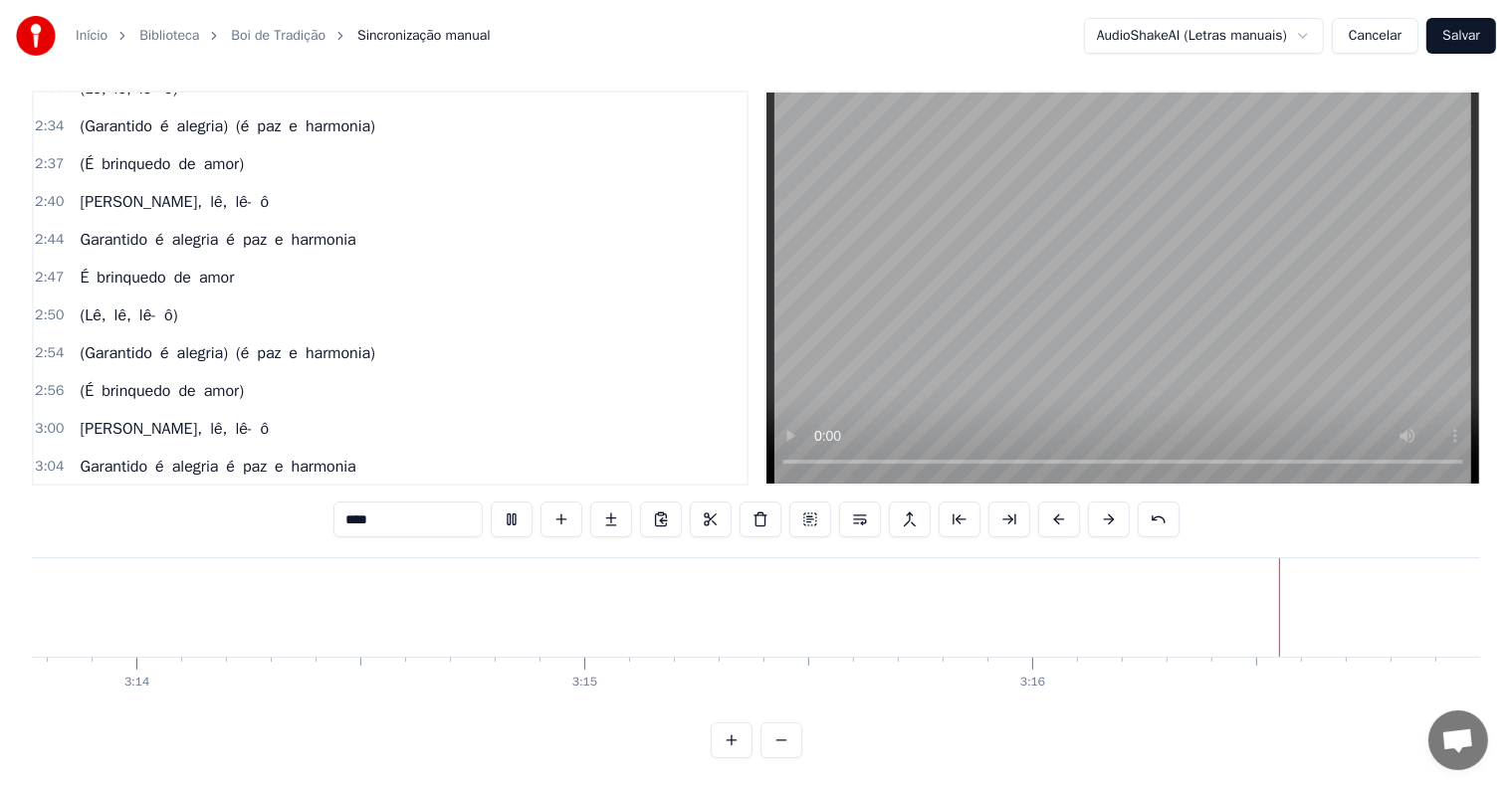 click on "Salvar" at bounding box center [1461, 36] 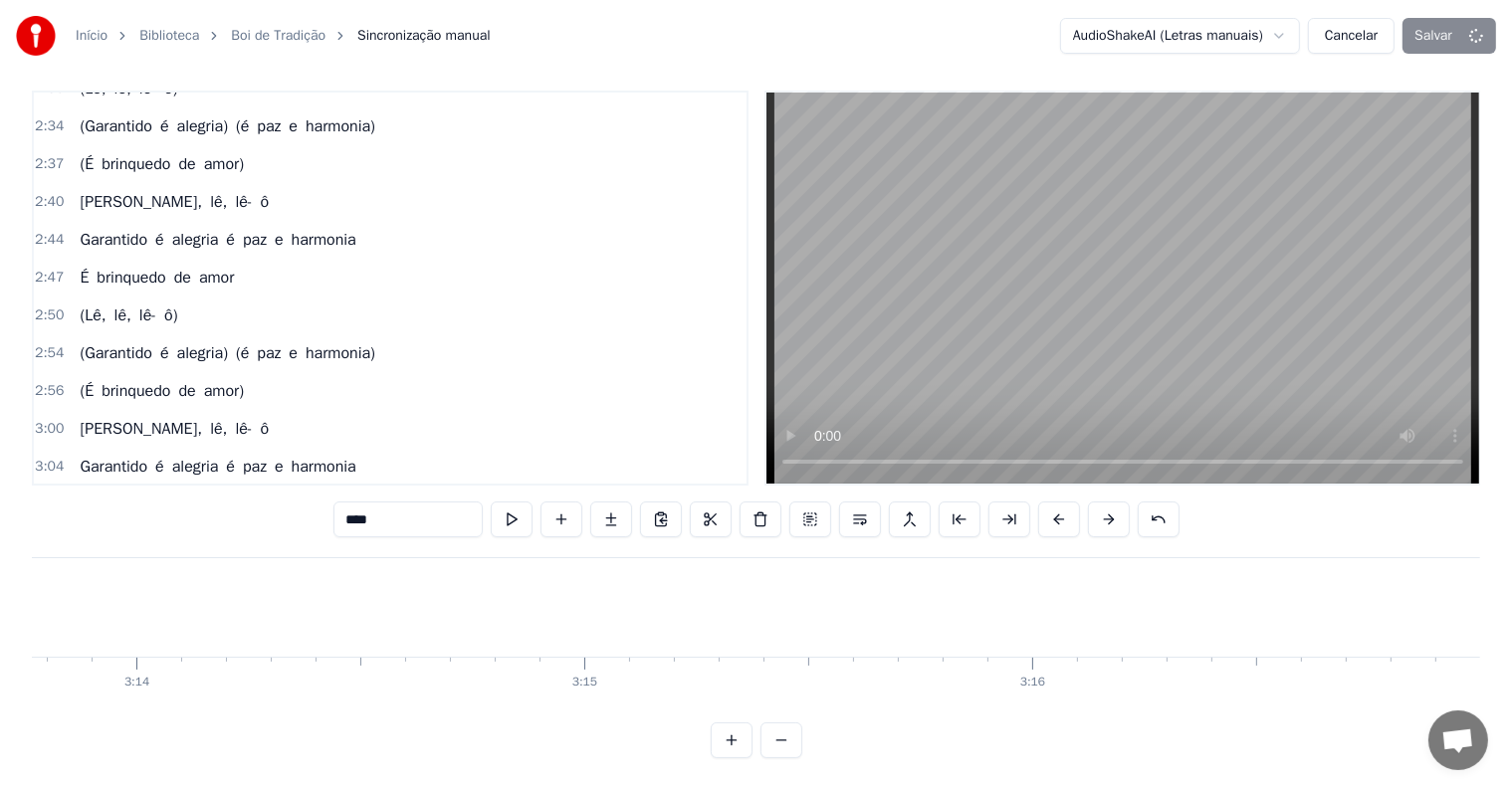 scroll, scrollTop: 0, scrollLeft: 86794, axis: horizontal 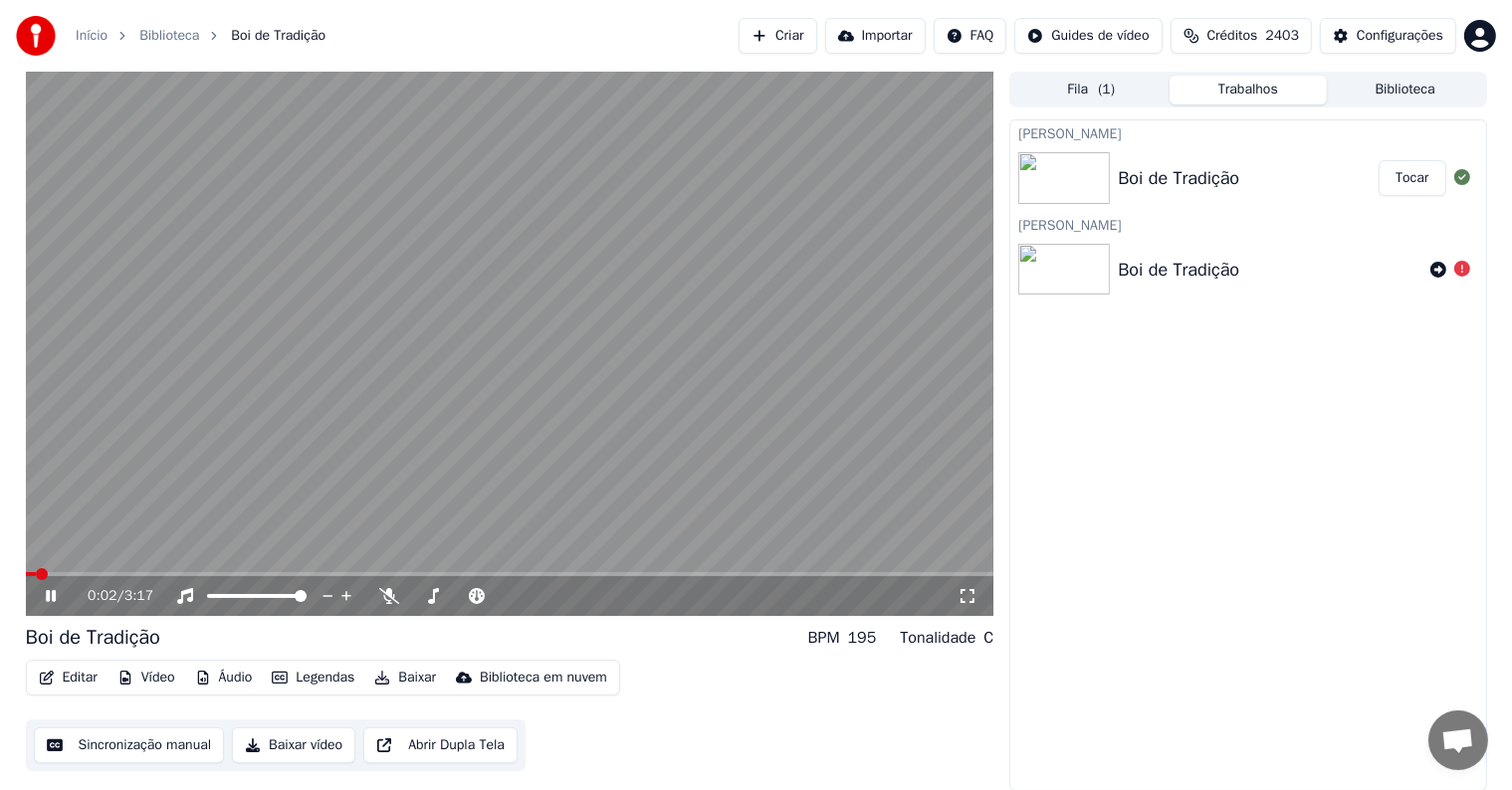 click at bounding box center (510, 343) 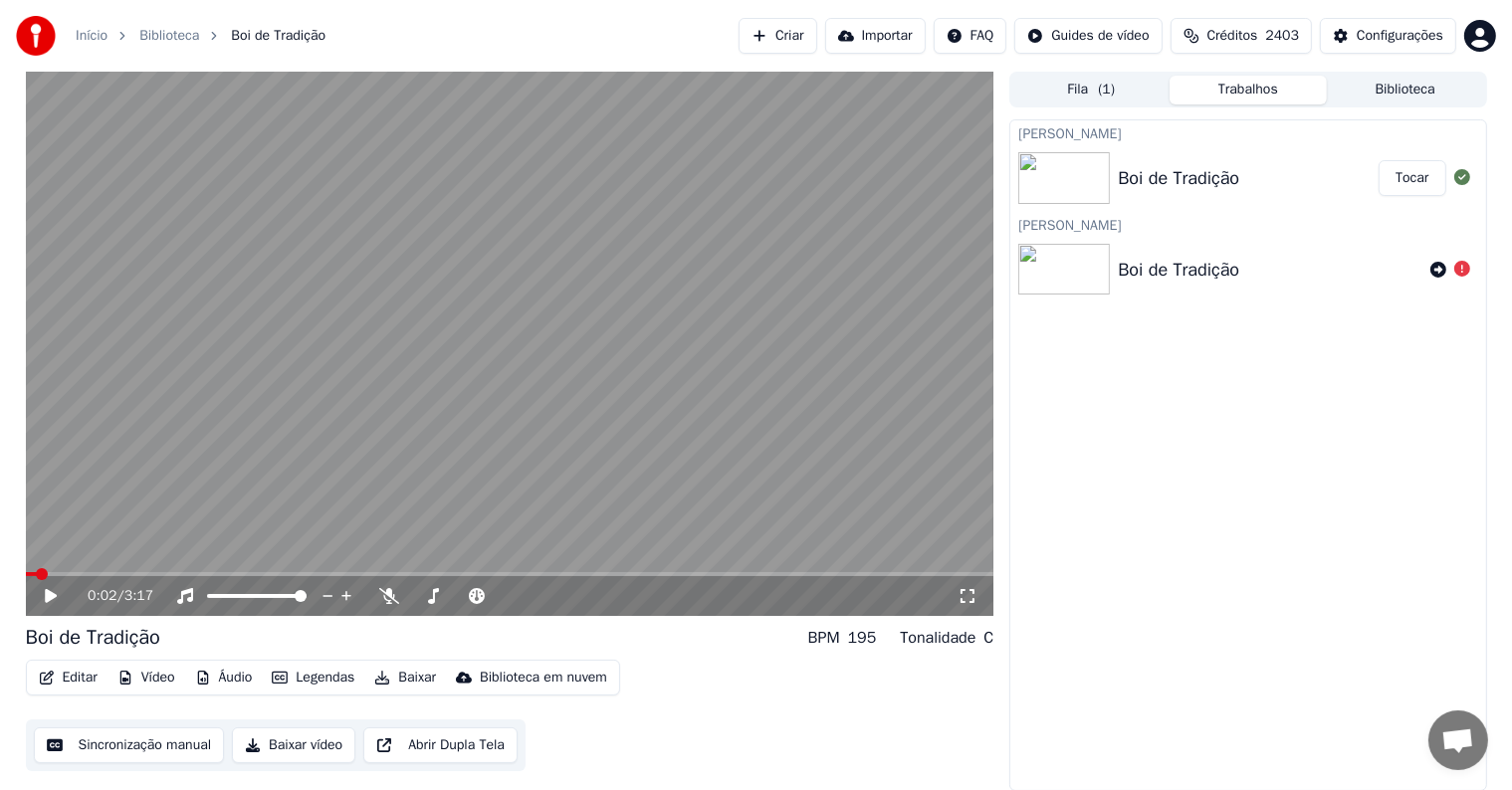 click on "Editar" at bounding box center (68, 678) 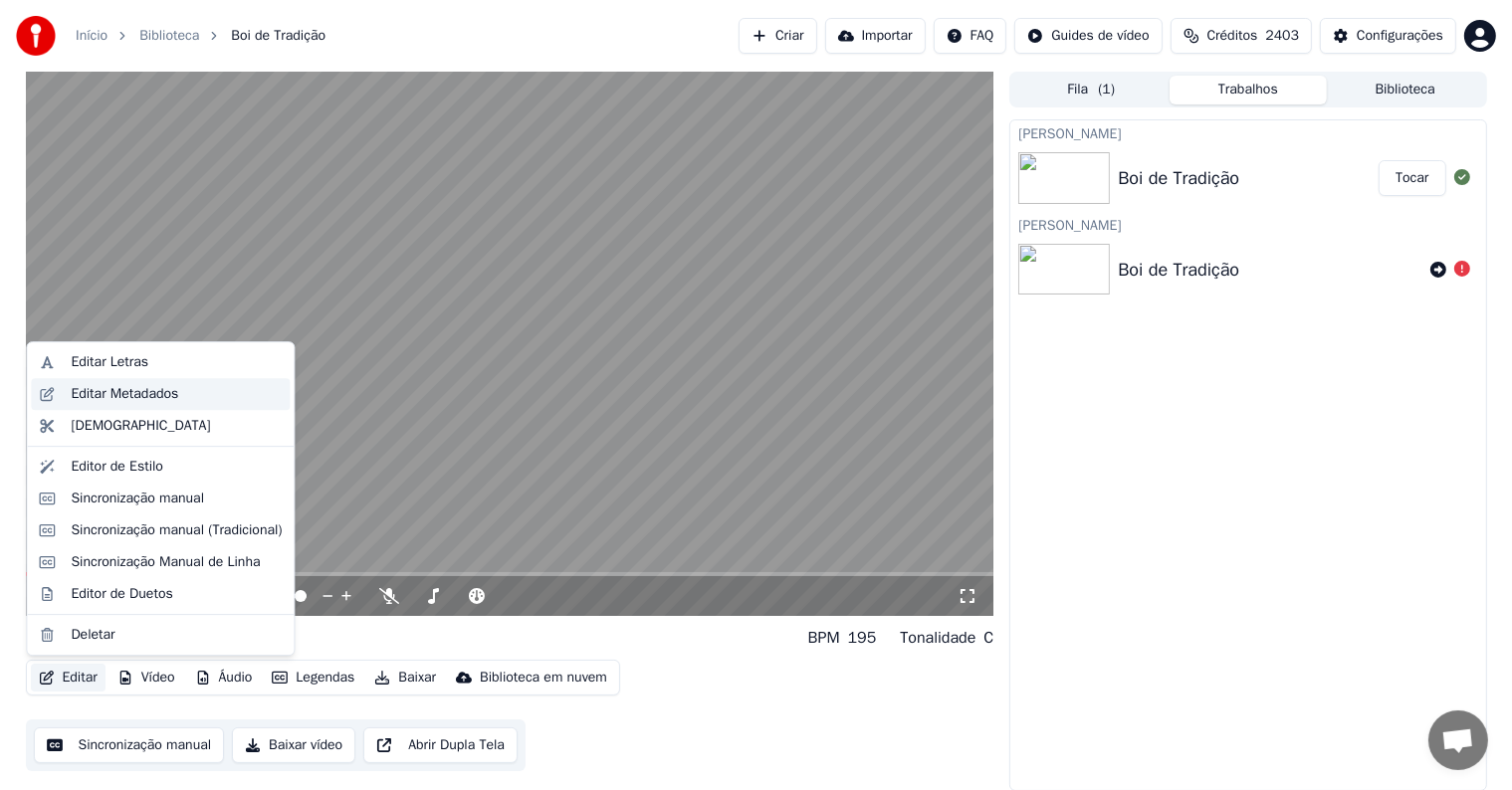 click on "Editar Metadados" at bounding box center (124, 394) 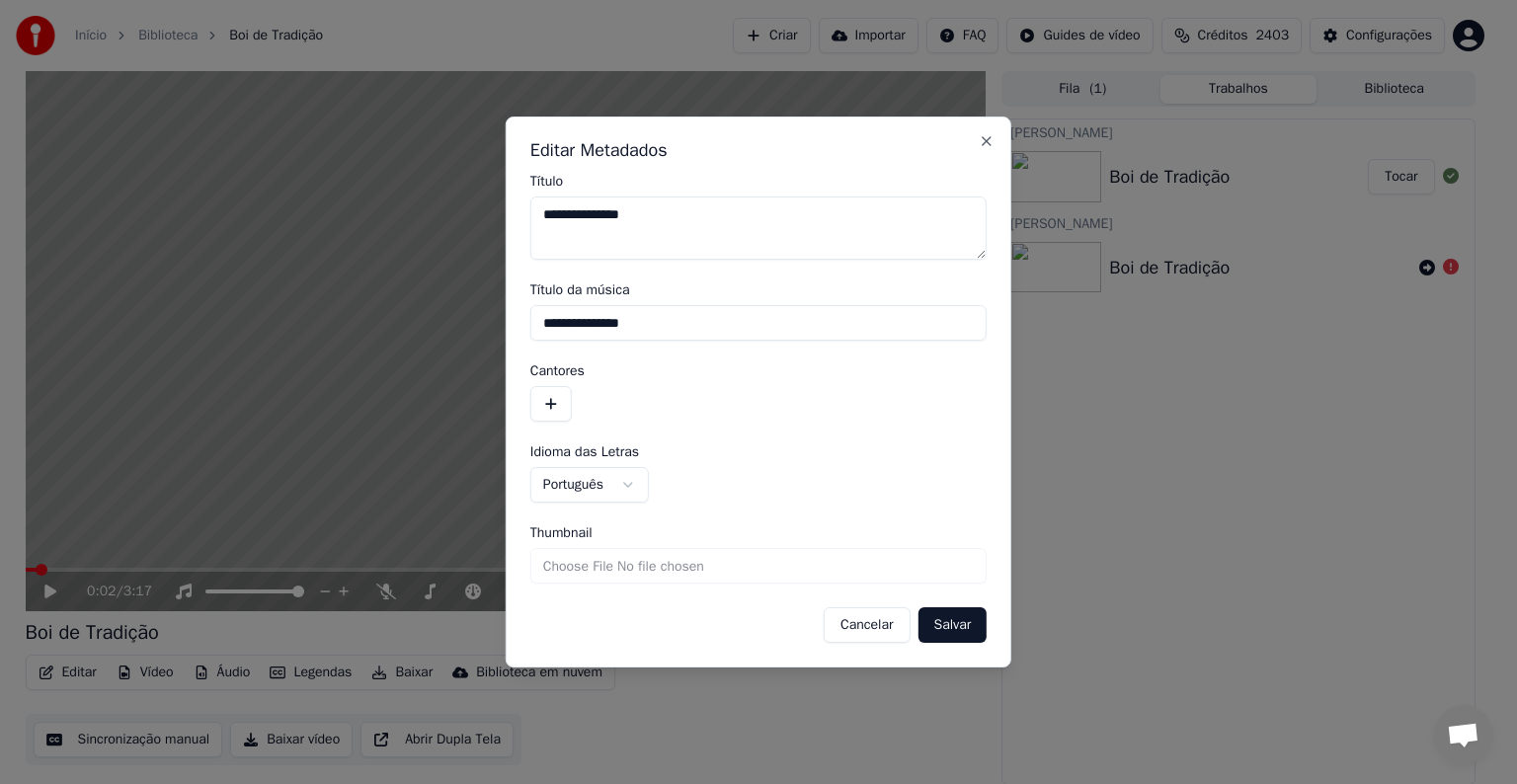 drag, startPoint x: 668, startPoint y: 324, endPoint x: 384, endPoint y: 276, distance: 288.02778 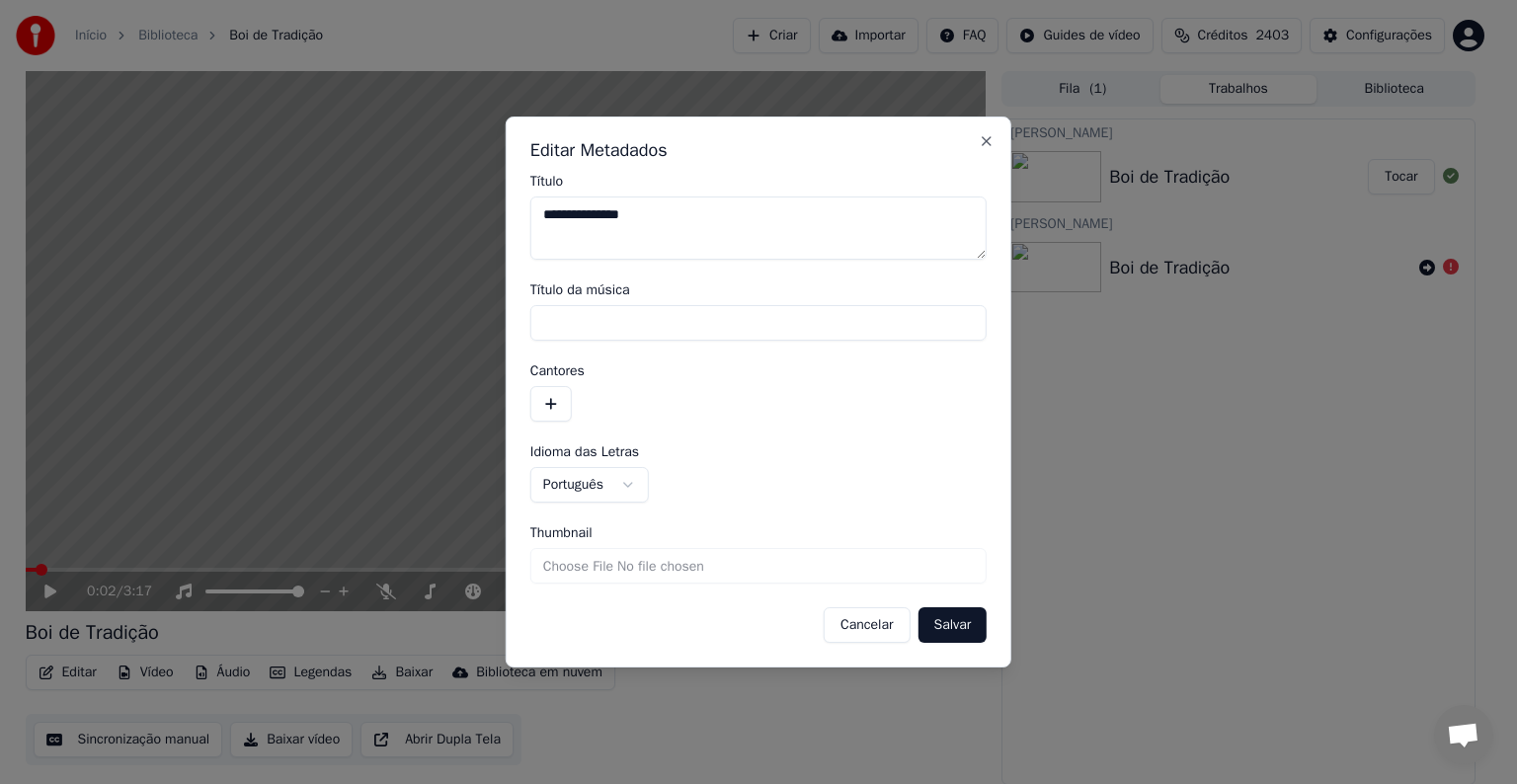 type 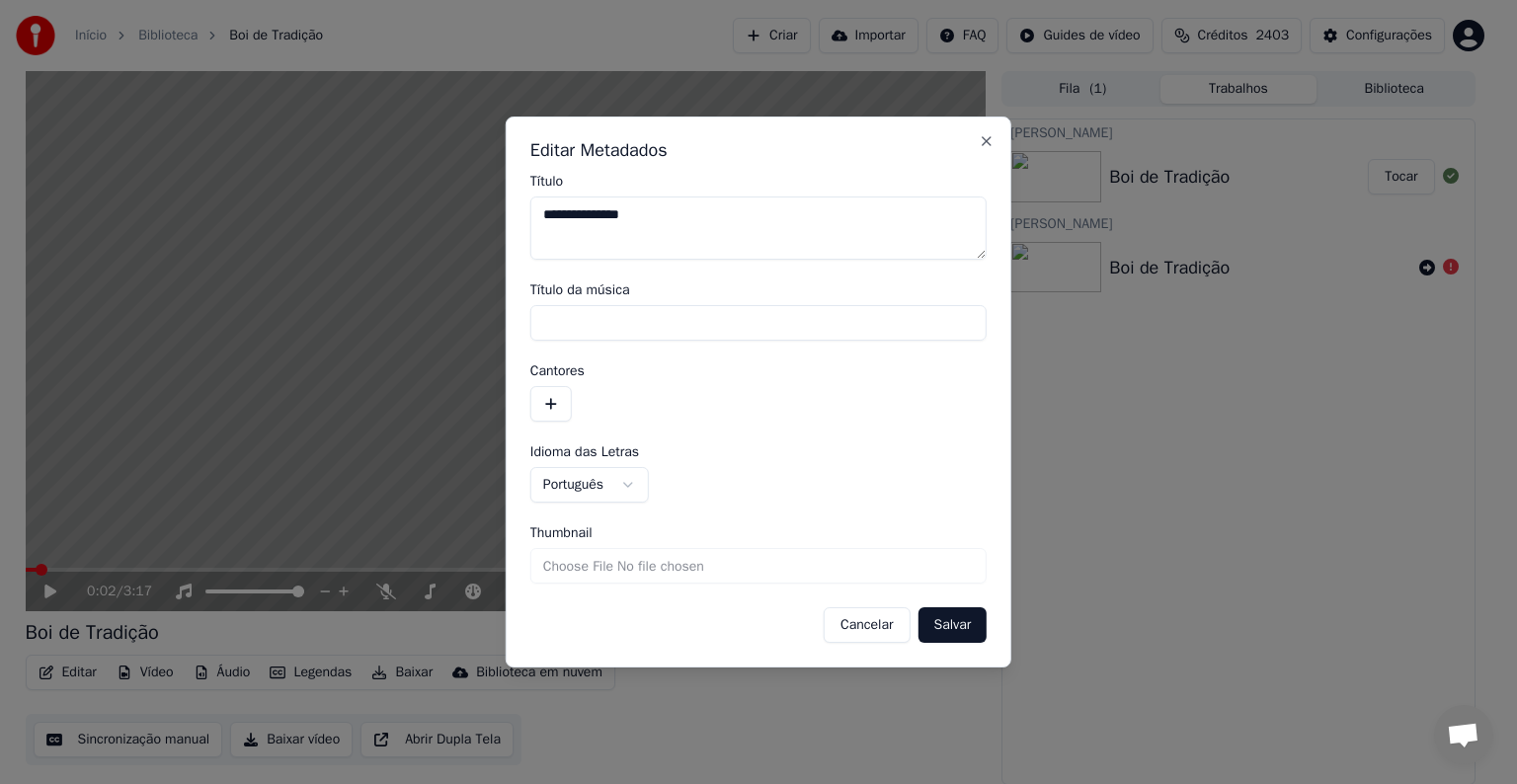 click at bounding box center (551, 404) 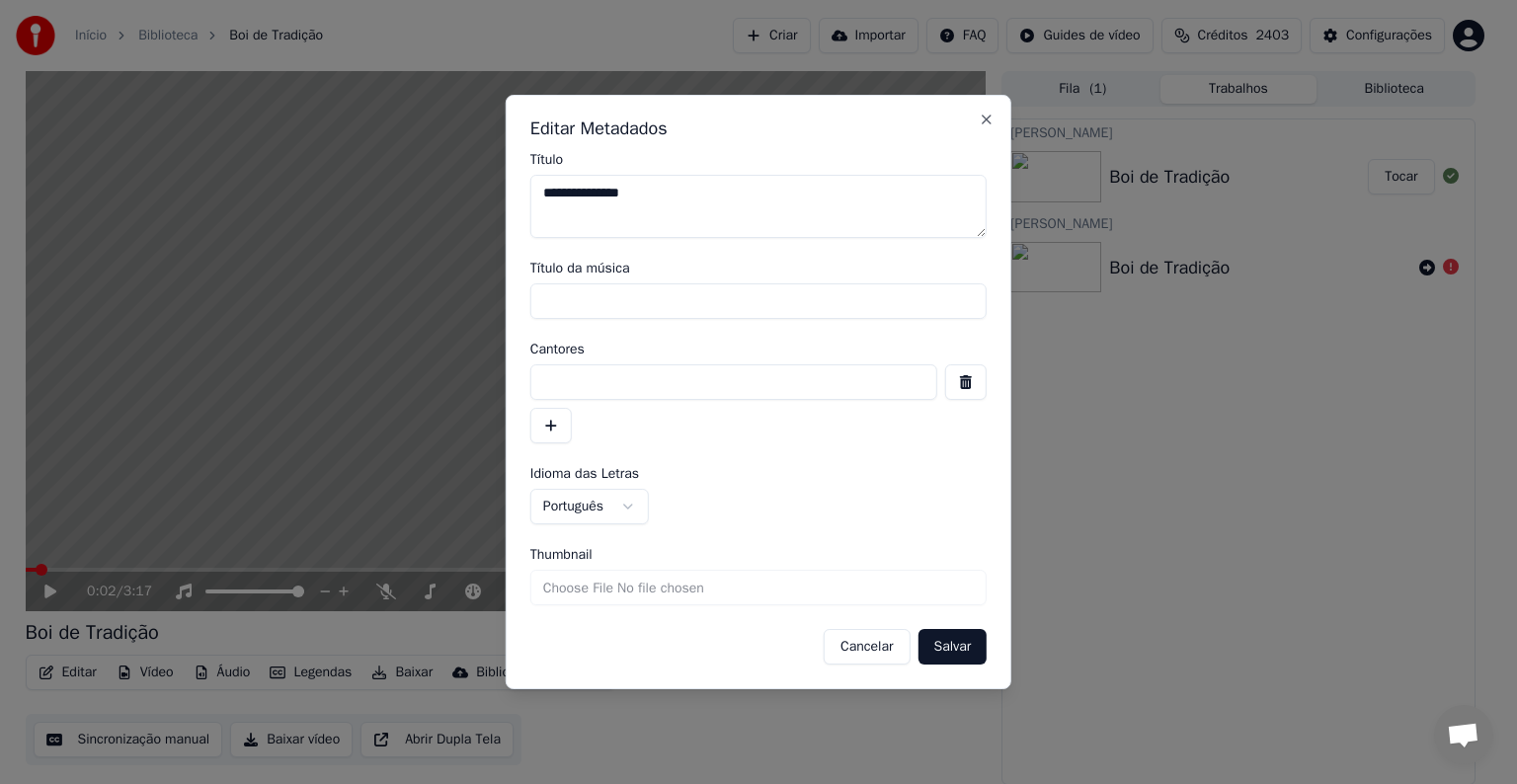 click at bounding box center (734, 382) 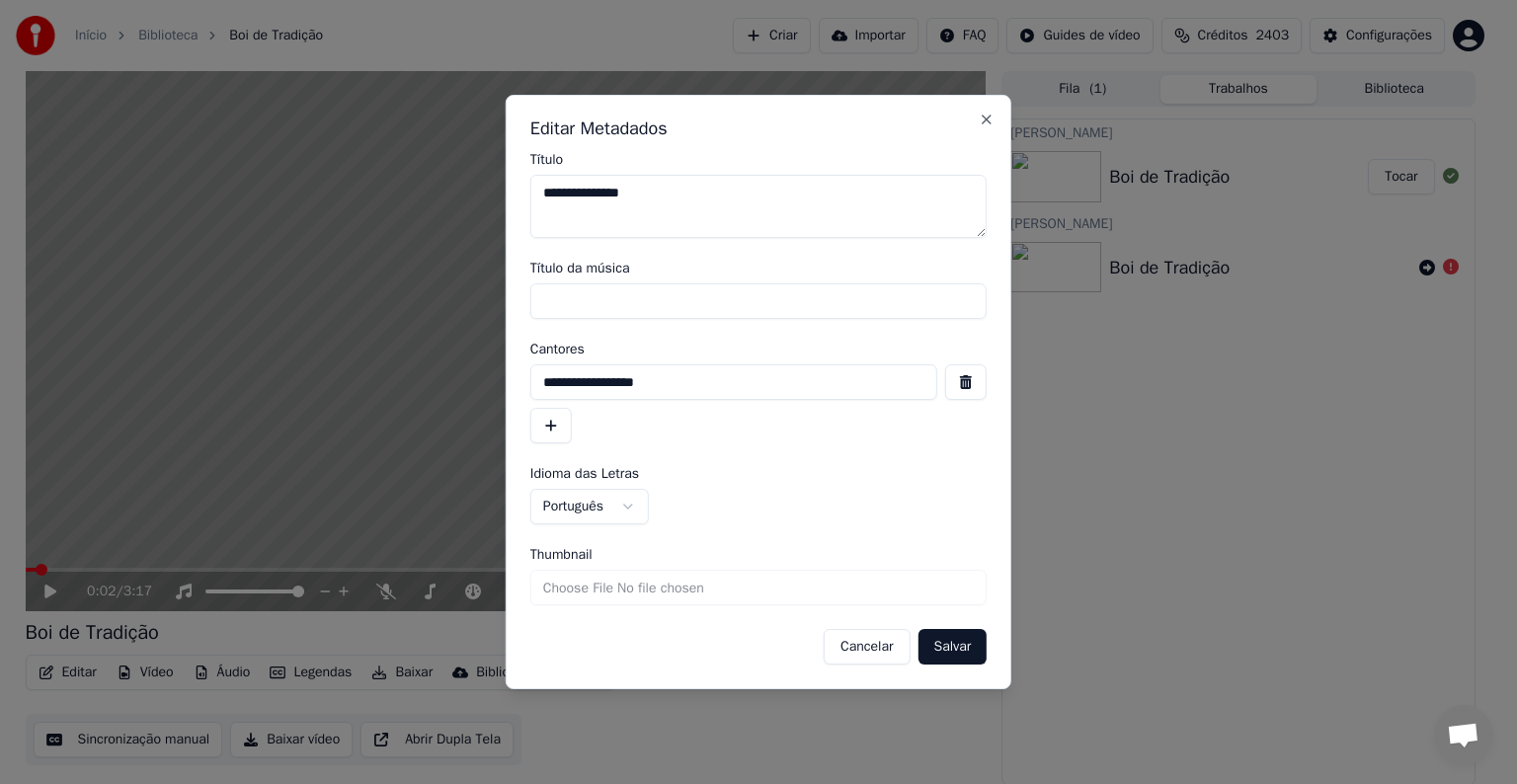 type on "**********" 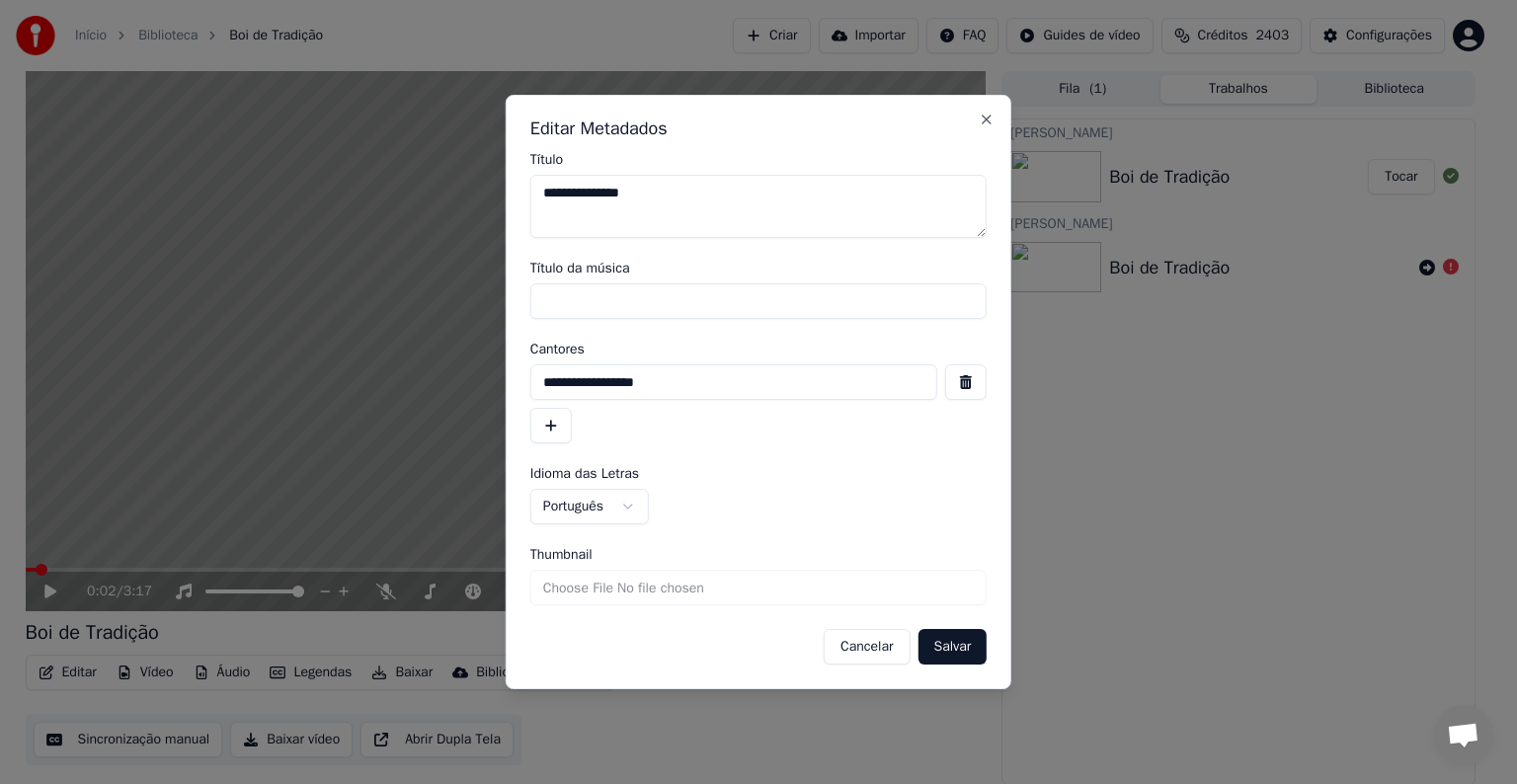 click on "Salvar" at bounding box center [952, 647] 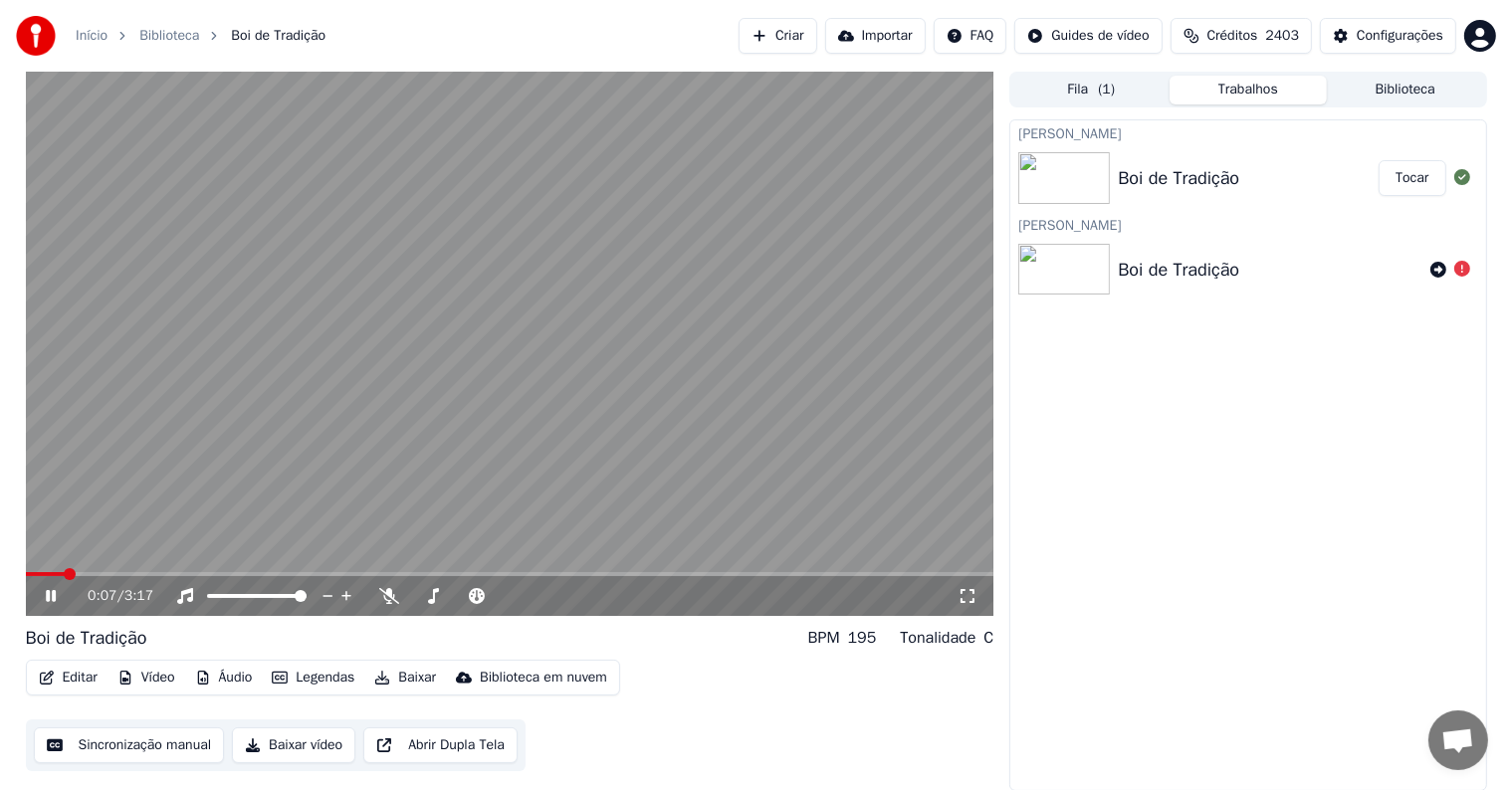 click at bounding box center (510, 343) 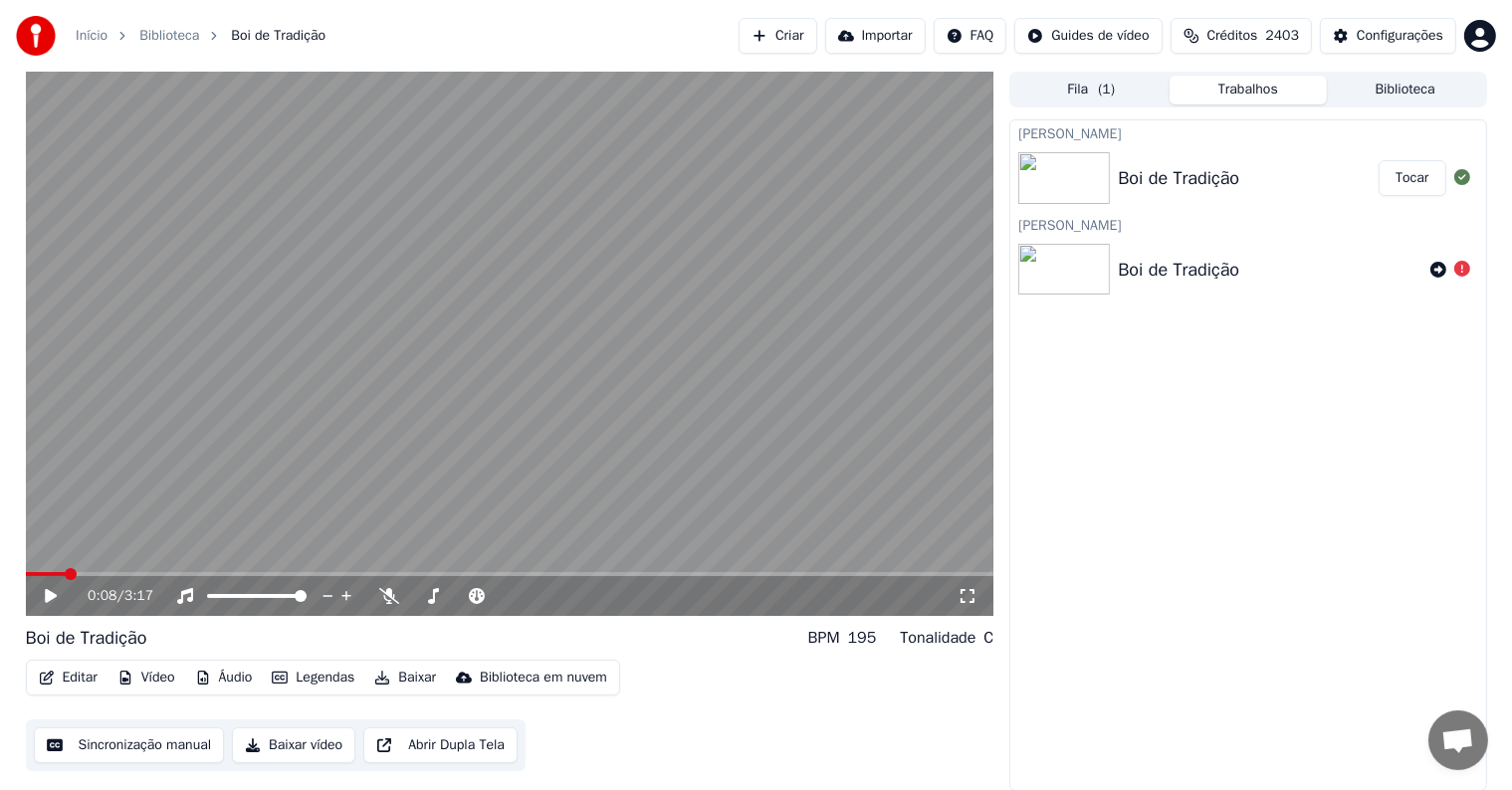 click on "Editar" at bounding box center (68, 678) 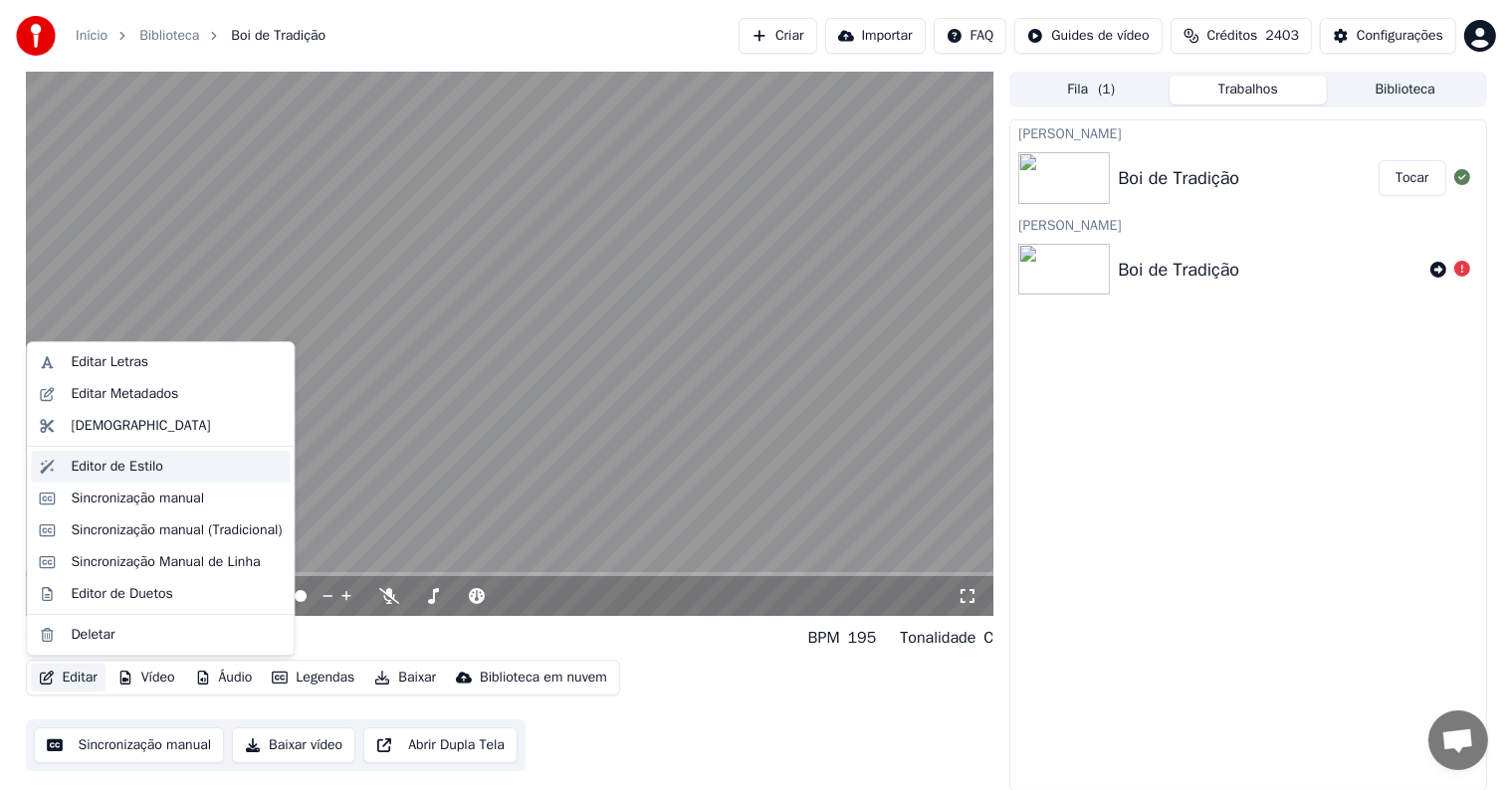 click on "Editor de Estilo" at bounding box center [116, 467] 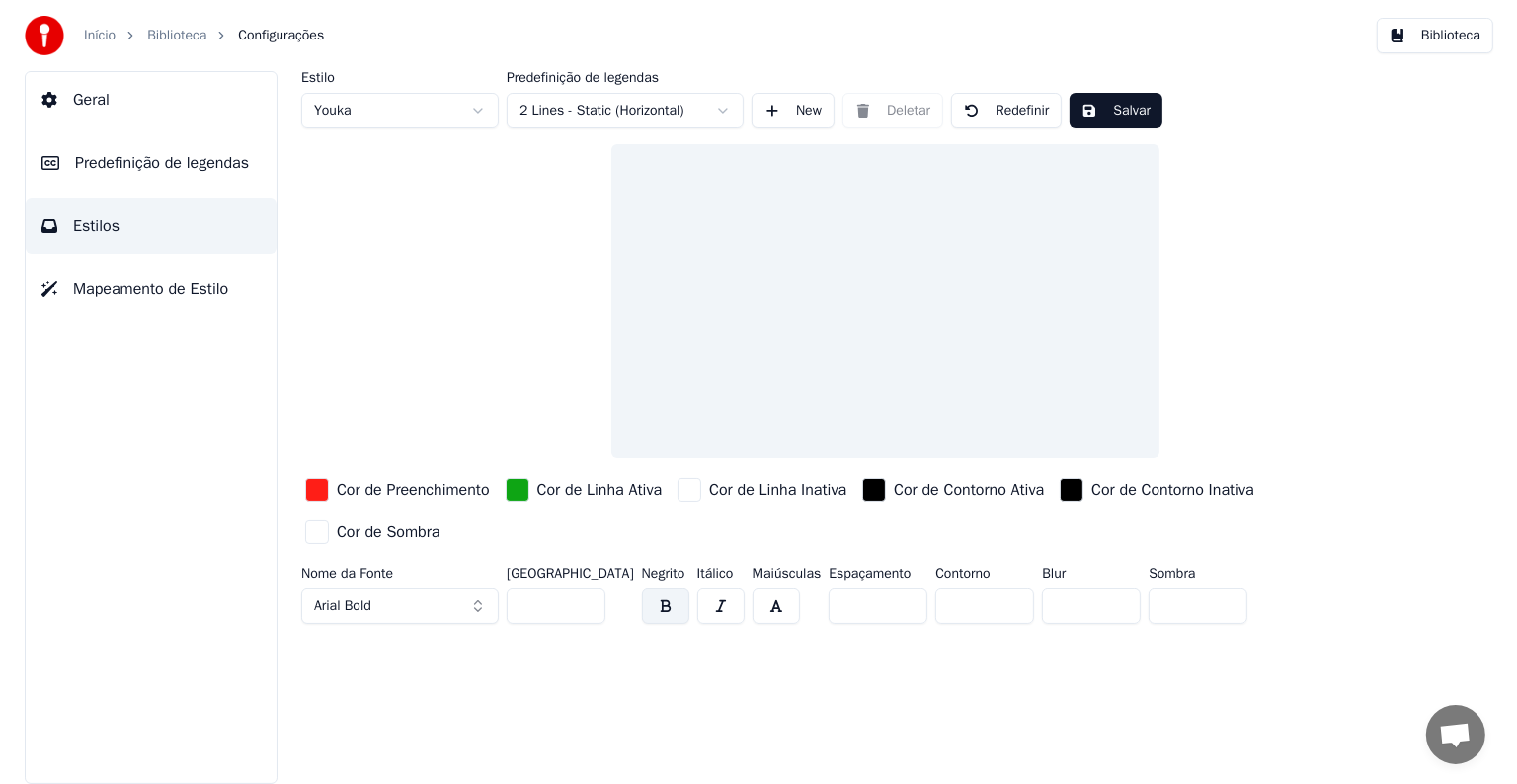 scroll, scrollTop: 0, scrollLeft: 0, axis: both 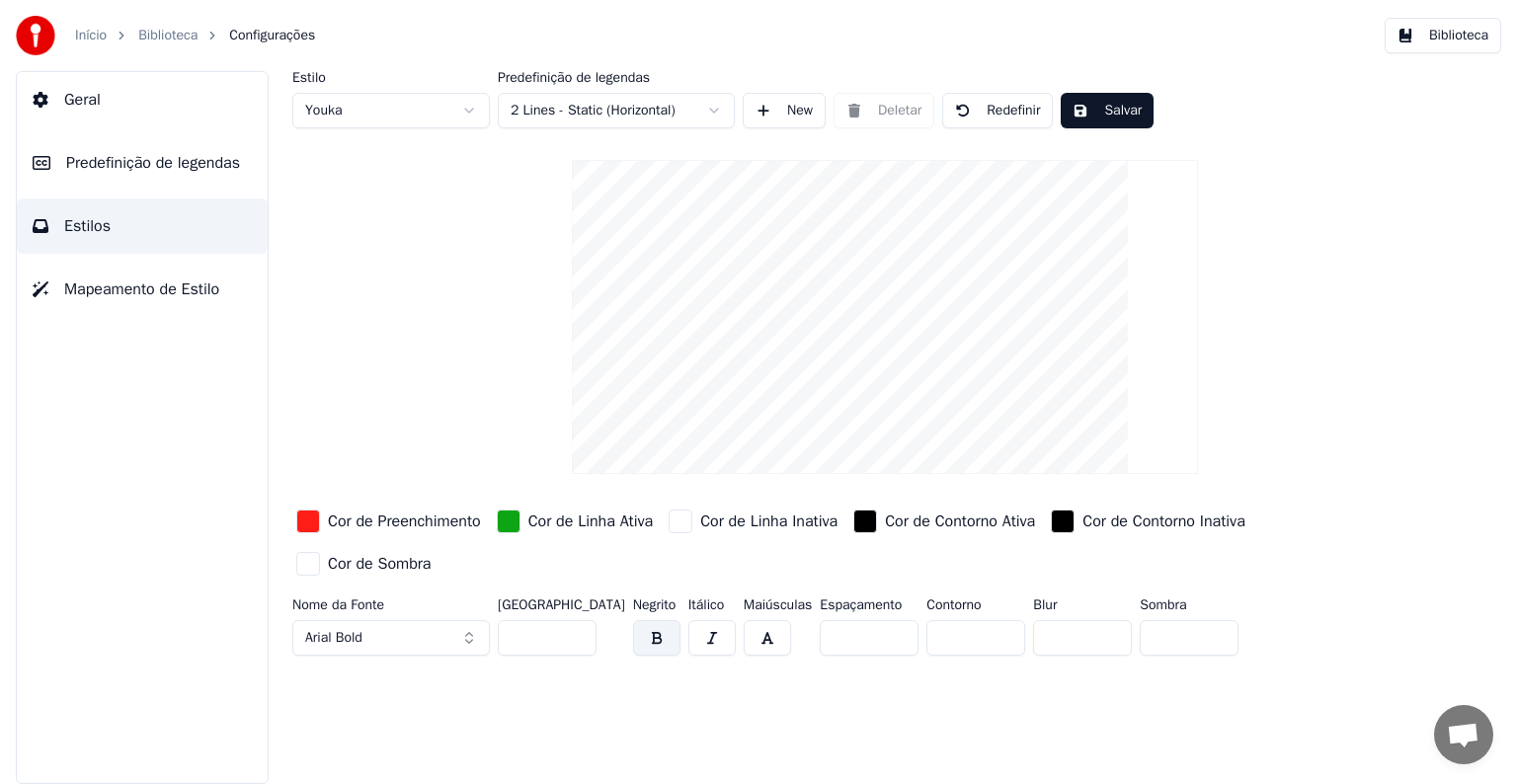 click on "Predefinição de legendas" at bounding box center [153, 163] 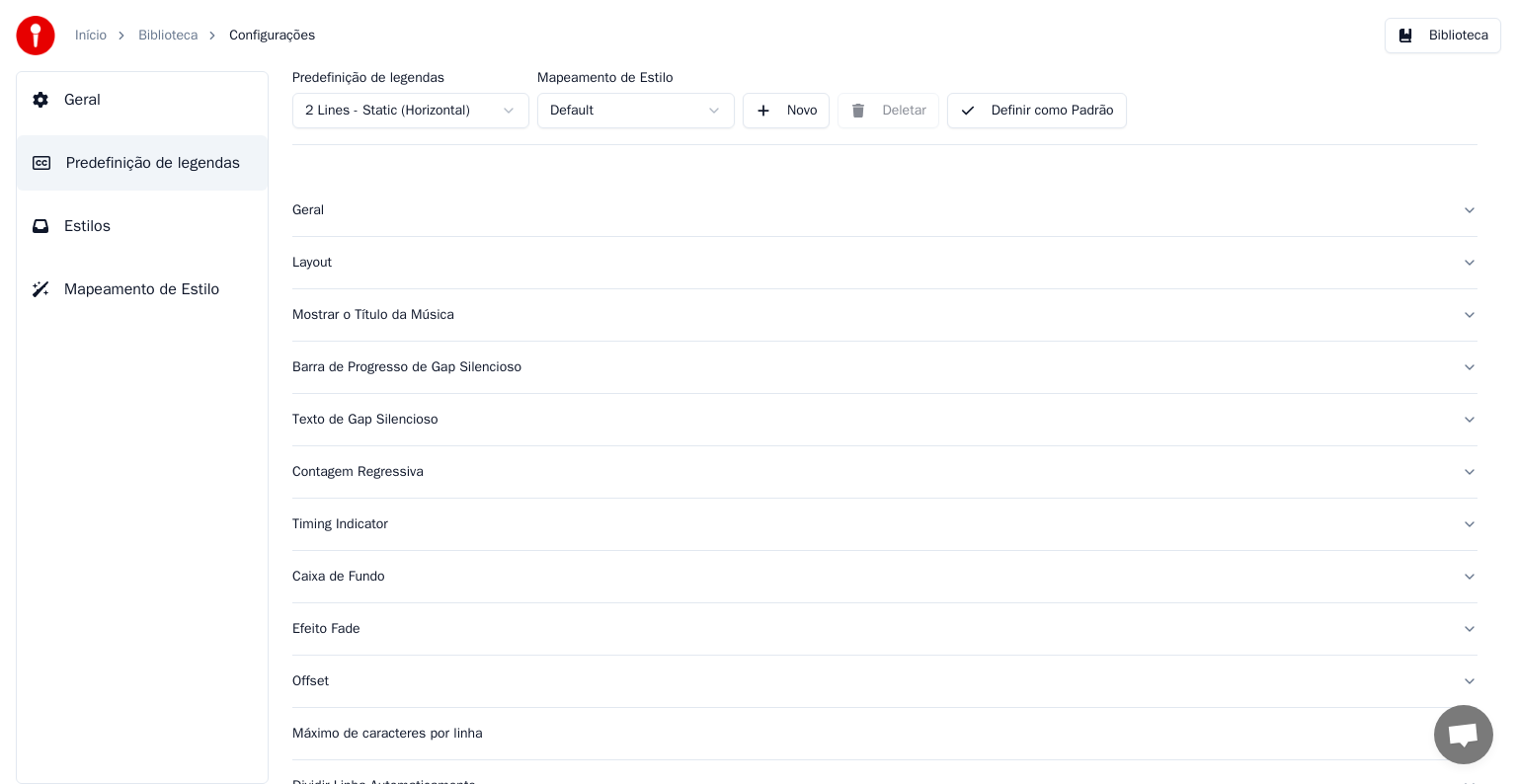 click on "Mostrar o Título da Música" at bounding box center [869, 315] 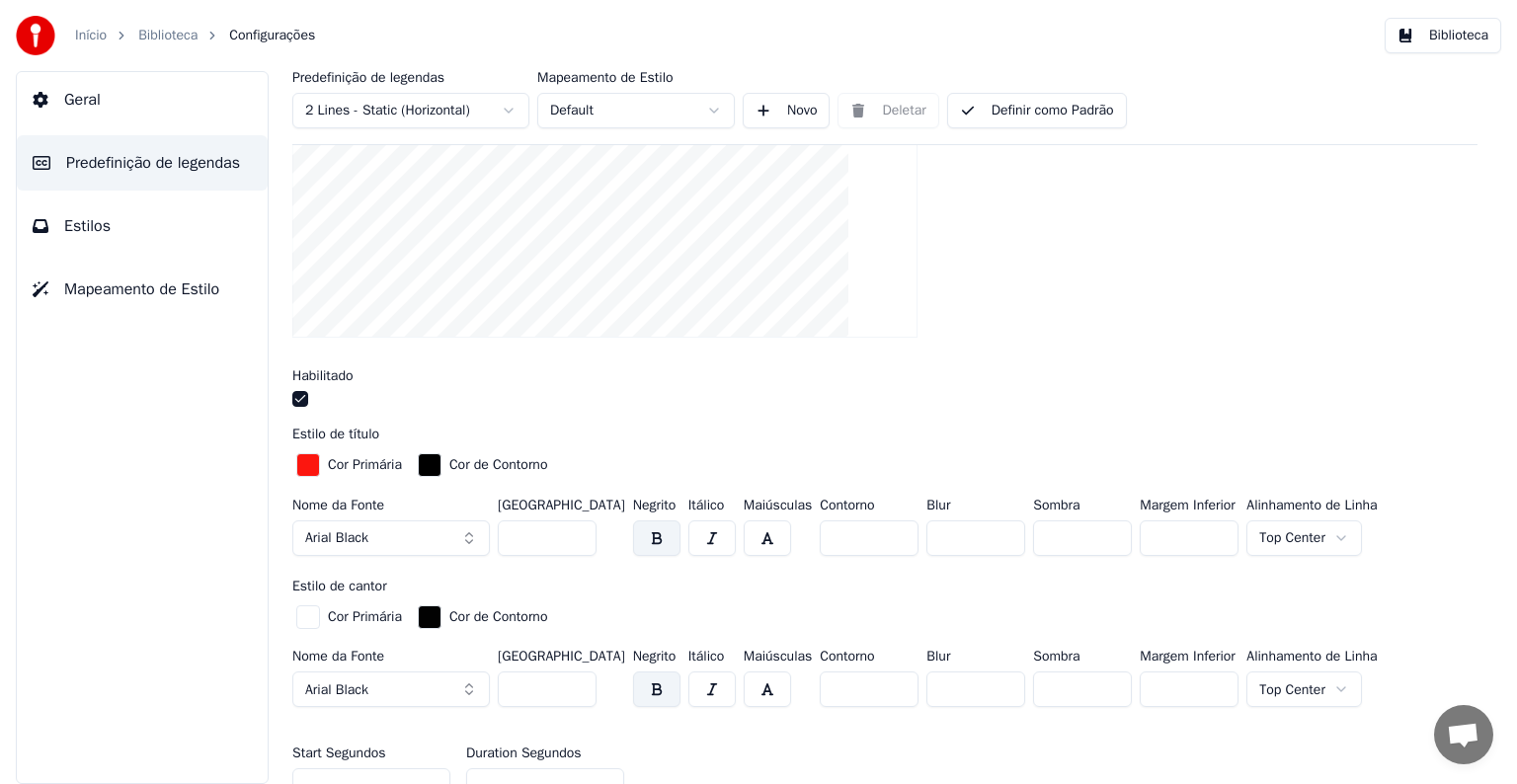 scroll, scrollTop: 395, scrollLeft: 0, axis: vertical 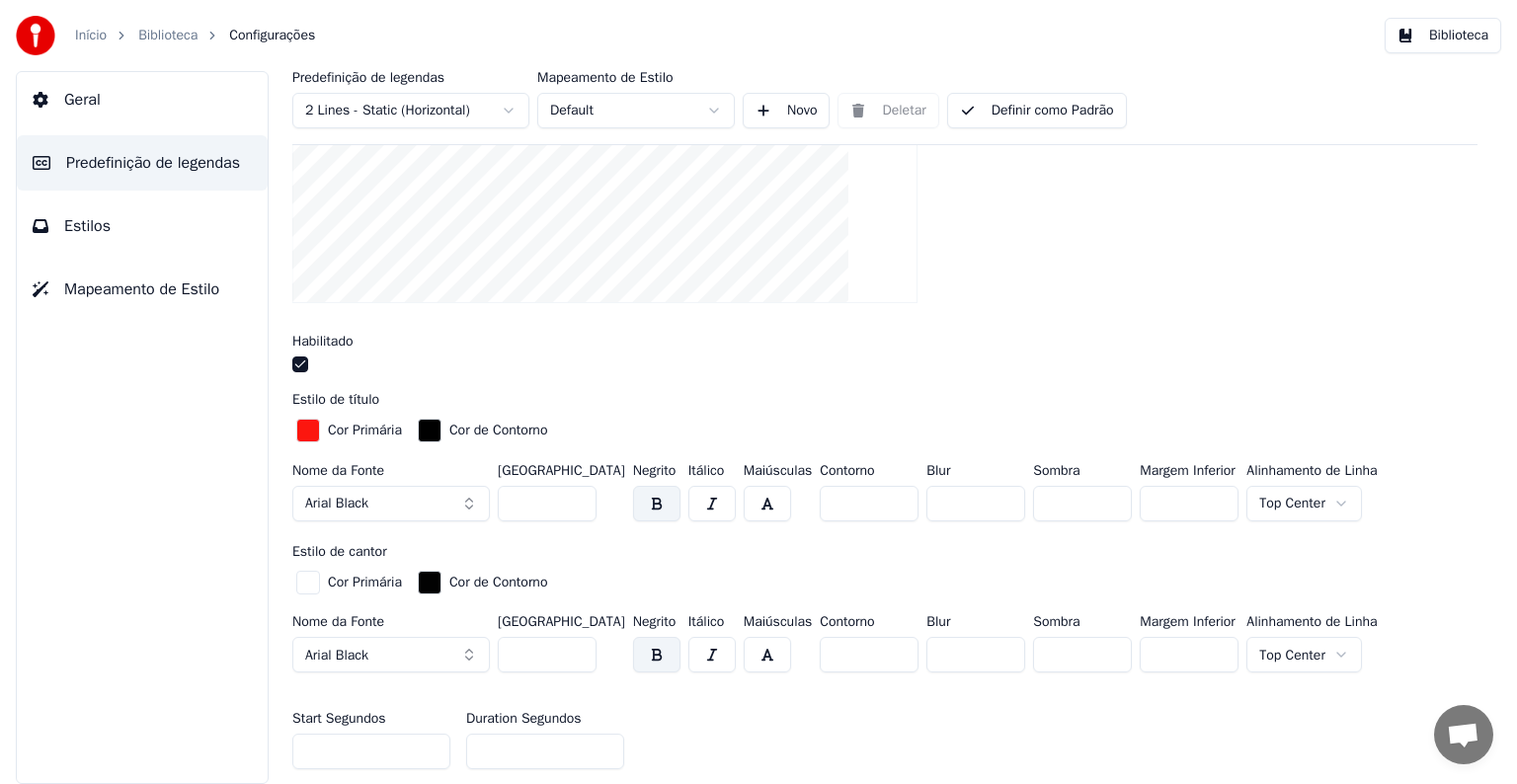 click on "***" at bounding box center [547, 655] 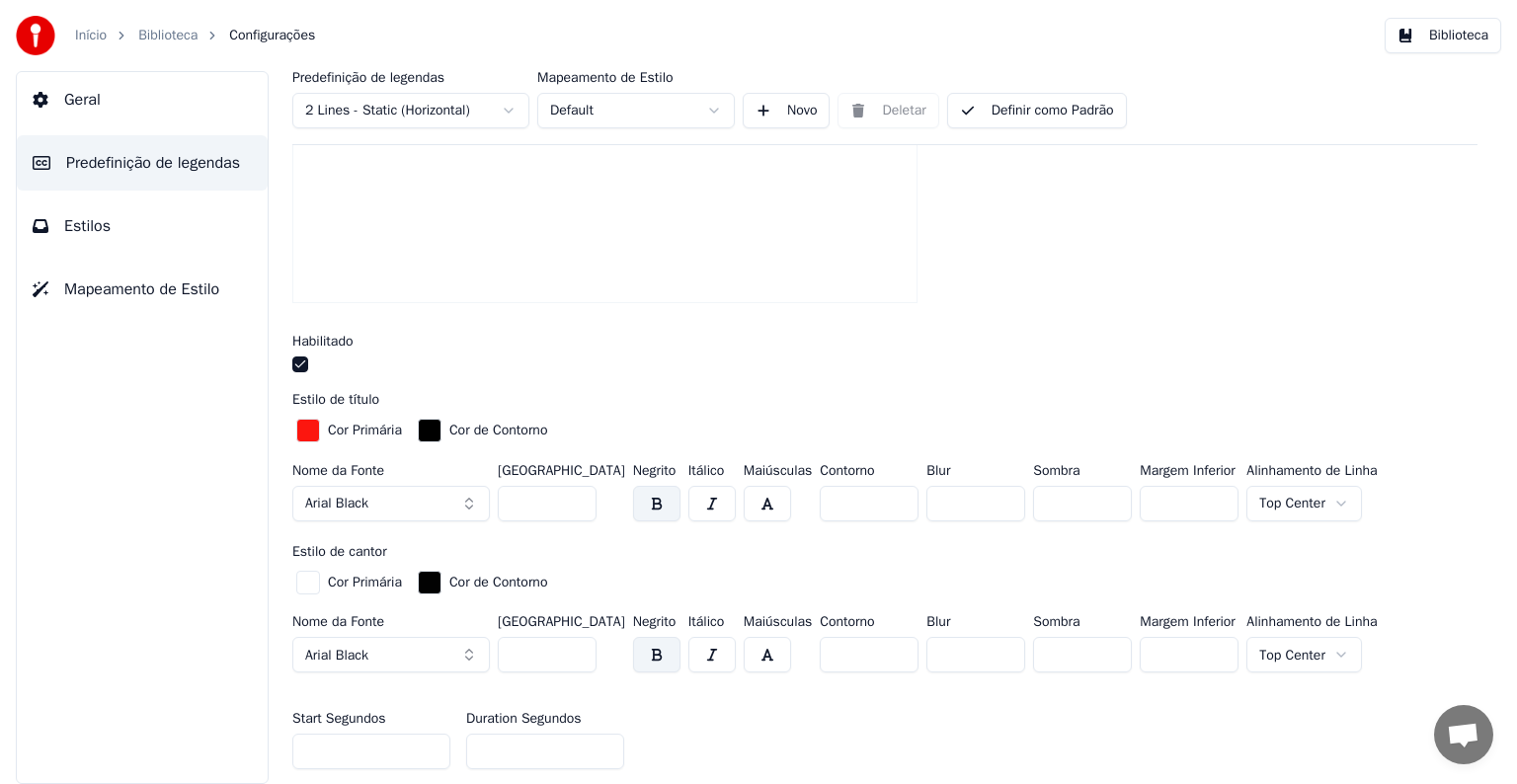 click on "***" at bounding box center [547, 655] 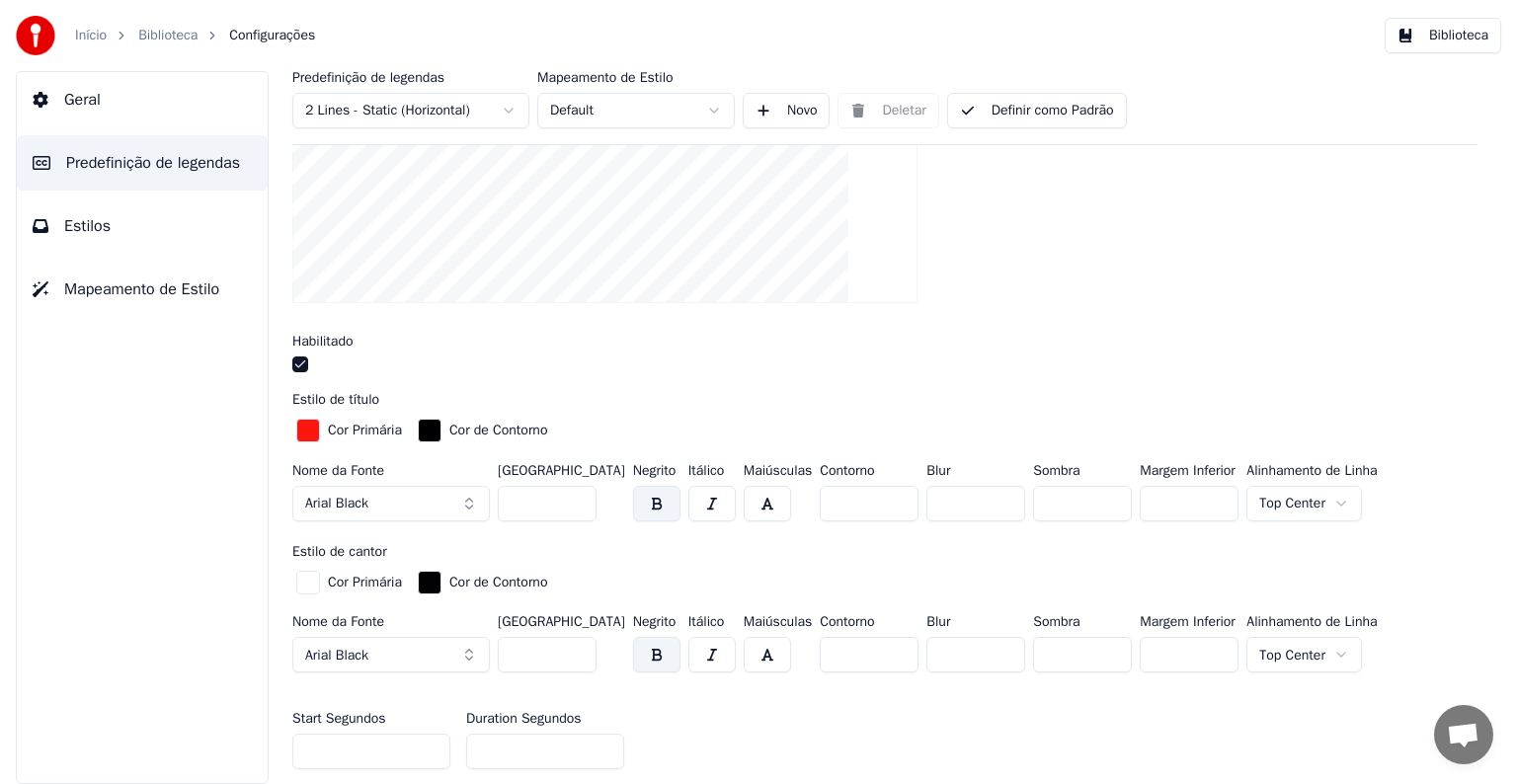 click on "***" at bounding box center [547, 655] 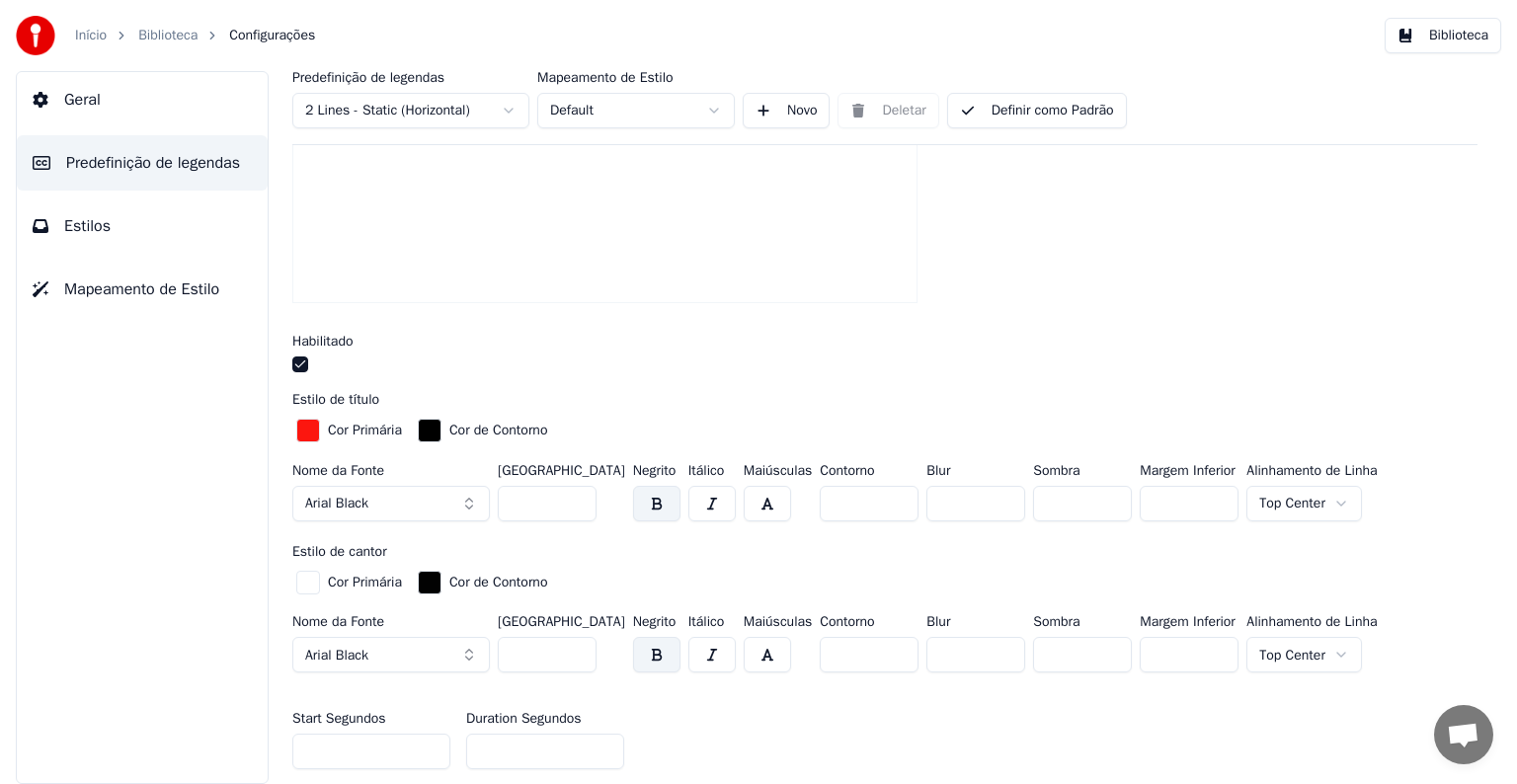 click on "***" at bounding box center [547, 655] 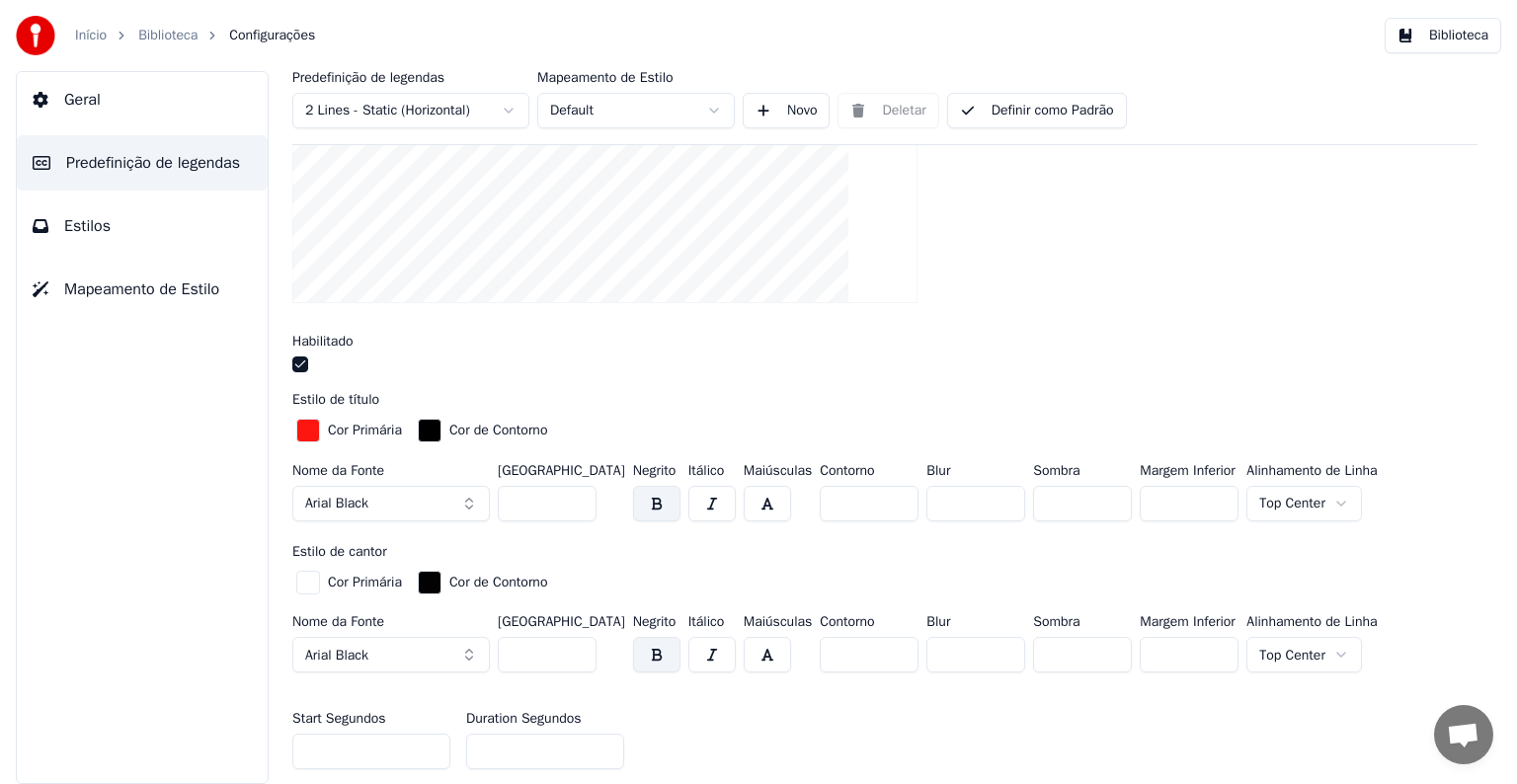 click on "Biblioteca" at bounding box center [168, 36] 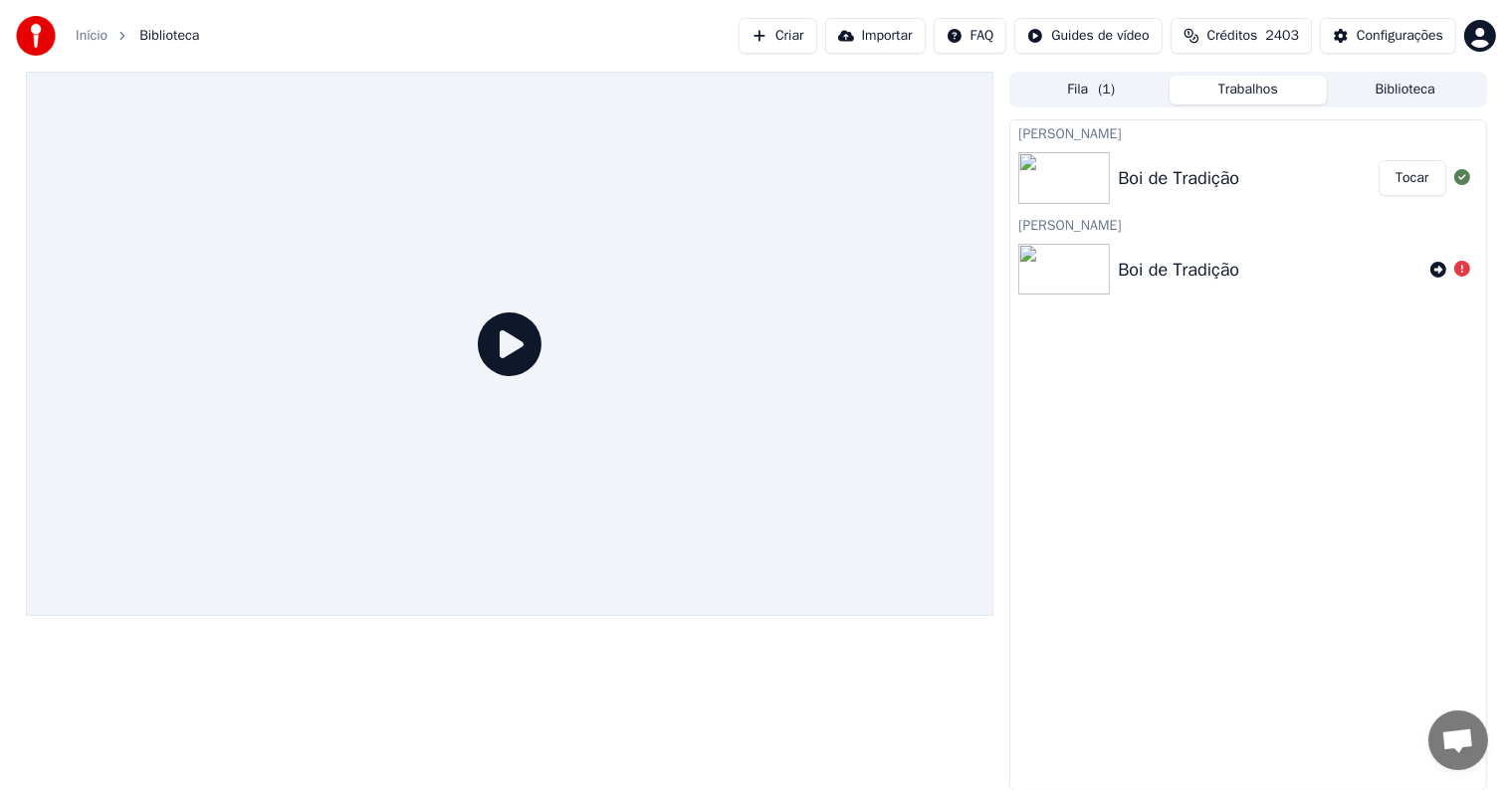 click on "Boi de Tradição" at bounding box center [1179, 178] 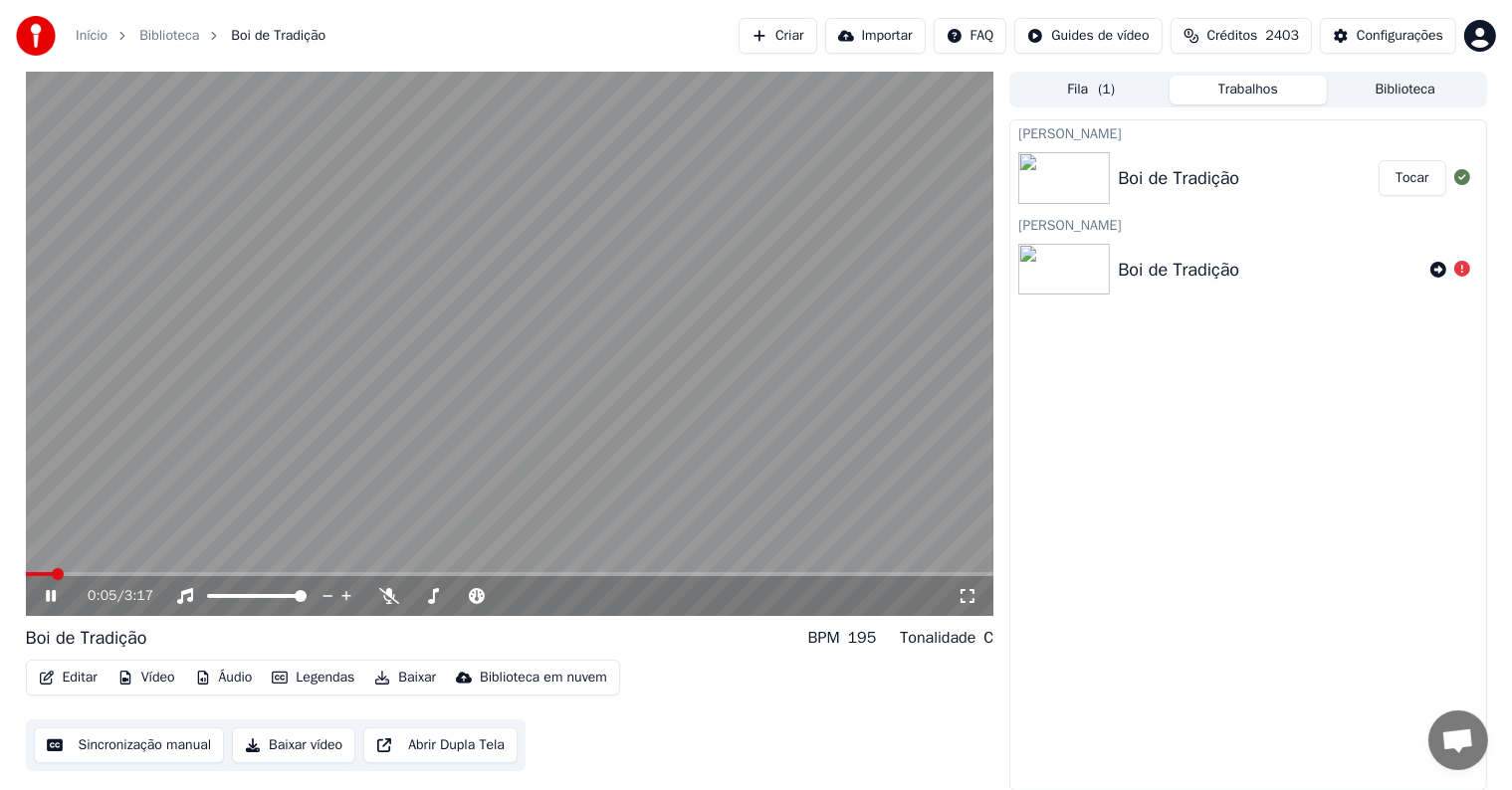 click at bounding box center [510, 343] 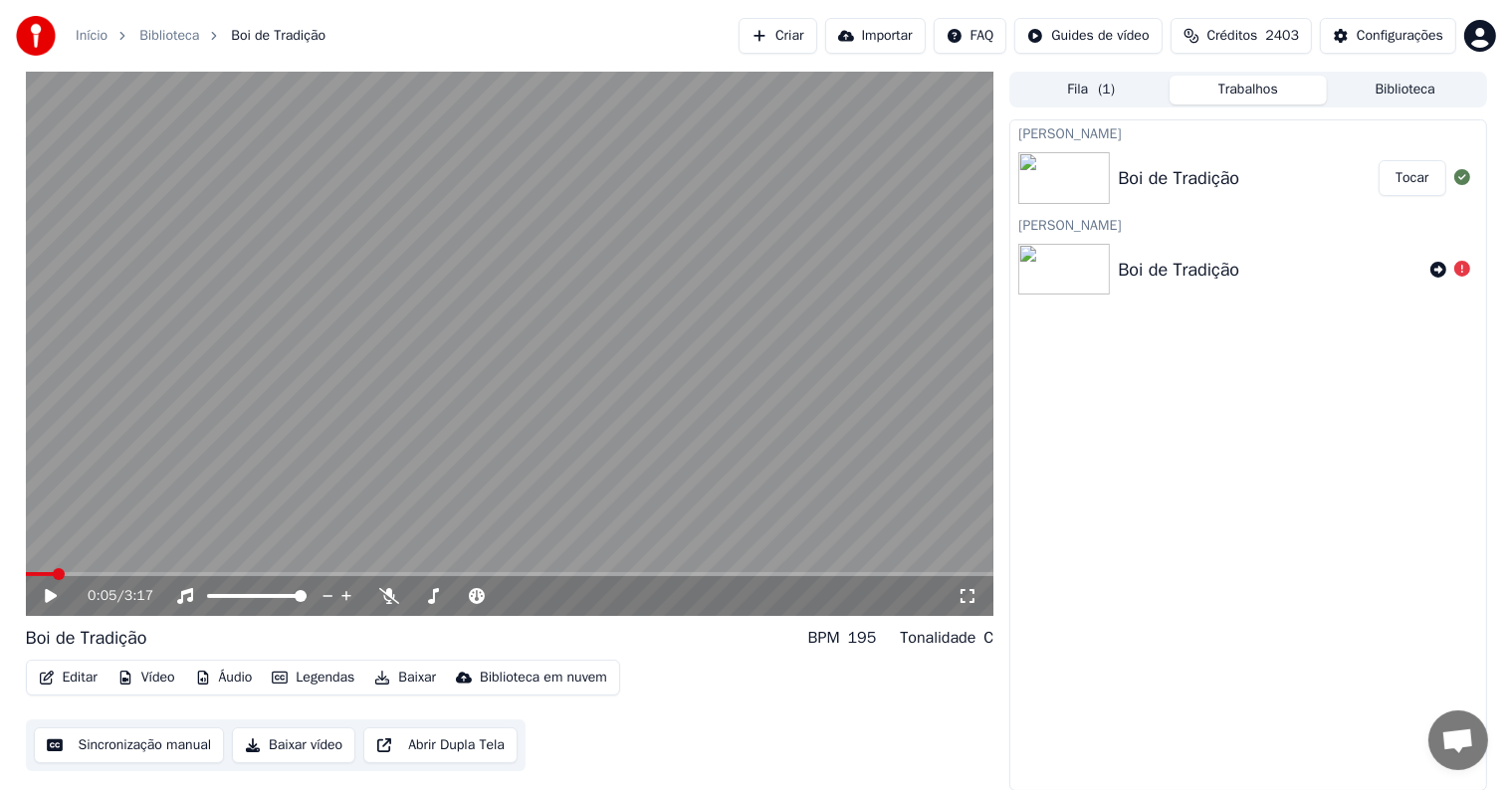 click on "Editar" at bounding box center [68, 678] 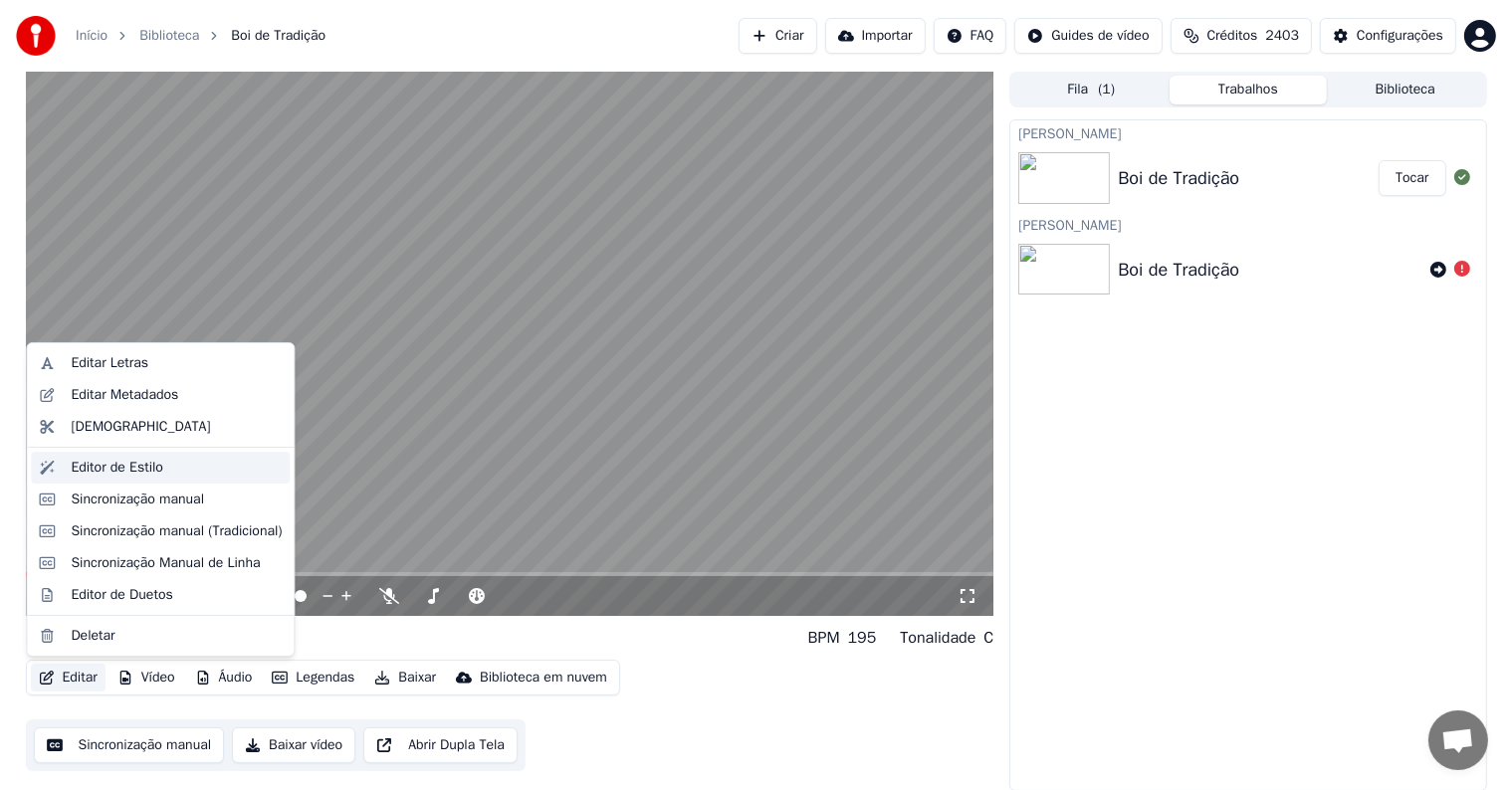 click on "Editor de Estilo" at bounding box center [160, 468] 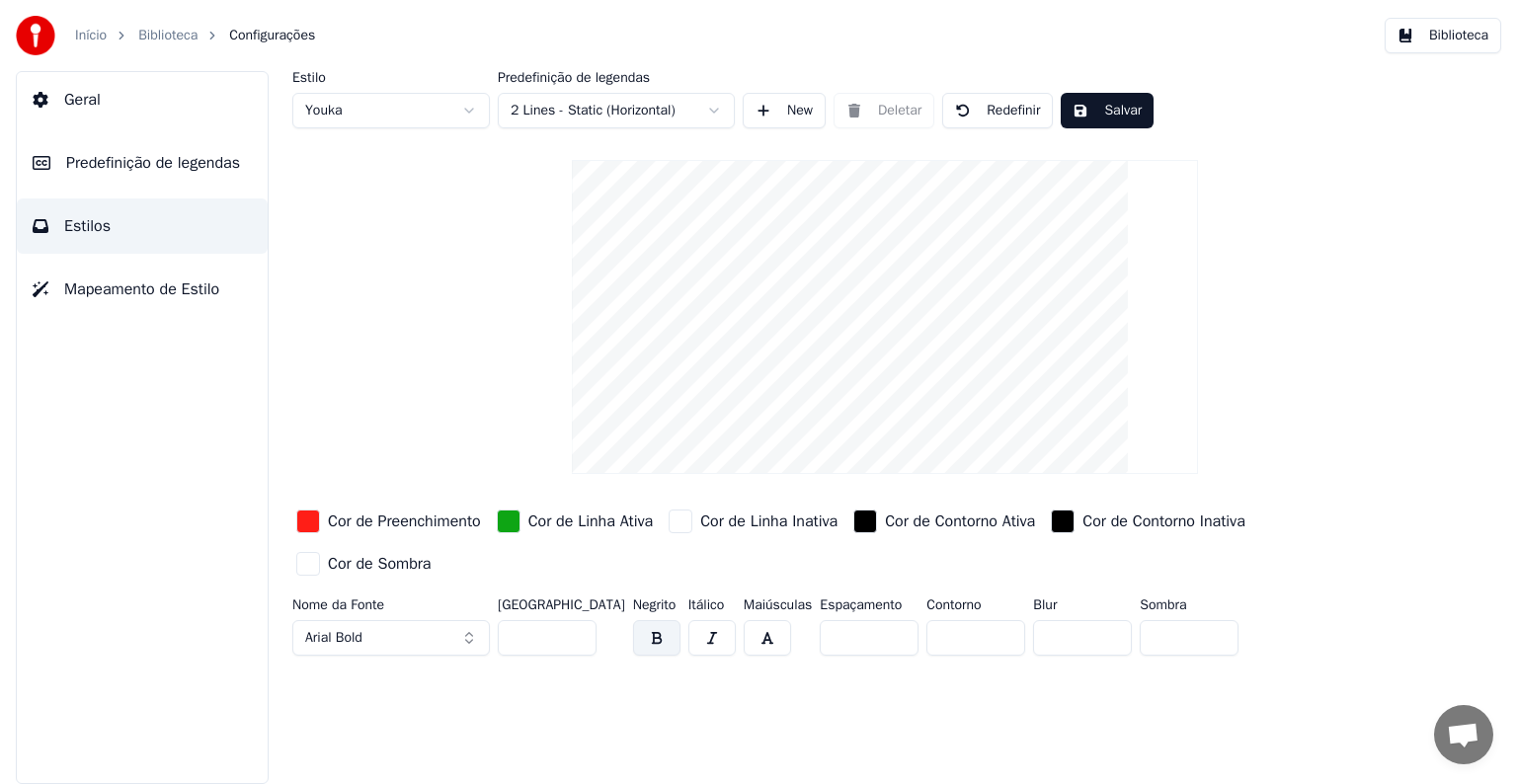 click on "Predefinição de legendas" at bounding box center (153, 163) 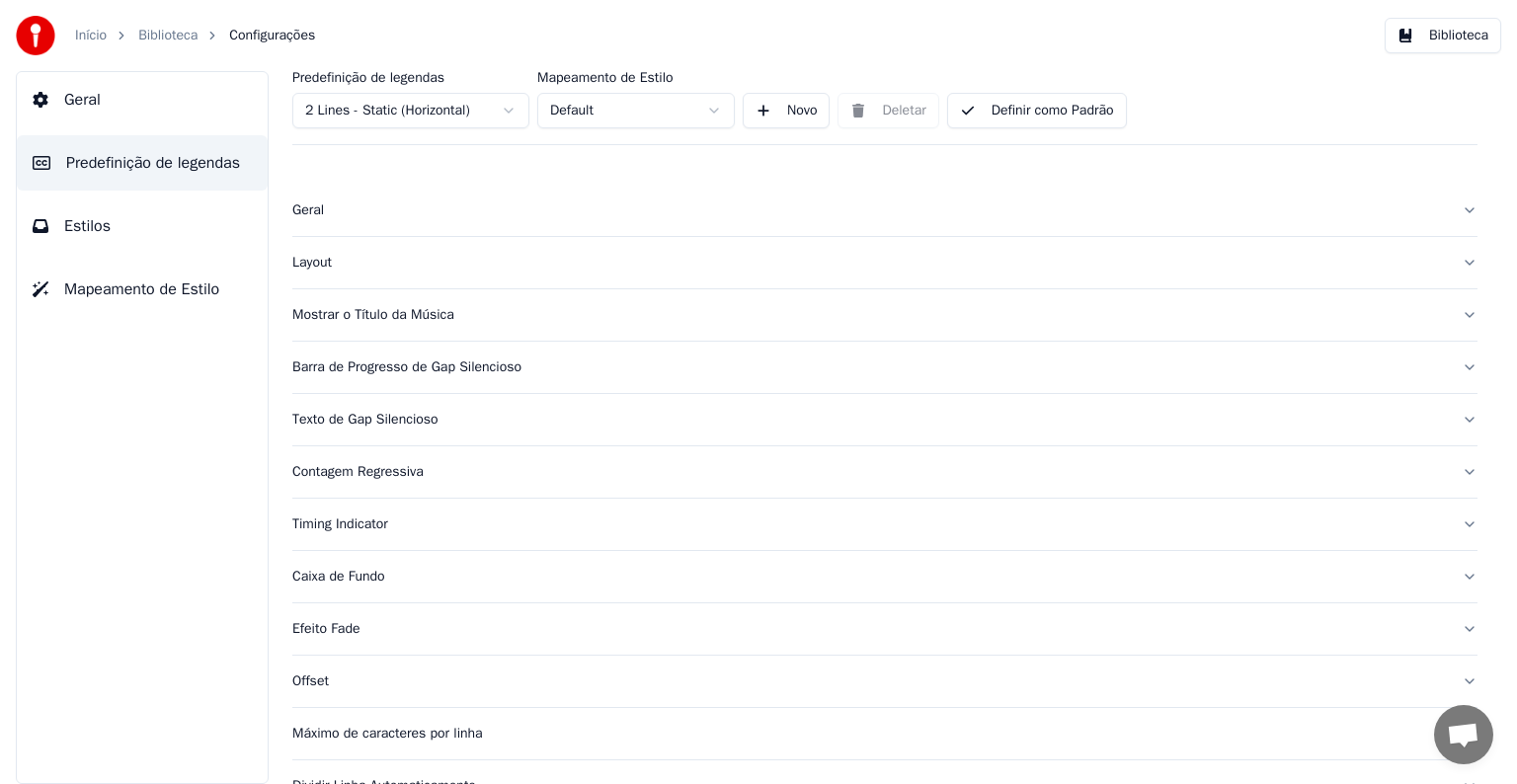 click on "Mostrar o Título da Música" at bounding box center [869, 315] 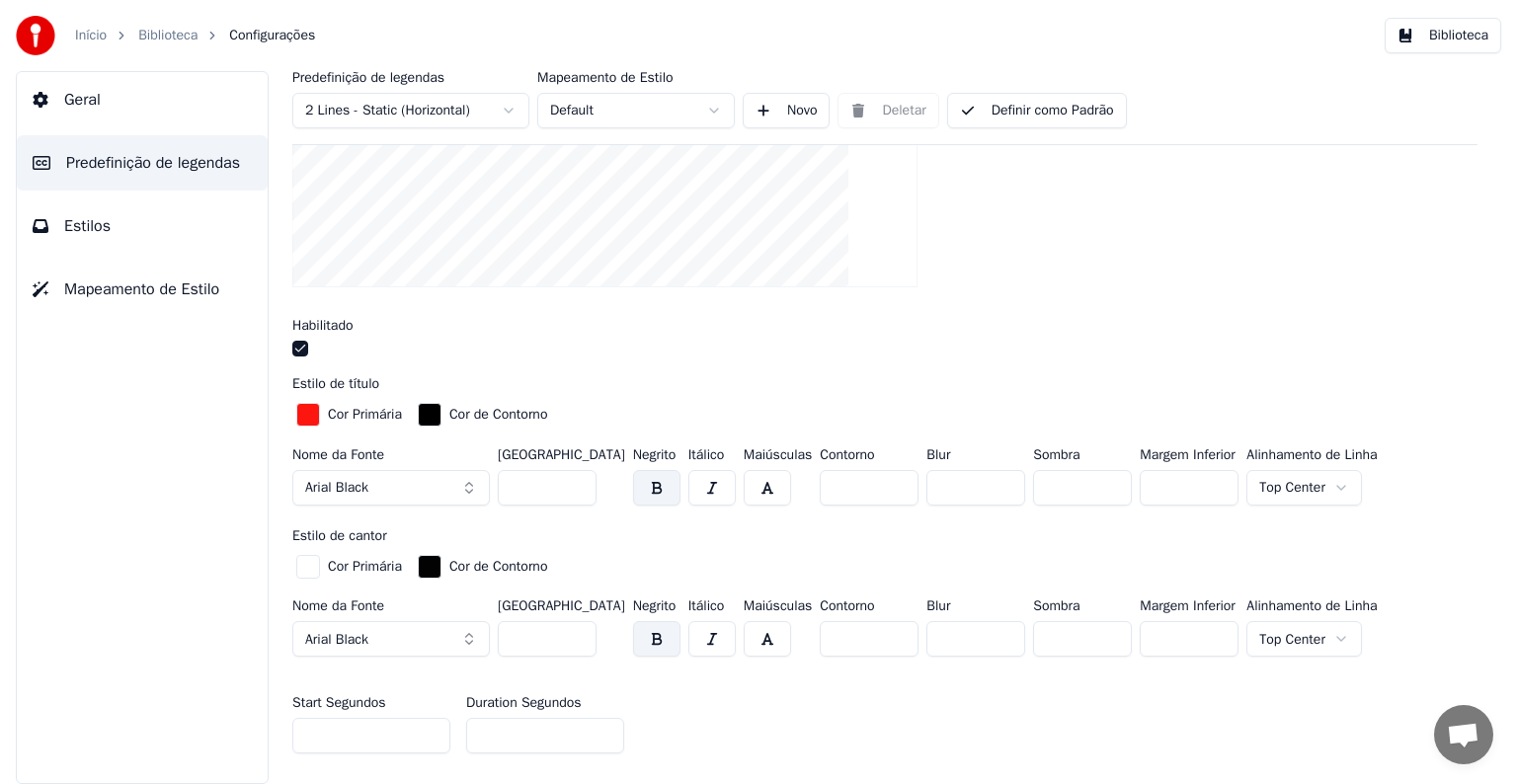 scroll, scrollTop: 592, scrollLeft: 0, axis: vertical 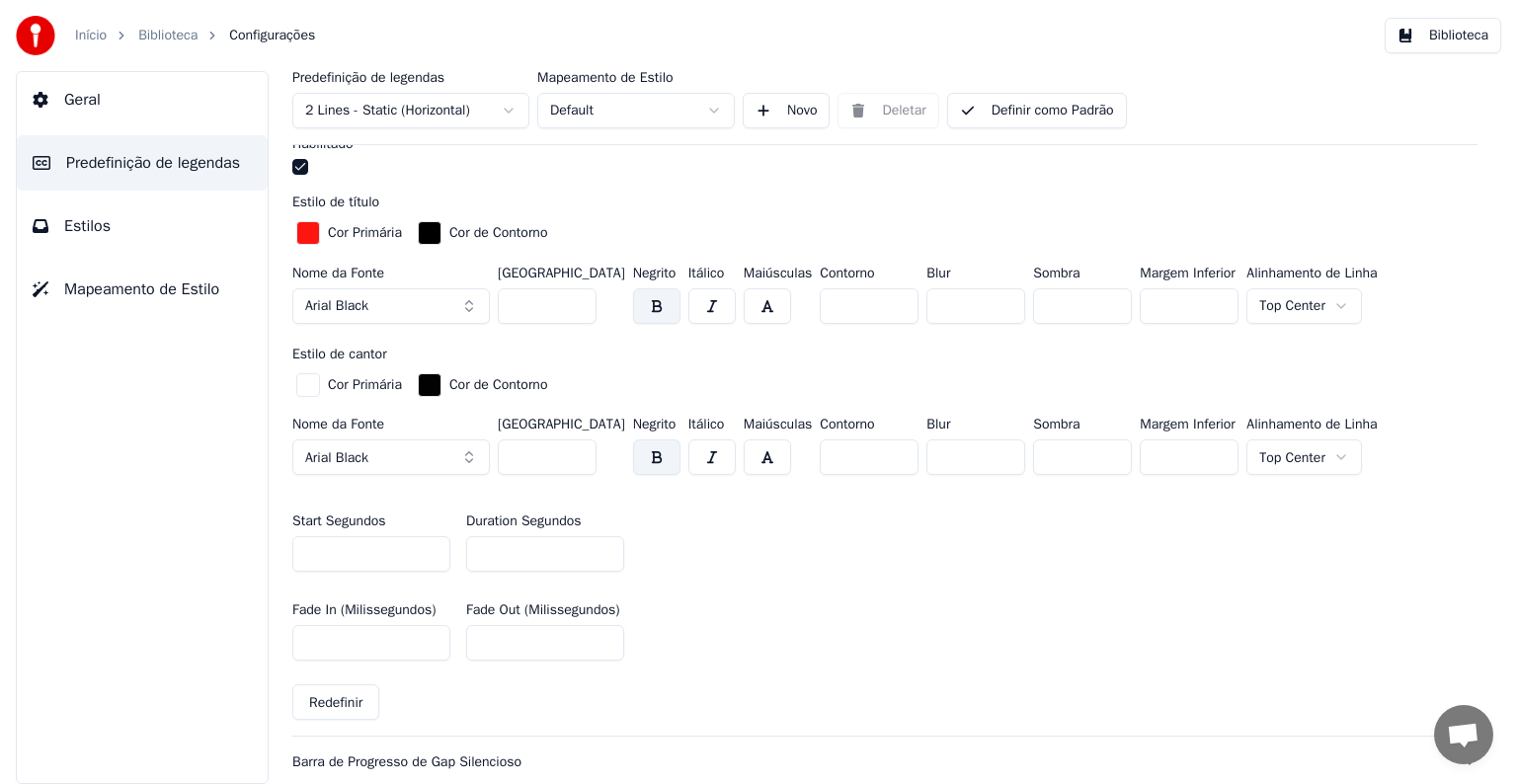 click on "***" at bounding box center [547, 457] 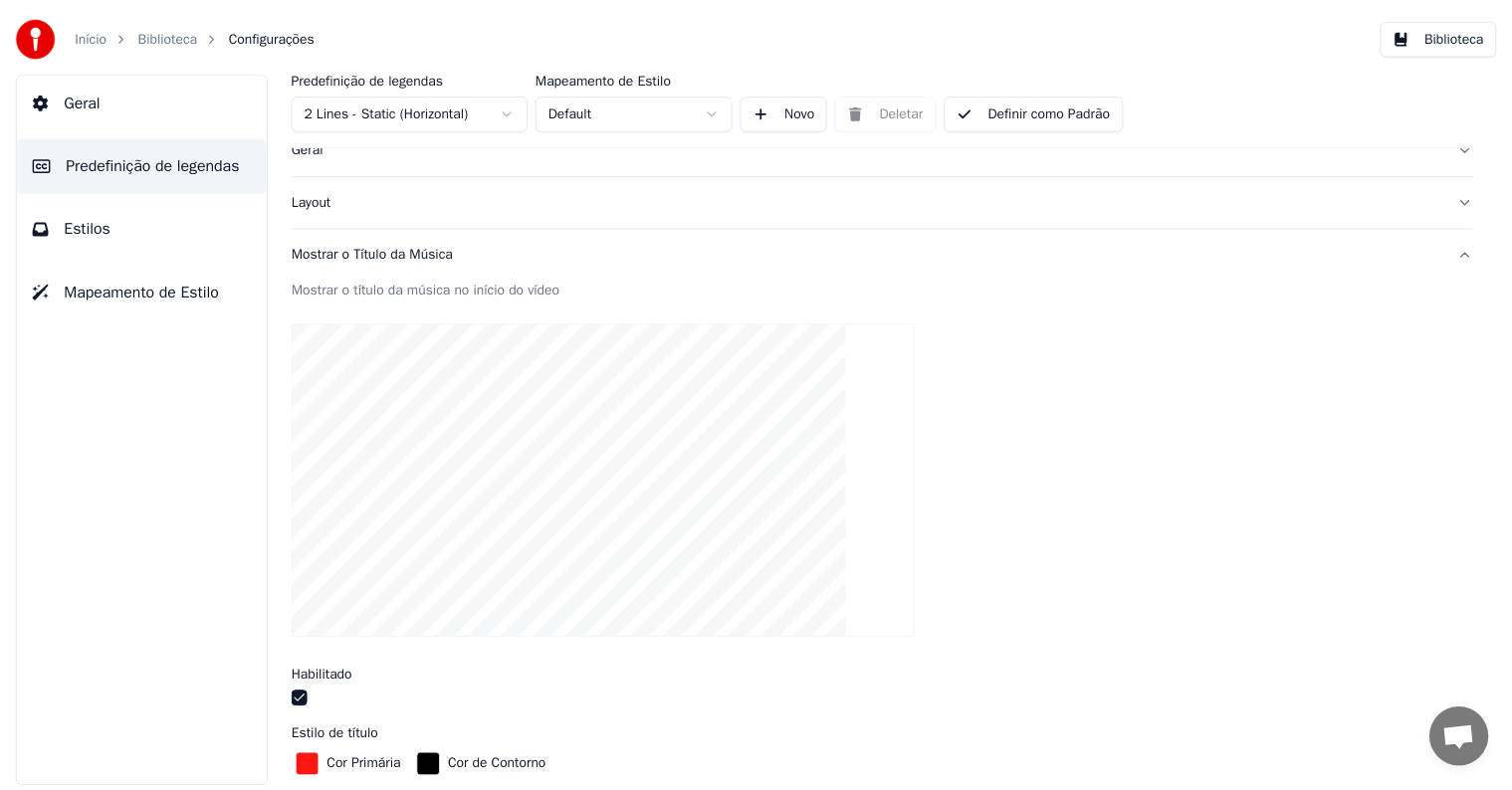 scroll, scrollTop: 0, scrollLeft: 0, axis: both 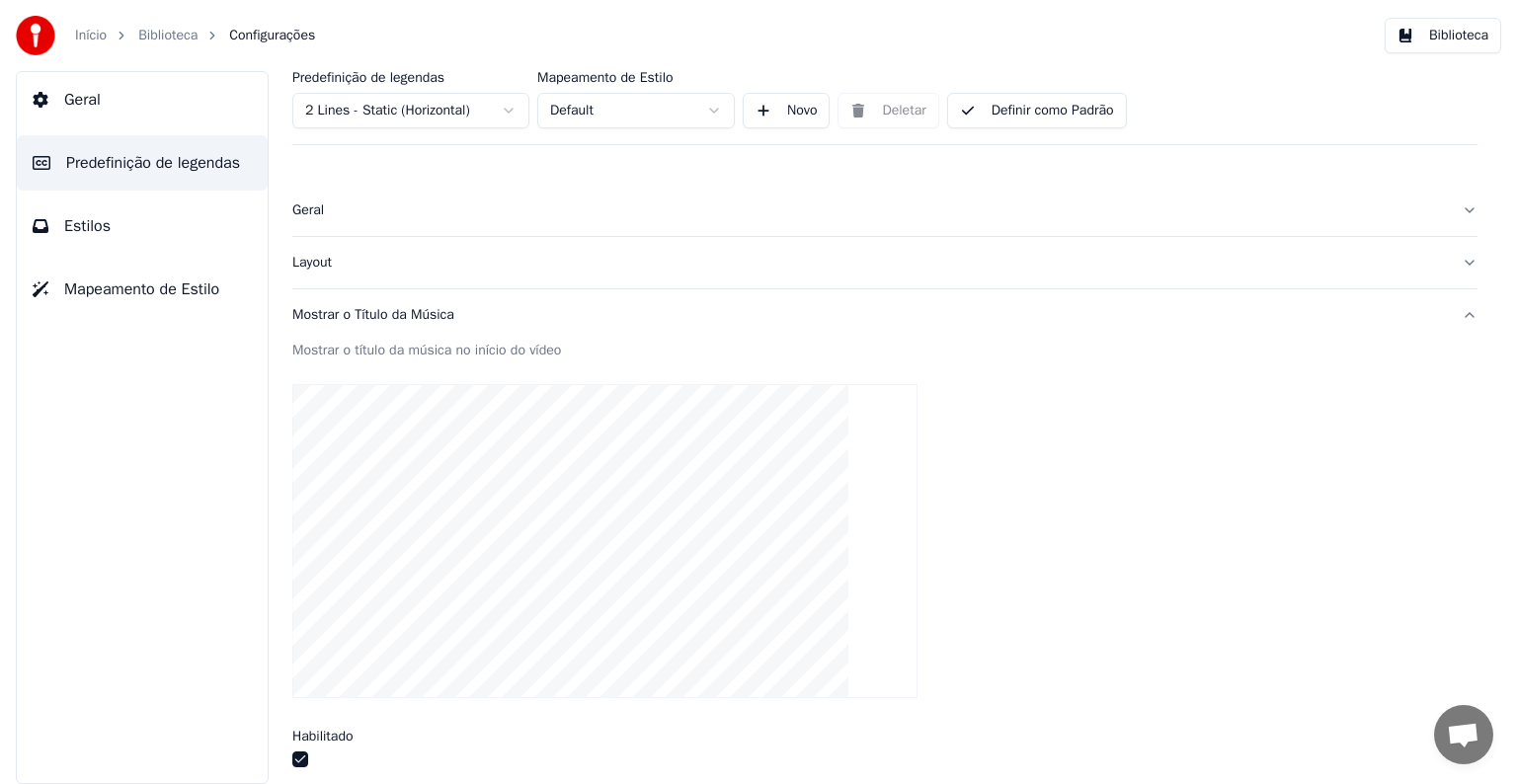 type on "**" 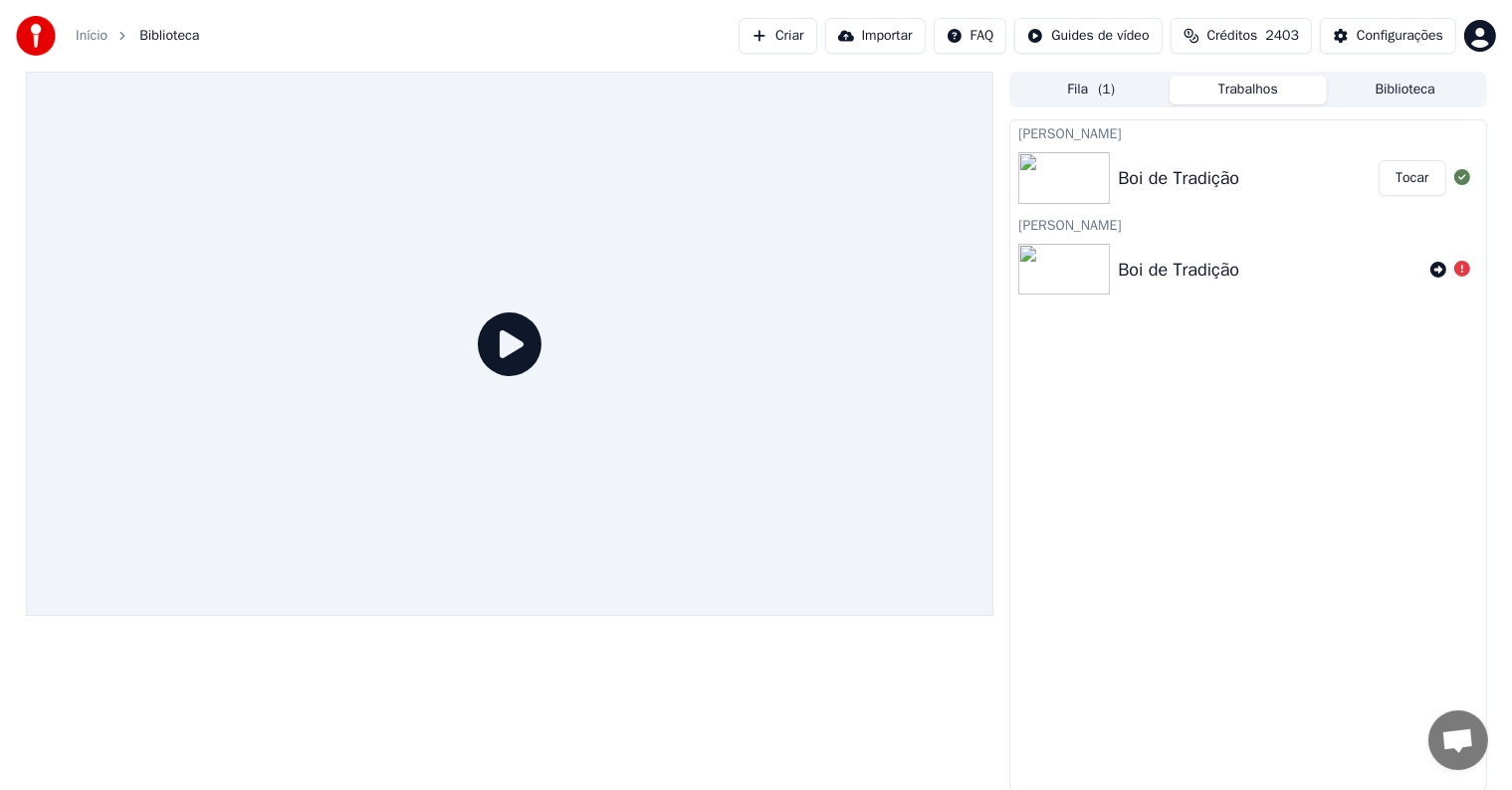 click on "Tocar" at bounding box center [1411, 178] 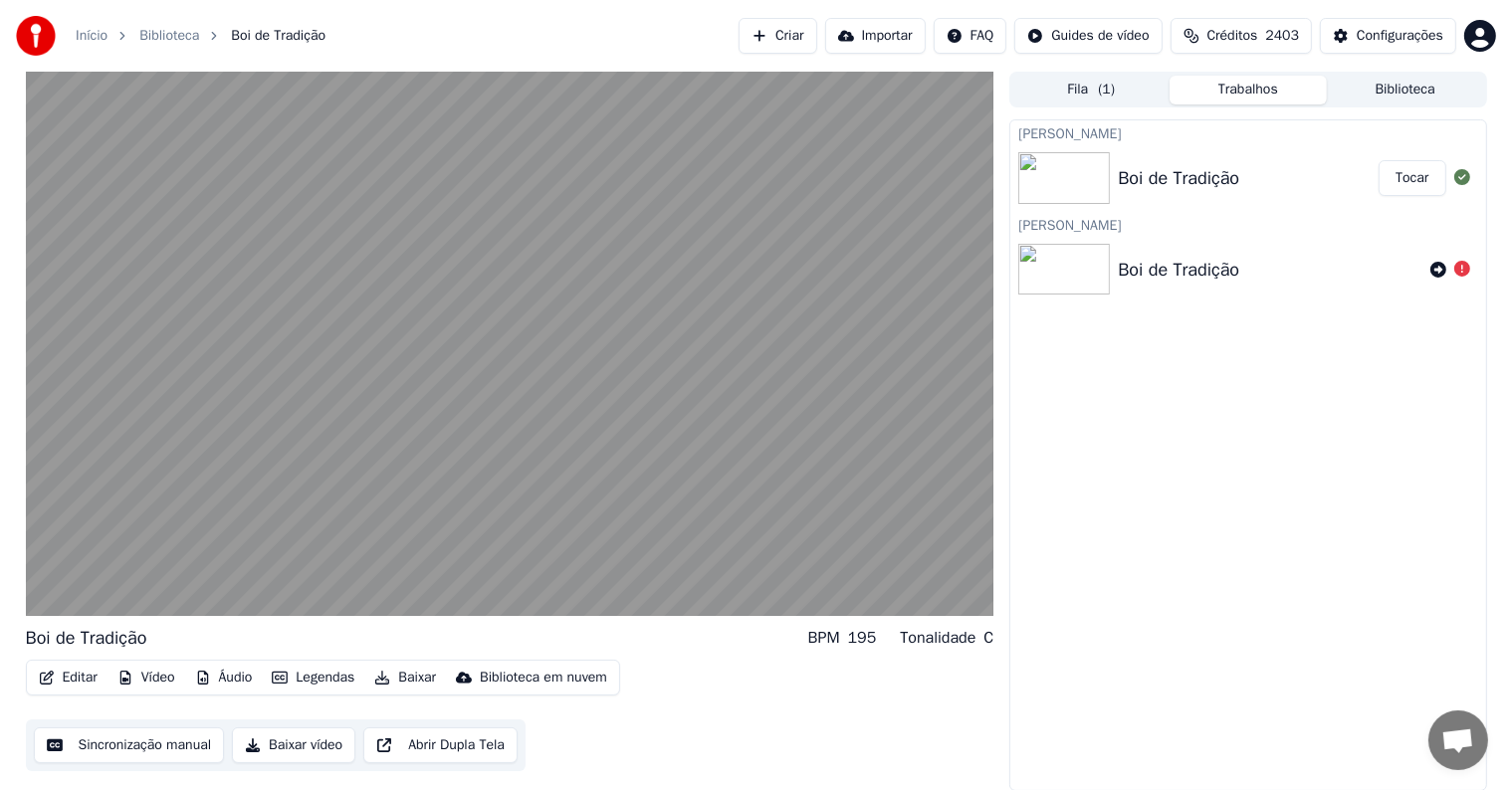 click at bounding box center (510, 343) 